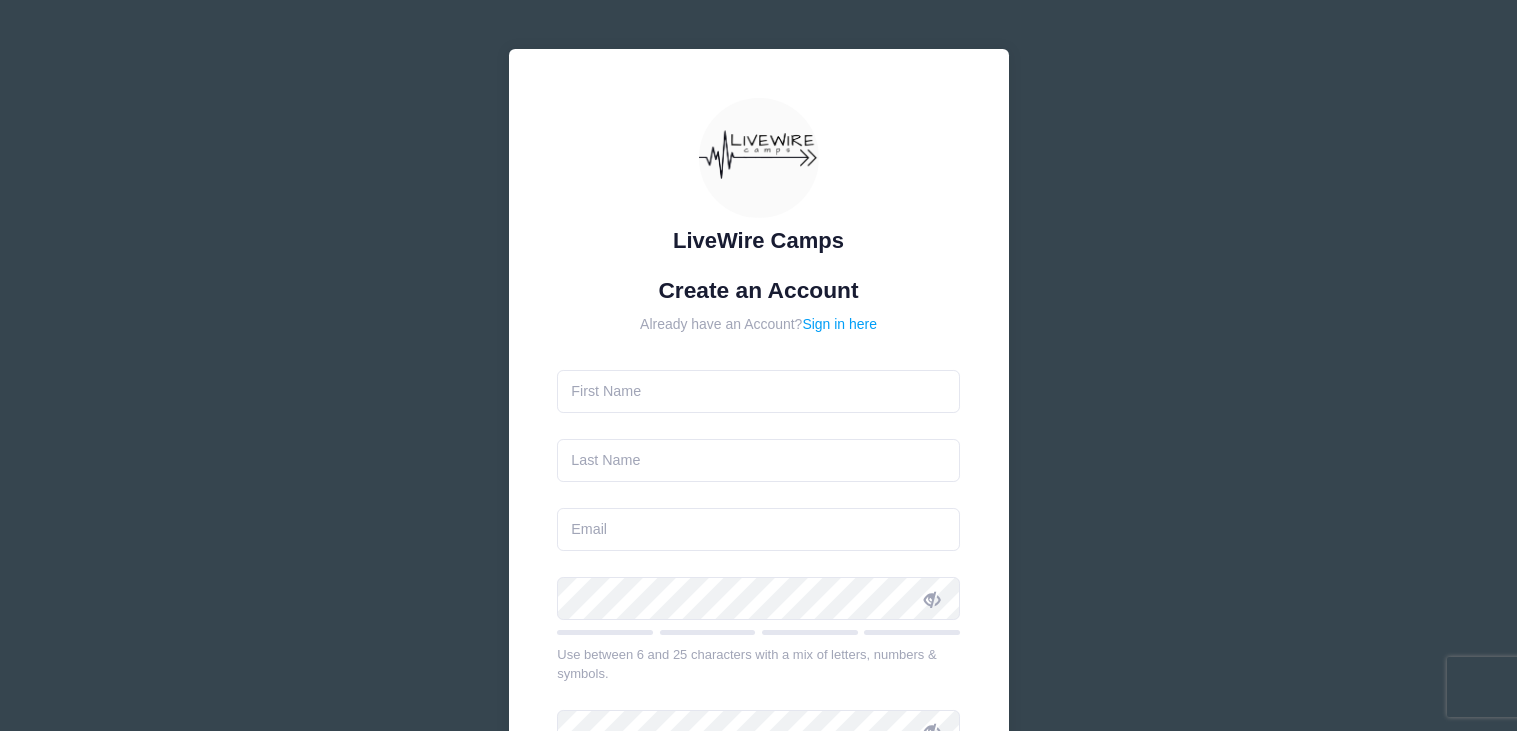 scroll, scrollTop: 0, scrollLeft: 0, axis: both 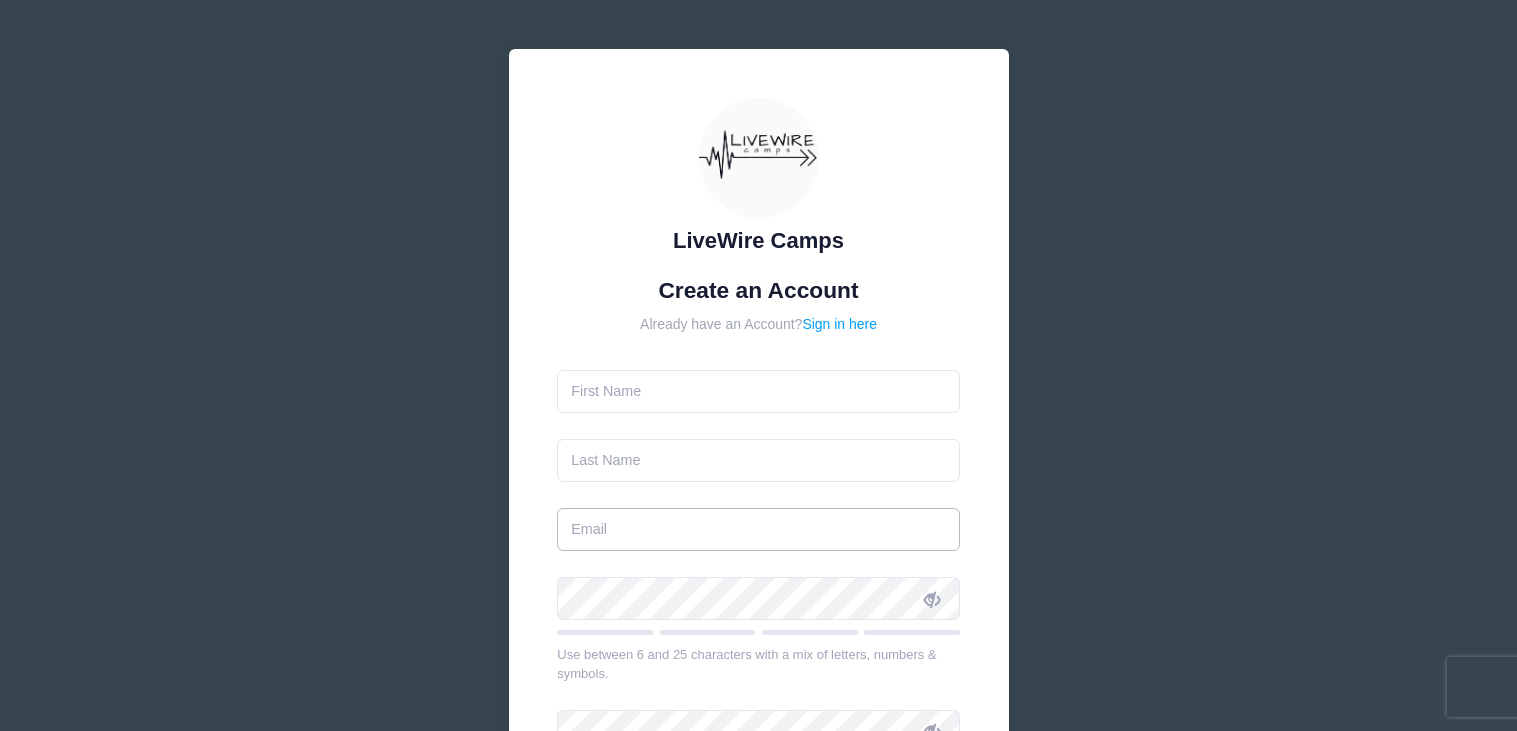 type on "[EMAIL_ADDRESS][DOMAIN_NAME]" 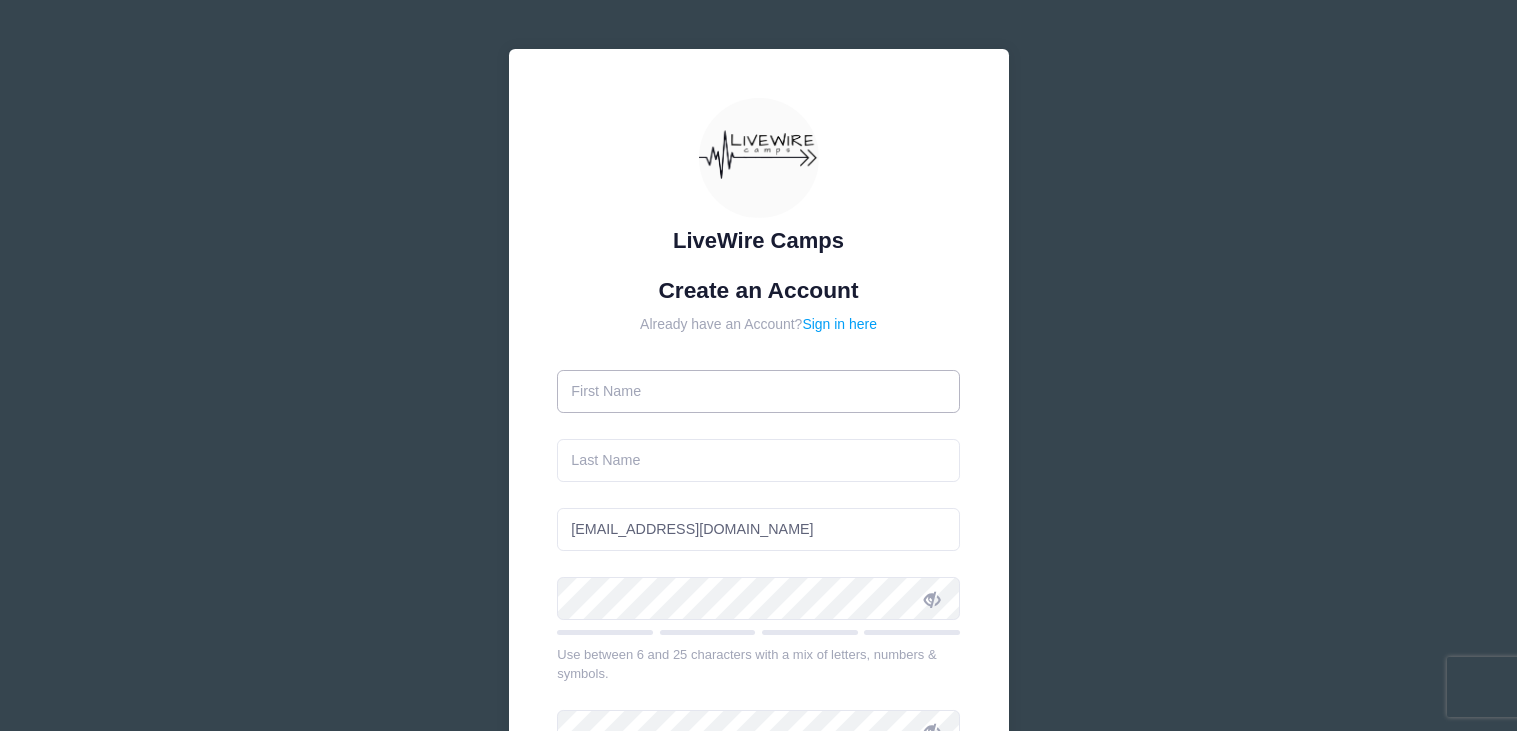 click at bounding box center (758, 391) 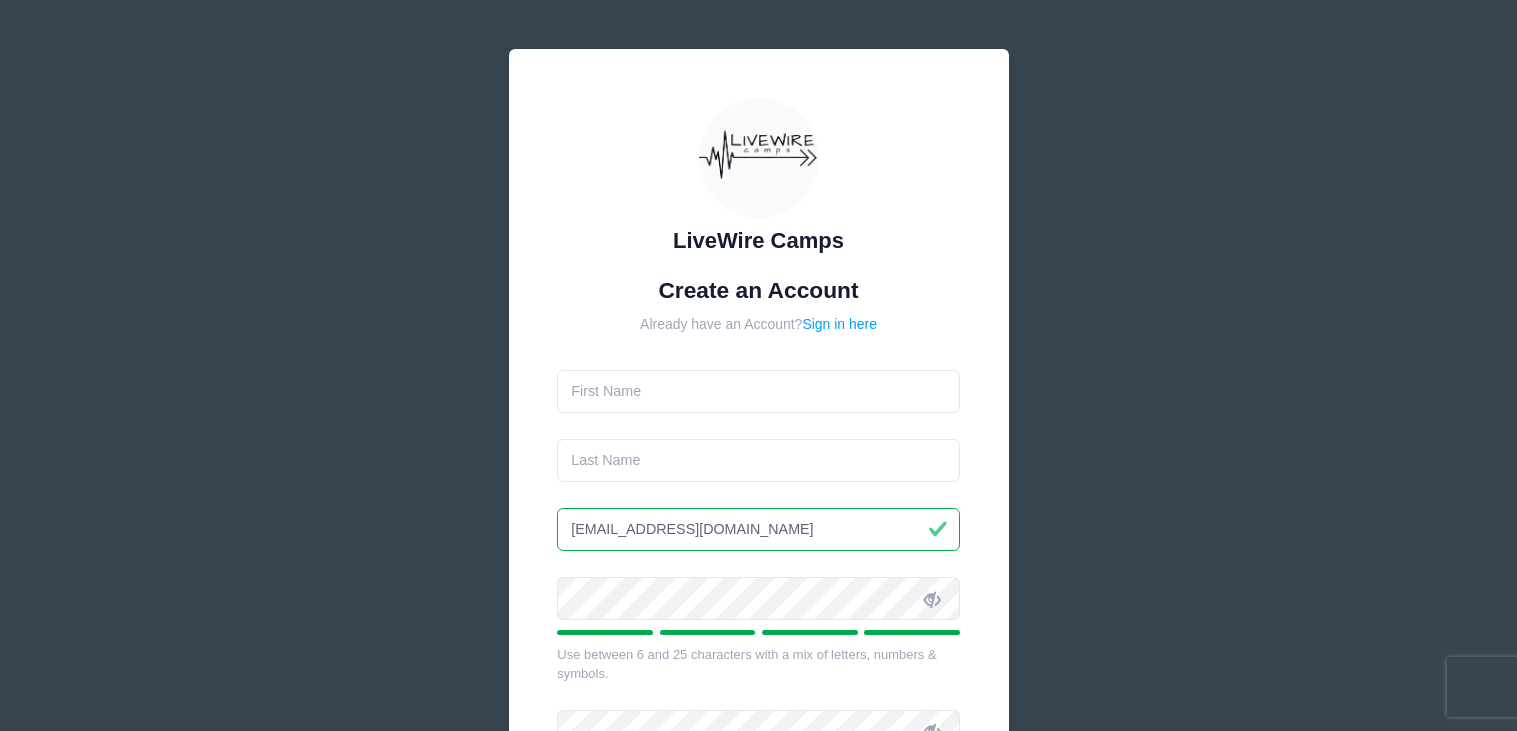 click on "[EMAIL_ADDRESS][DOMAIN_NAME]" at bounding box center (758, 529) 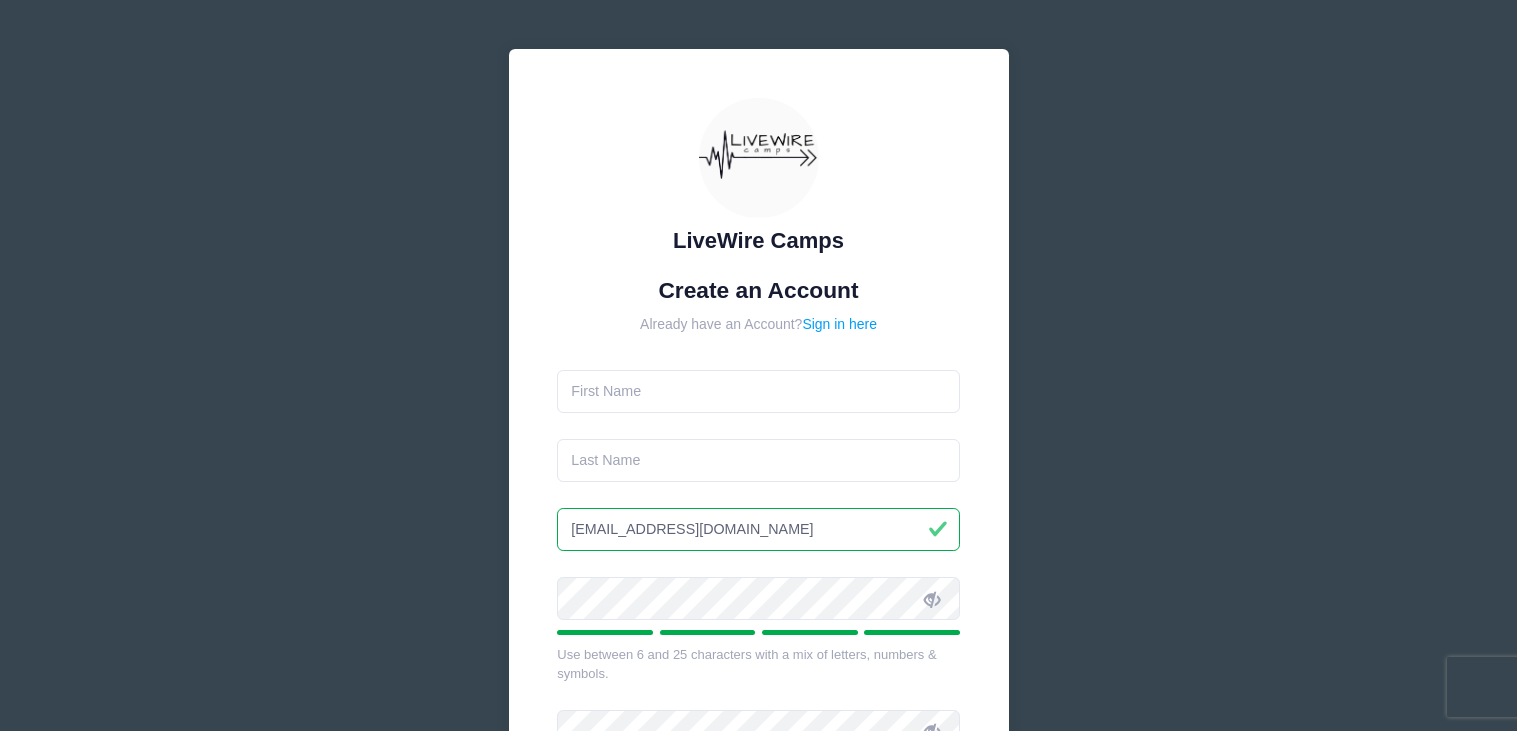click on "[EMAIL_ADDRESS][DOMAIN_NAME]" at bounding box center [758, 529] 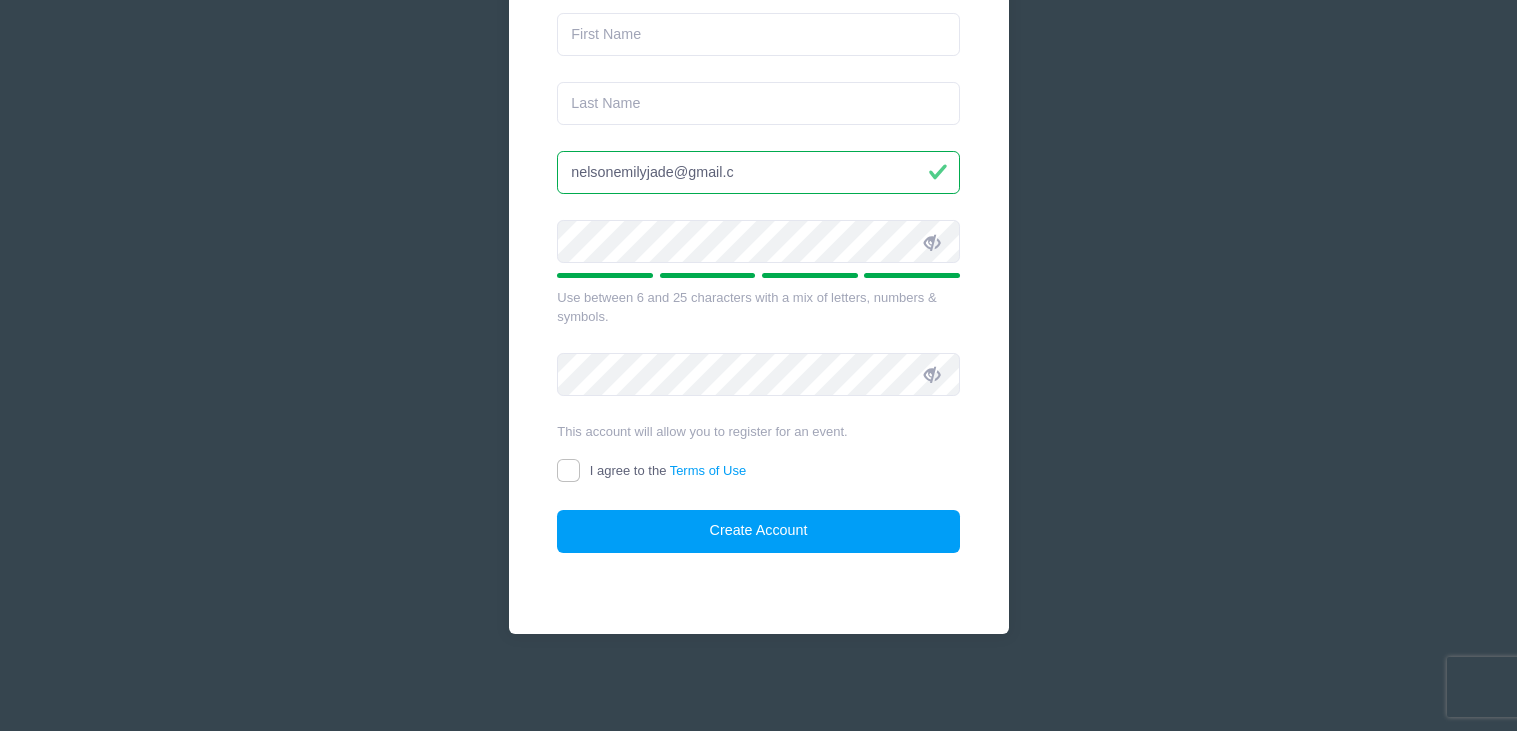 scroll, scrollTop: 356, scrollLeft: 0, axis: vertical 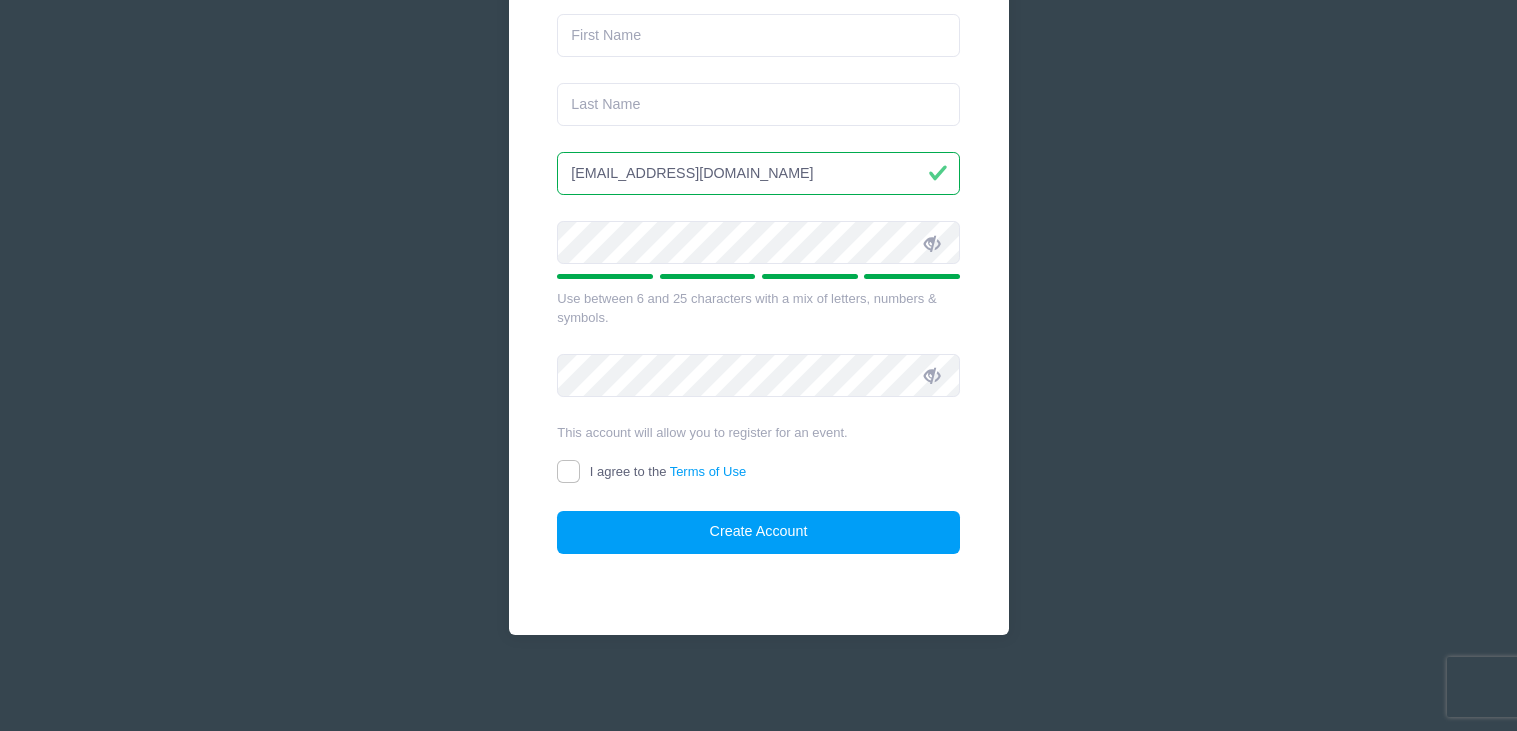 type on "nelsonemilyjade@gmail.com" 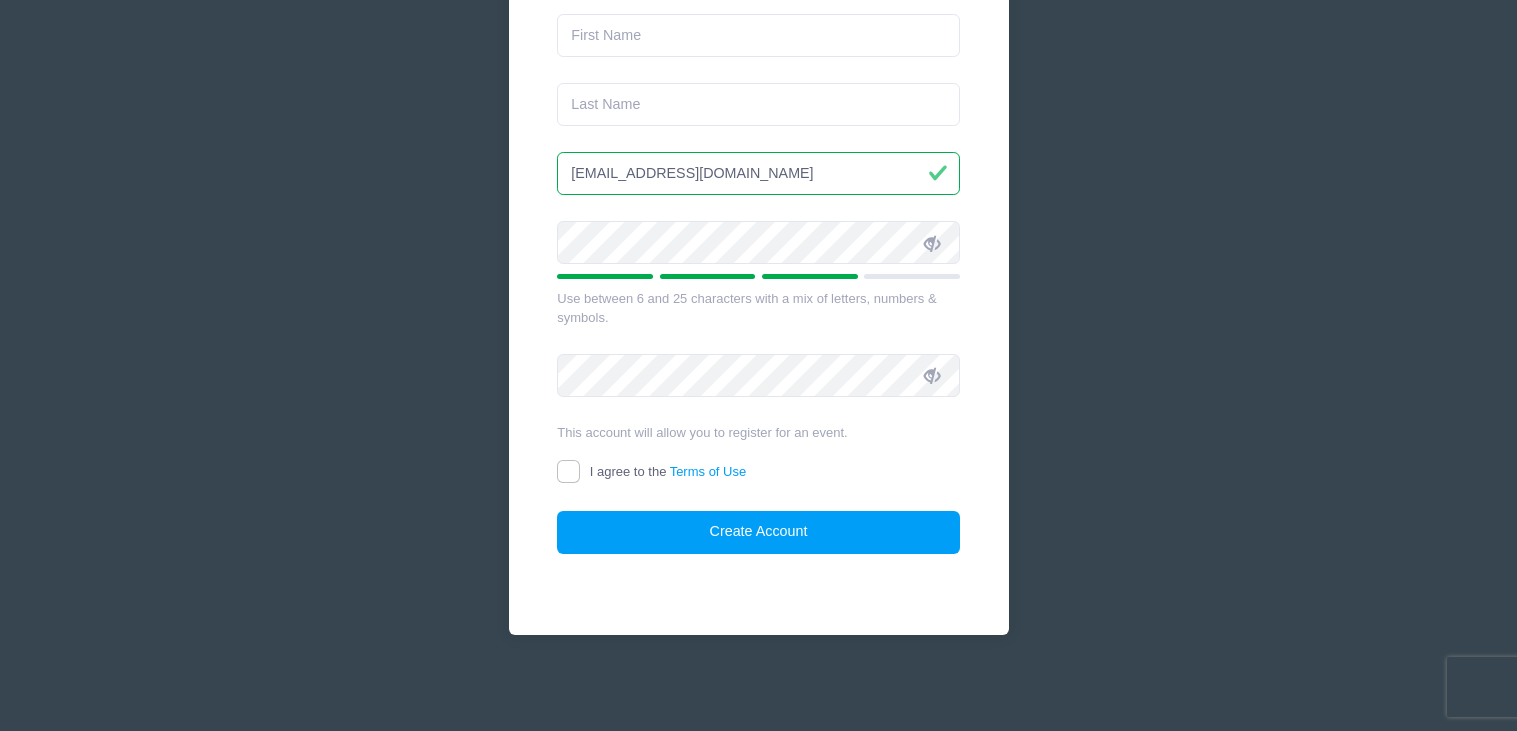 click at bounding box center [932, 243] 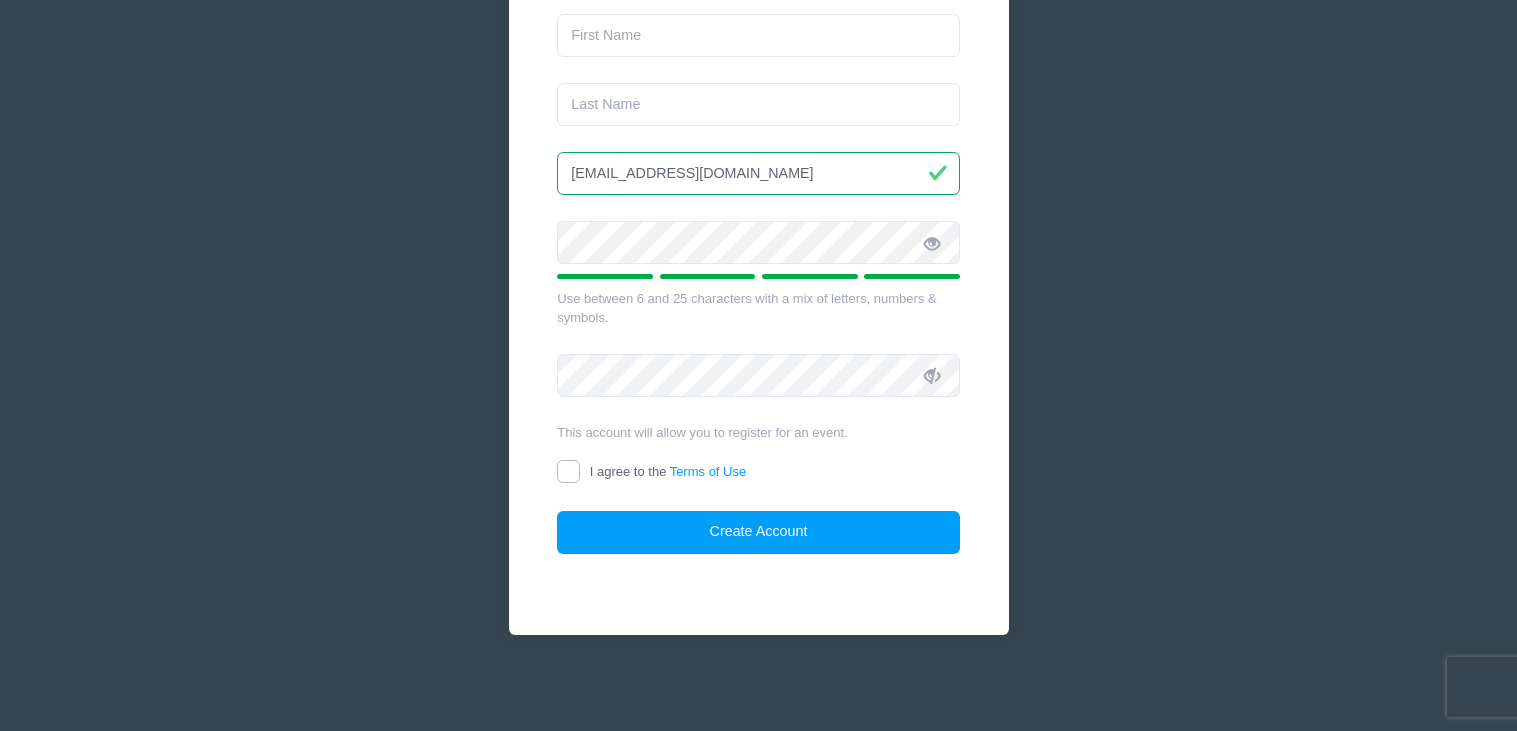 click on "I agree to the
Terms of Use" at bounding box center [568, 471] 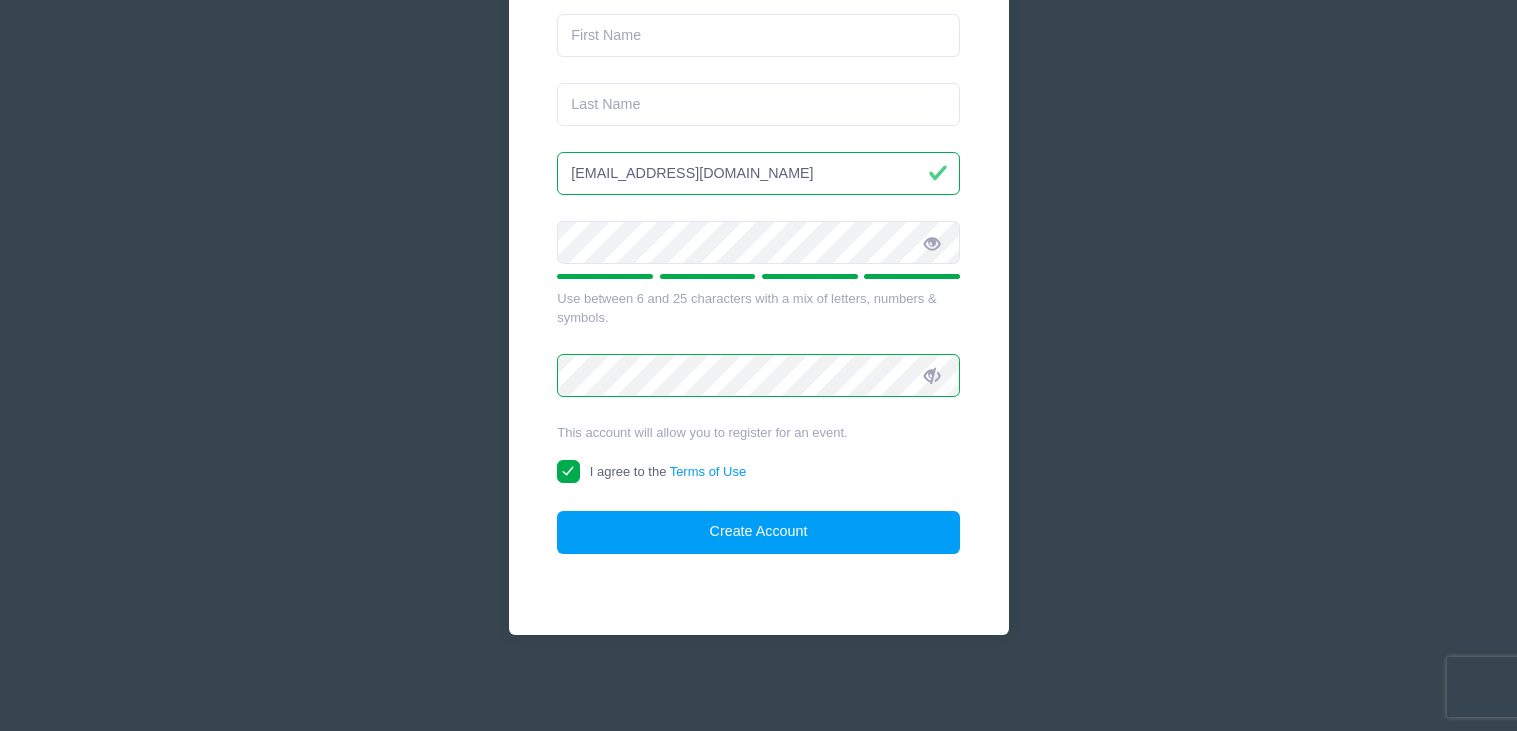 click at bounding box center [932, 376] 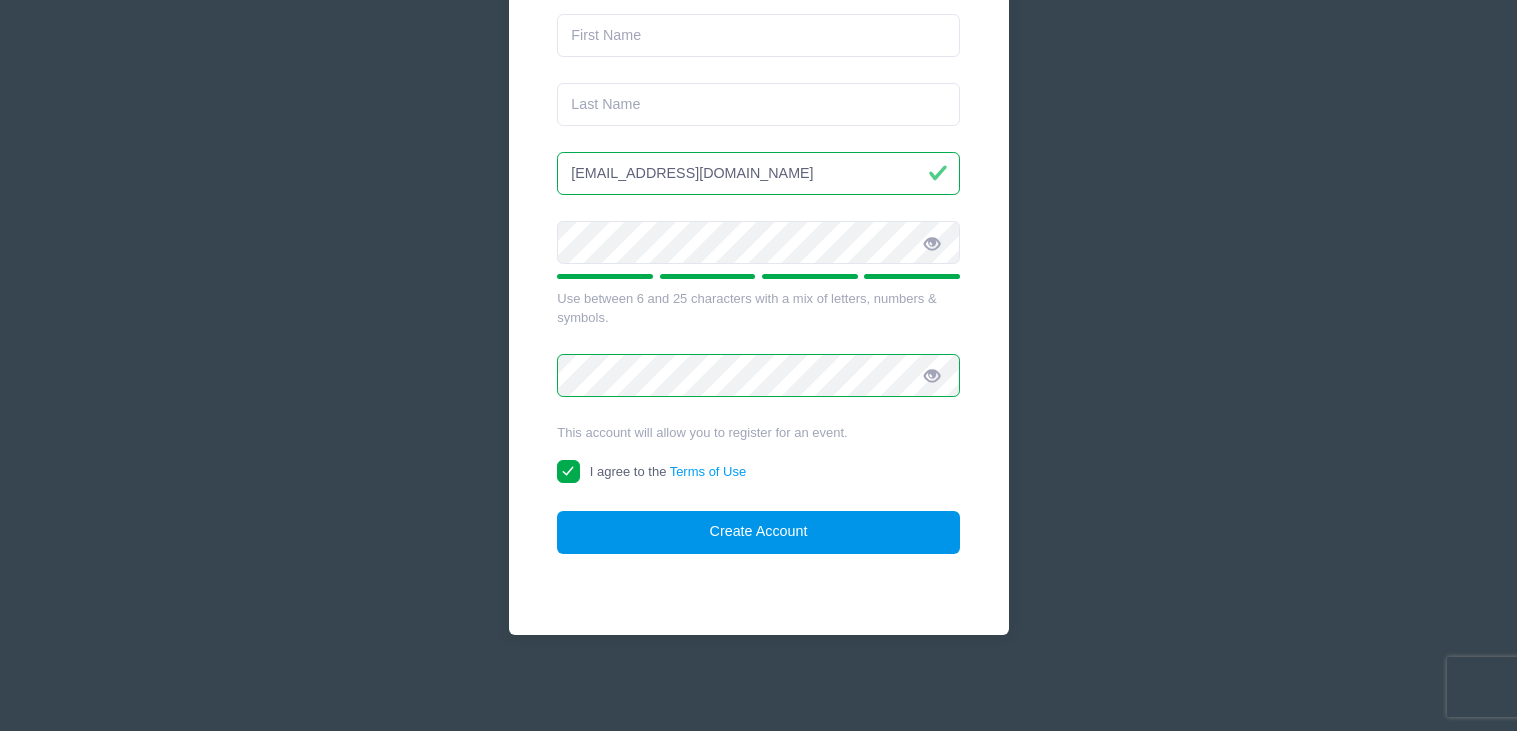 click on "Create Account" at bounding box center [758, 532] 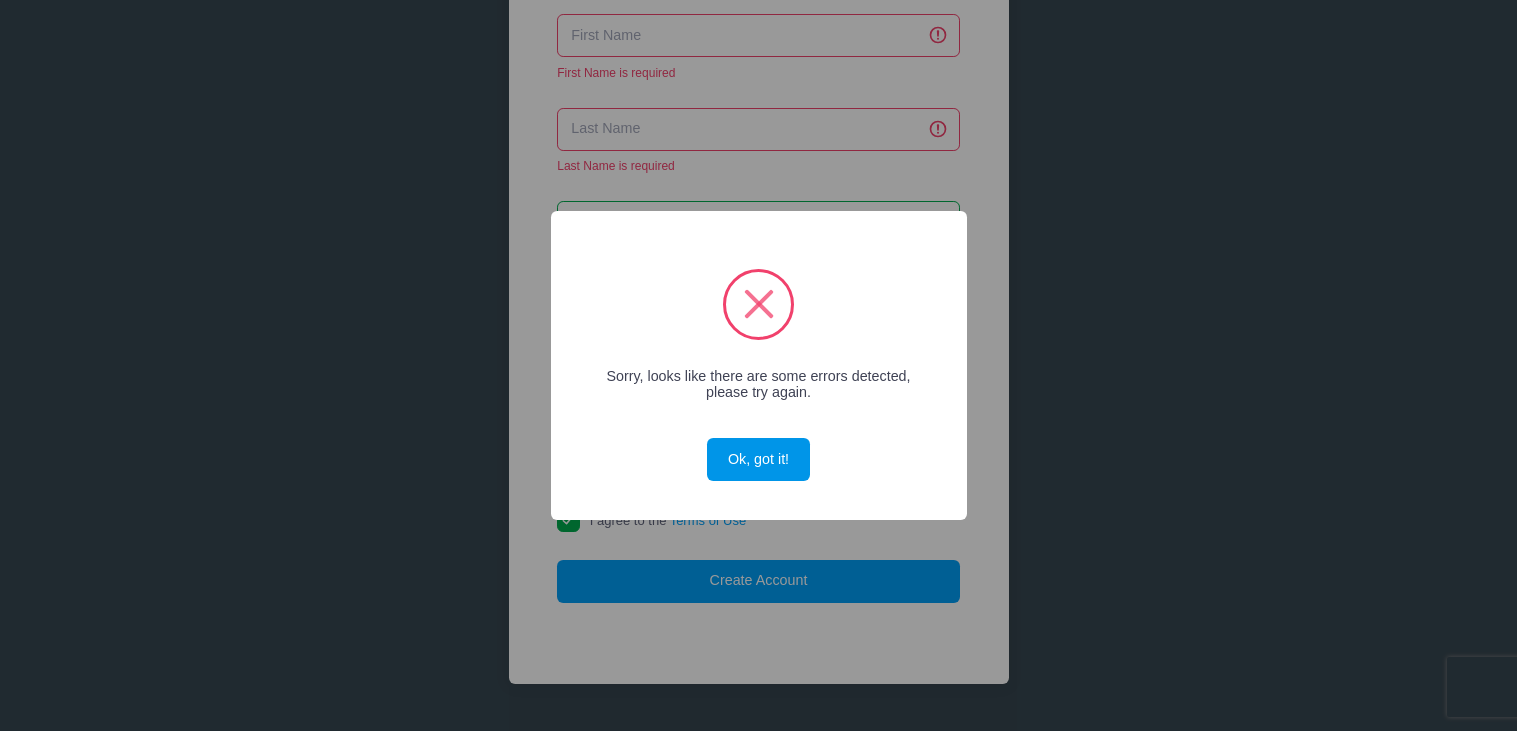 click on "Ok, got it!" at bounding box center (758, 459) 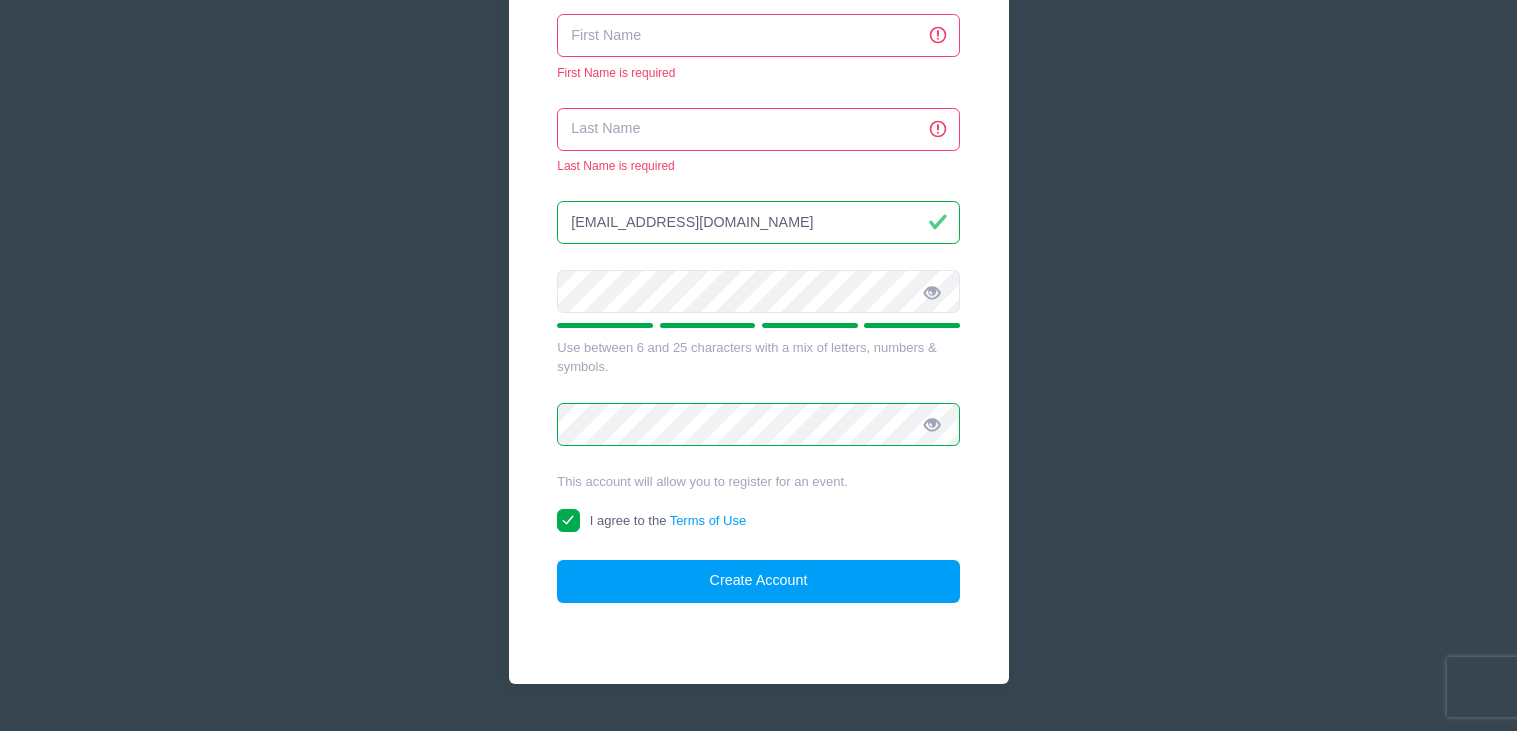 click at bounding box center [758, 35] 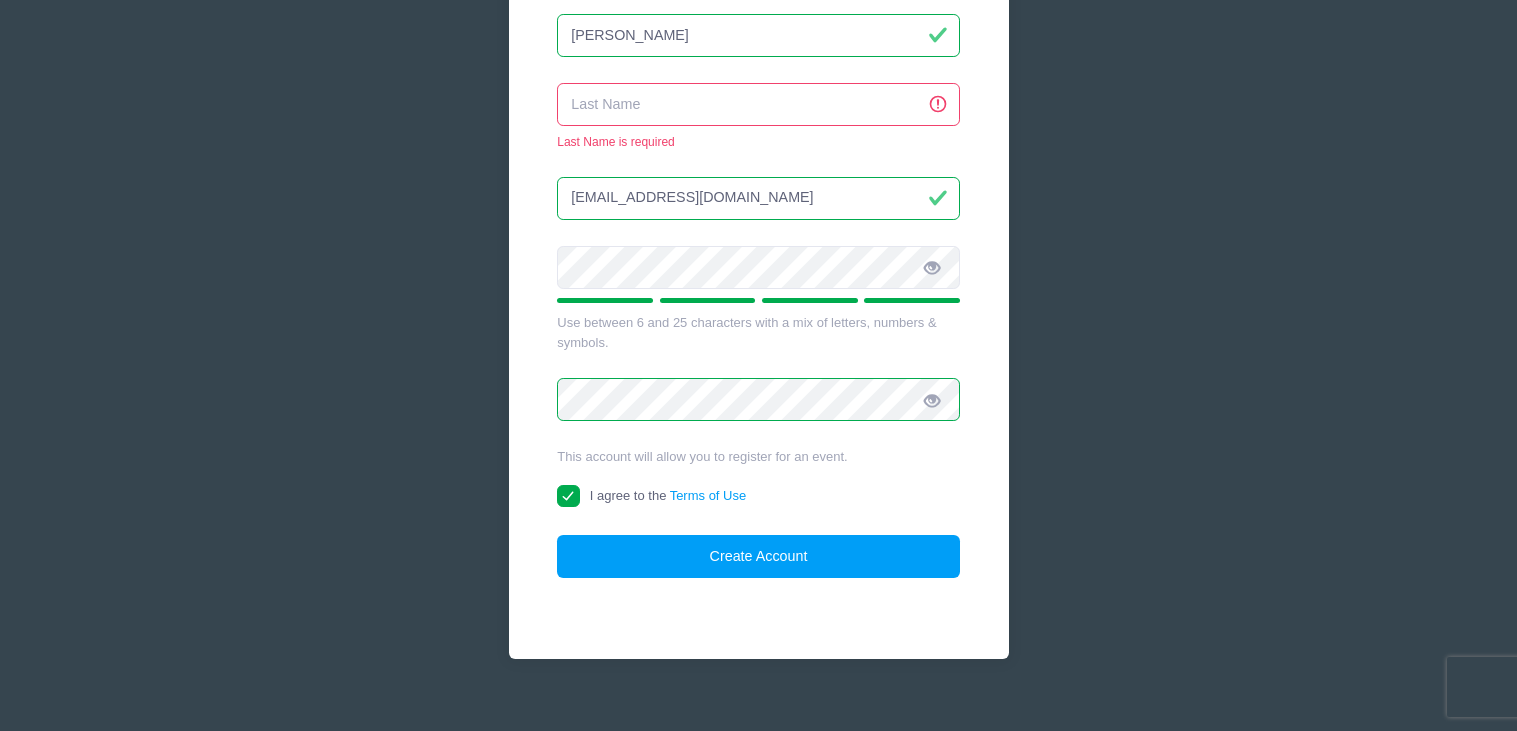 type on "[PERSON_NAME]" 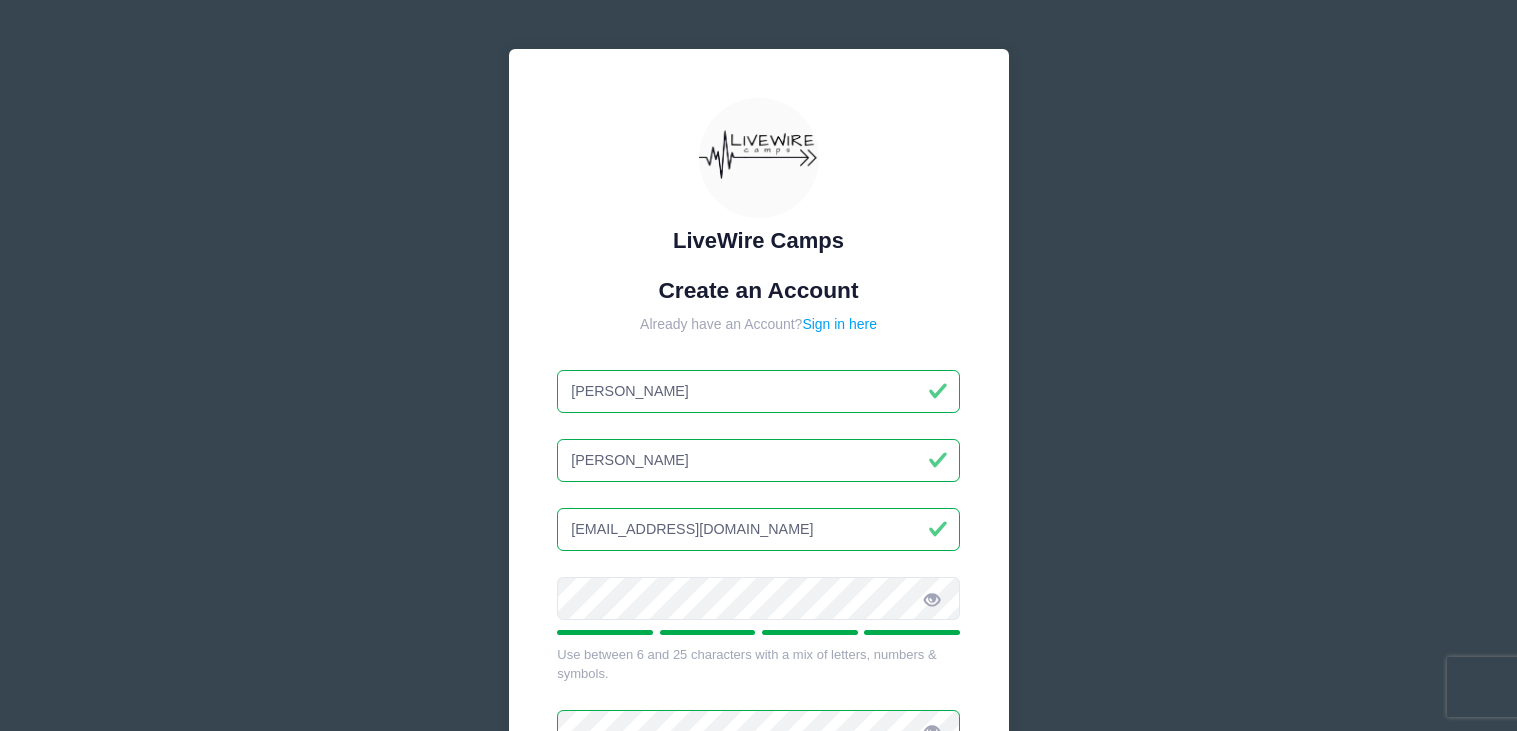scroll, scrollTop: 356, scrollLeft: 0, axis: vertical 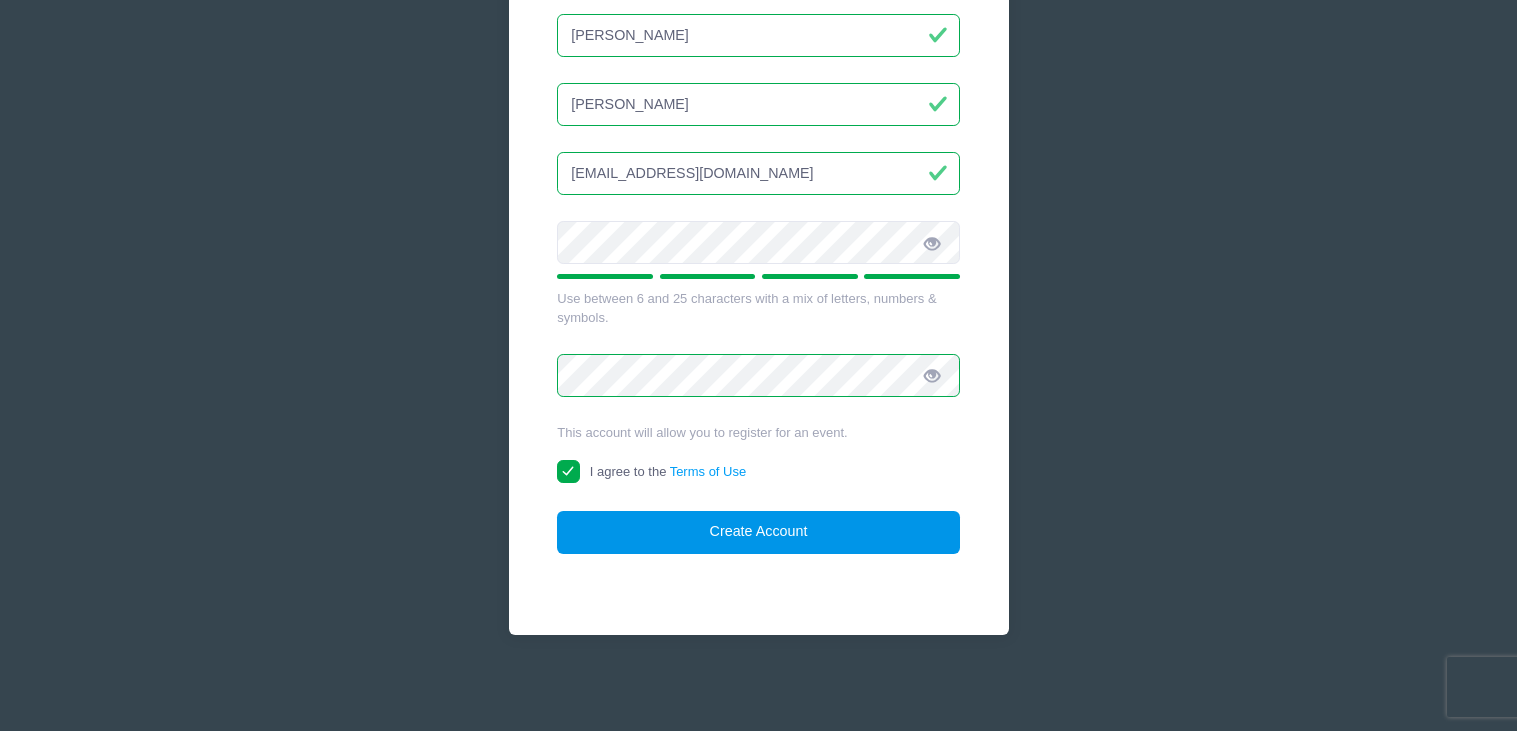 type on "Nelson" 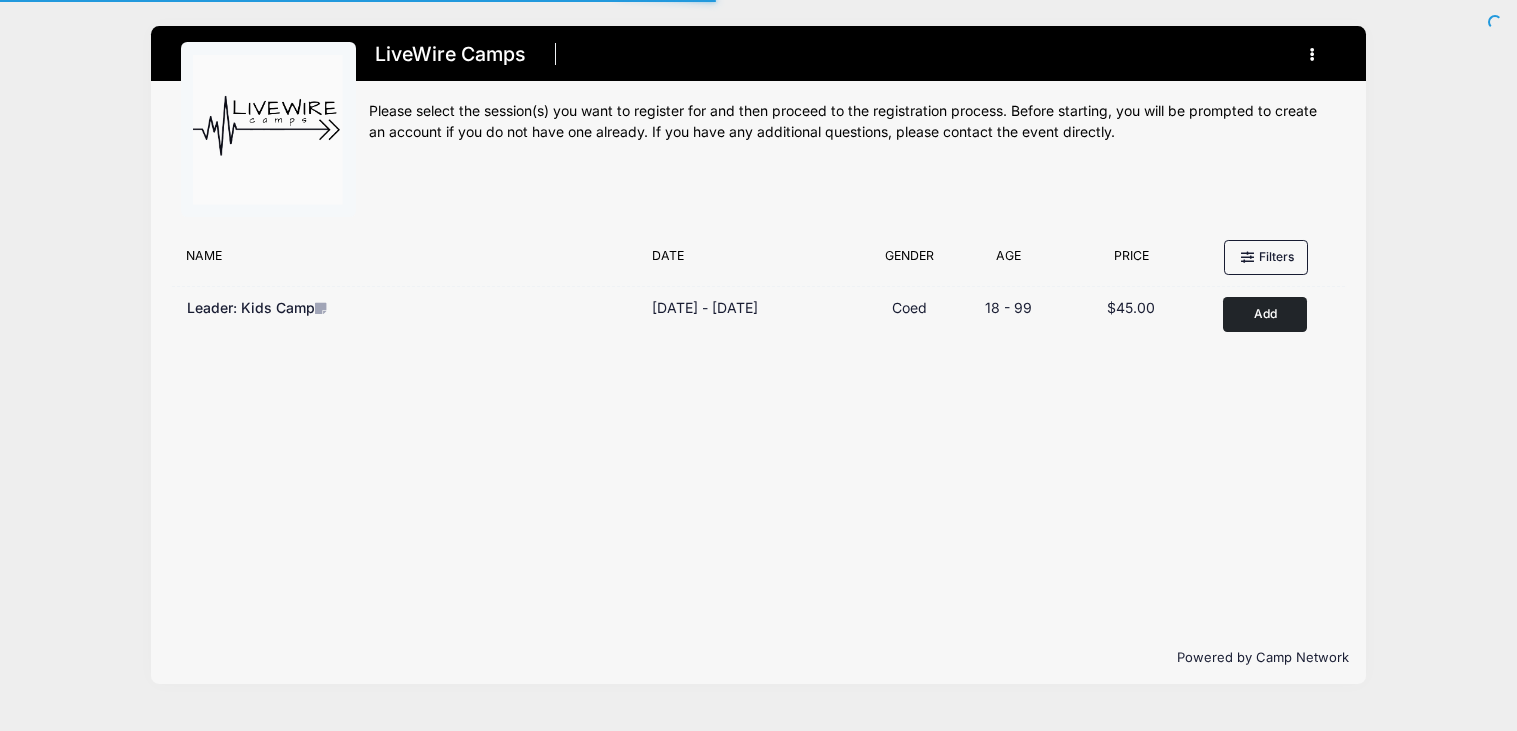 scroll, scrollTop: 0, scrollLeft: 0, axis: both 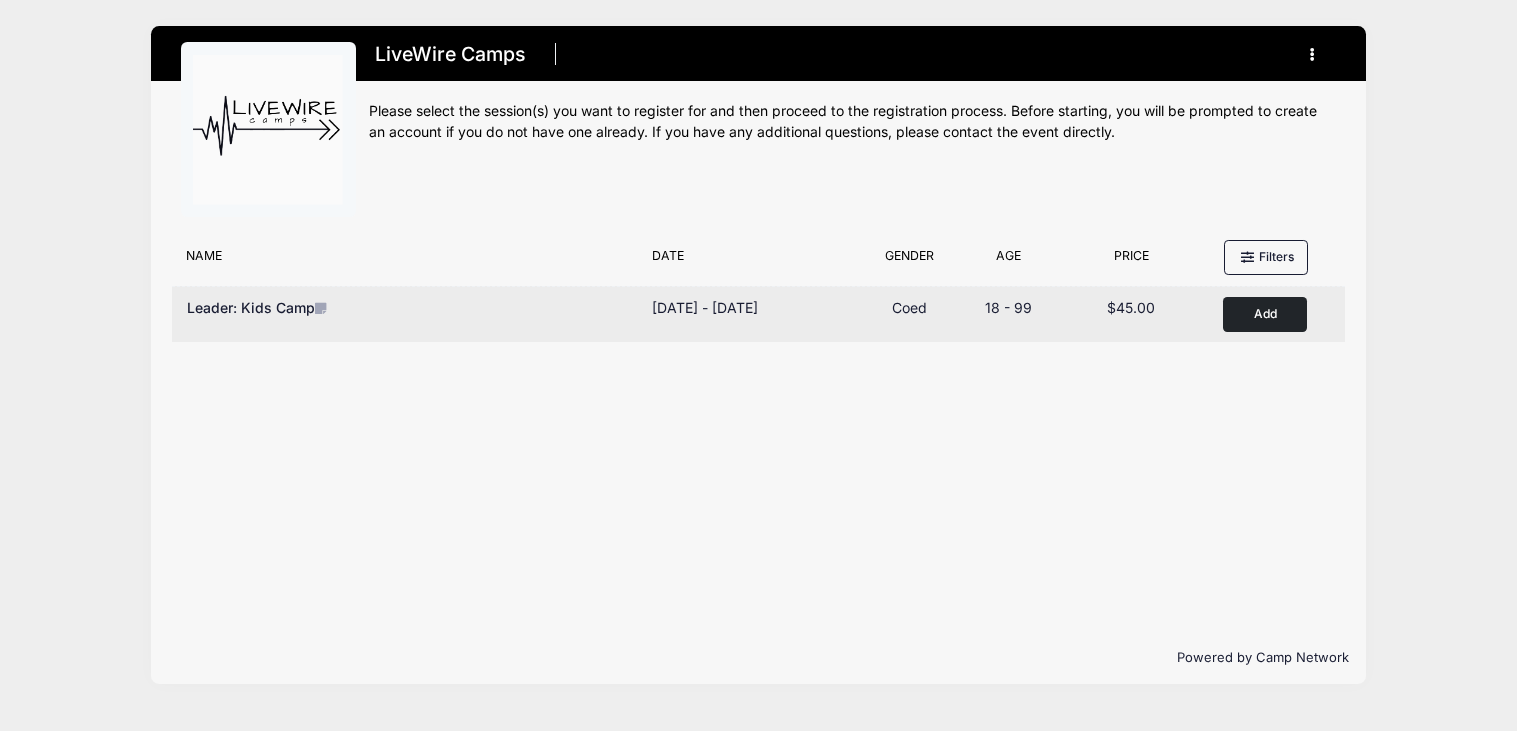 click on "Add" at bounding box center (1265, 314) 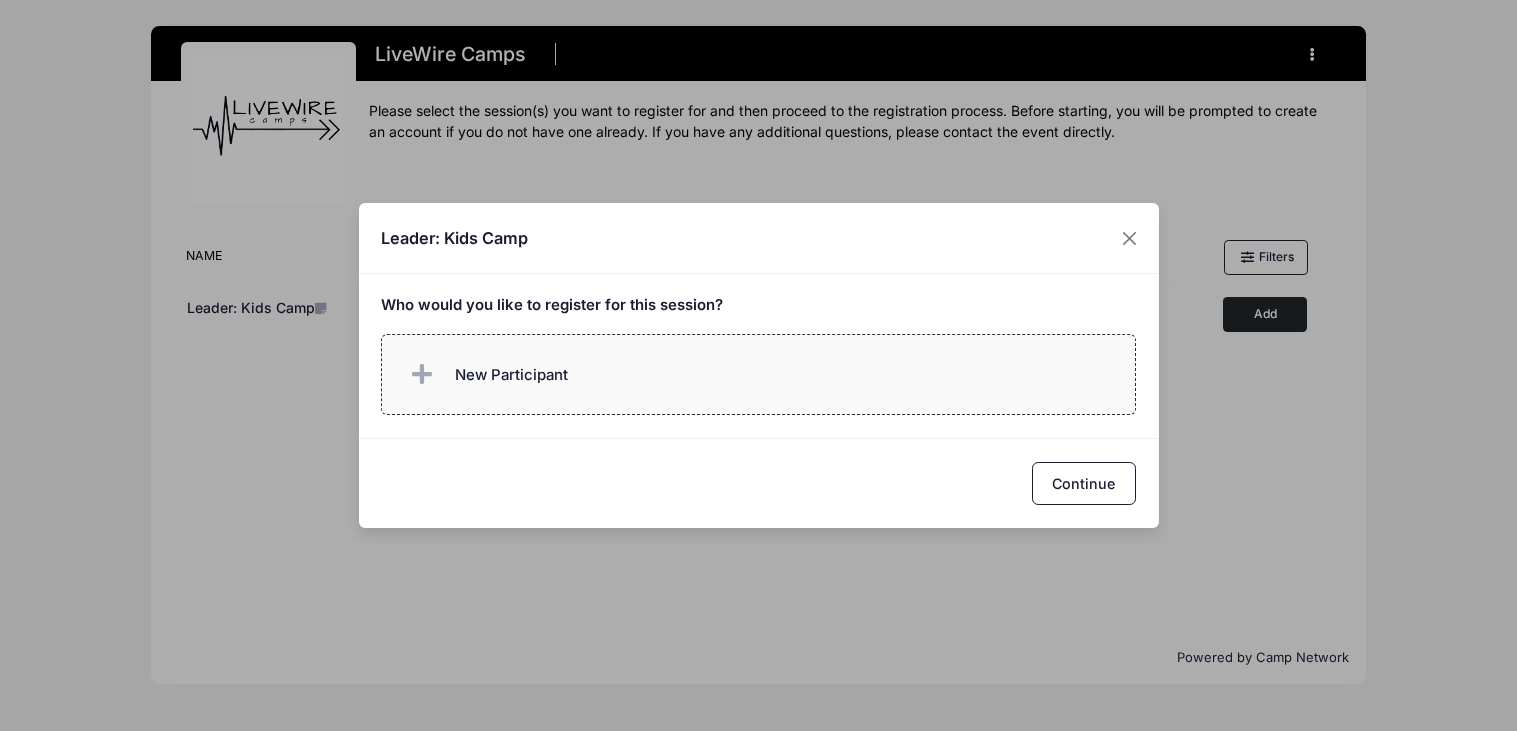 click on "New Participant" at bounding box center [758, 374] 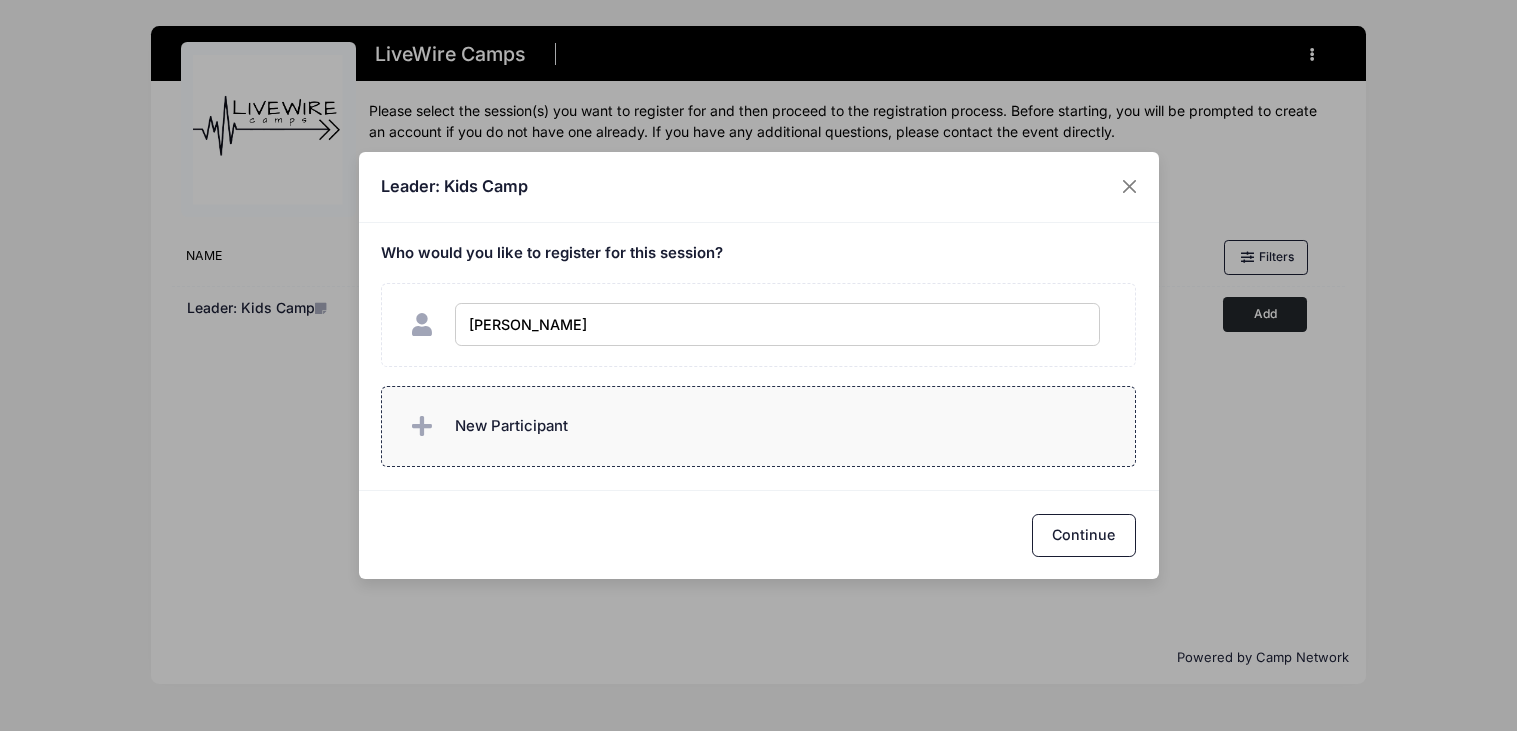 type on "Emily Nelson" 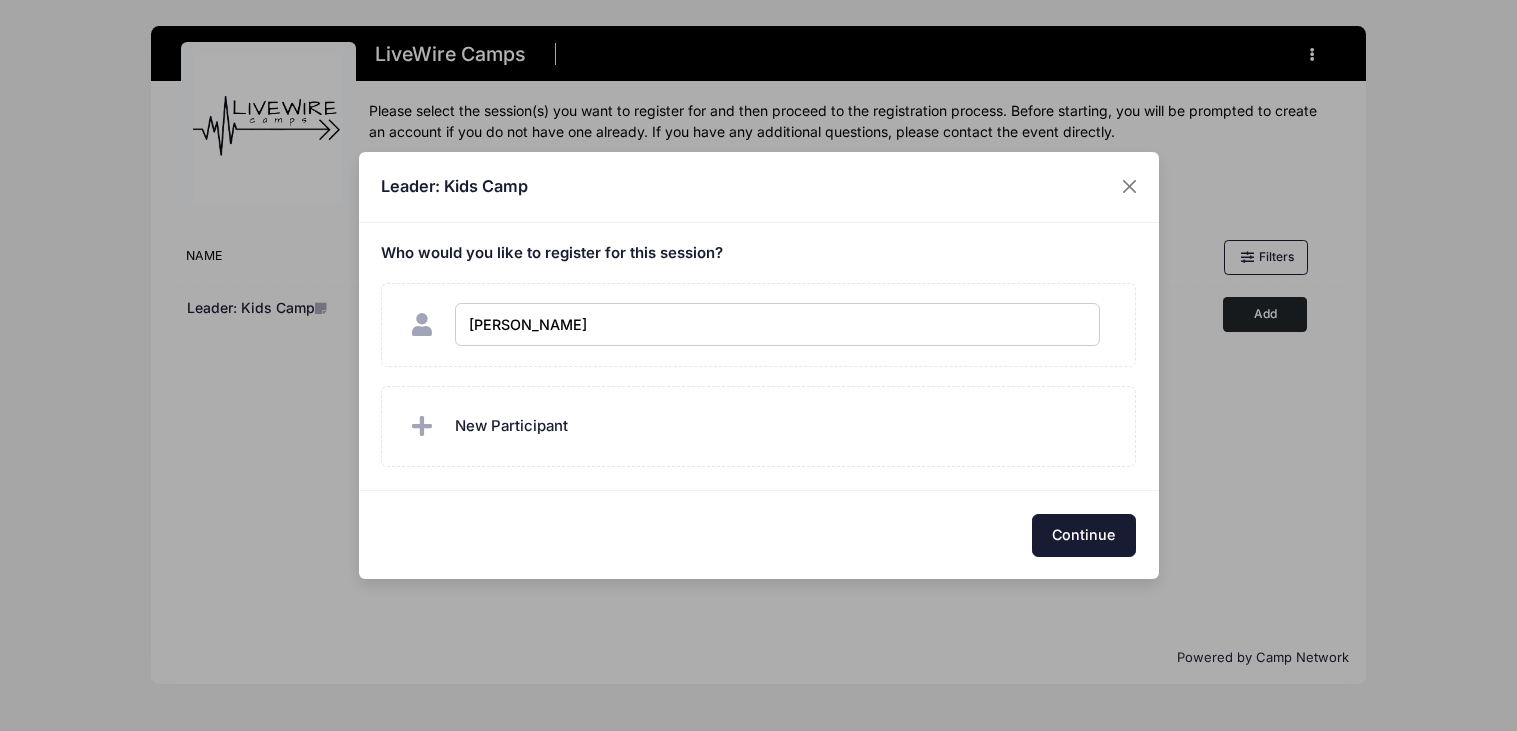 checkbox on "true" 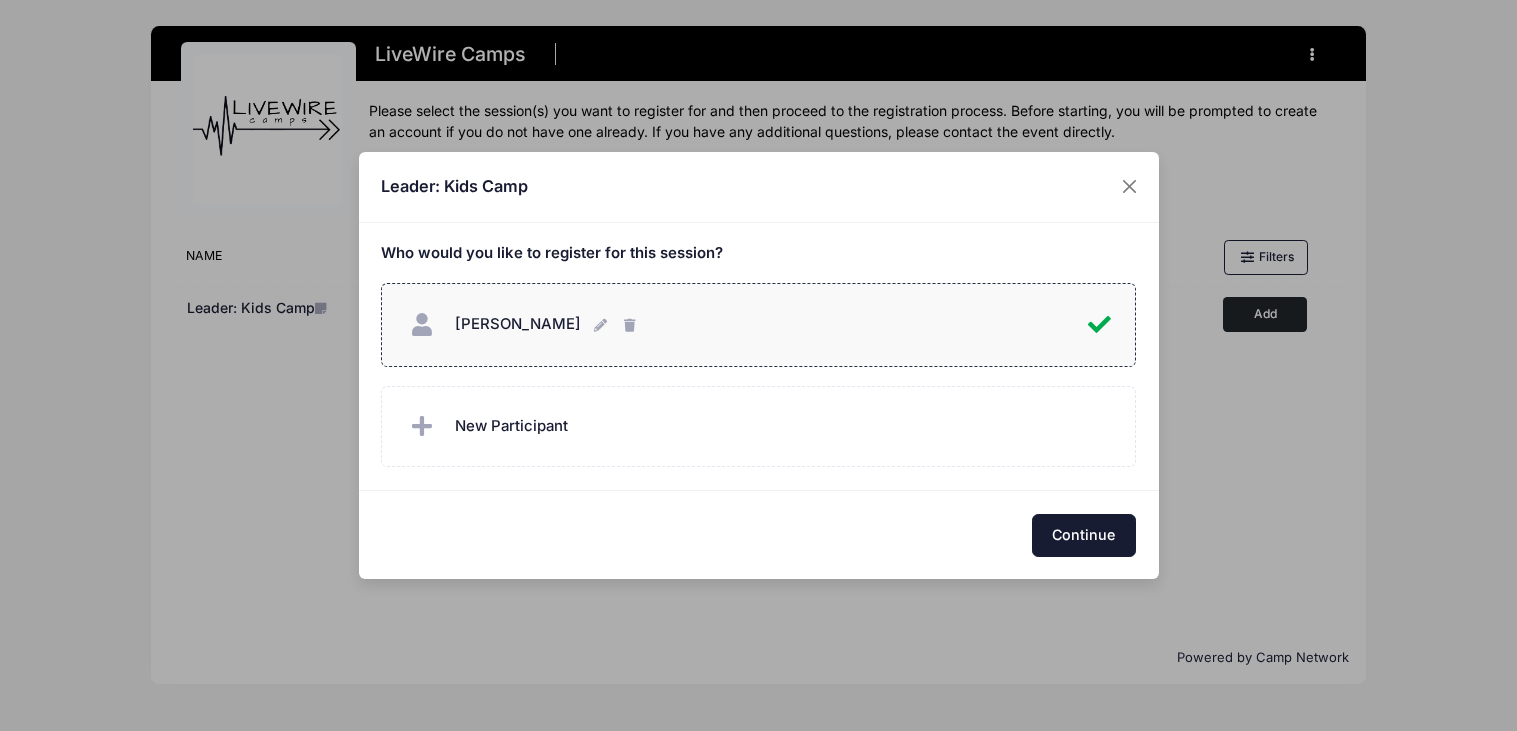 click on "Continue" at bounding box center (1084, 535) 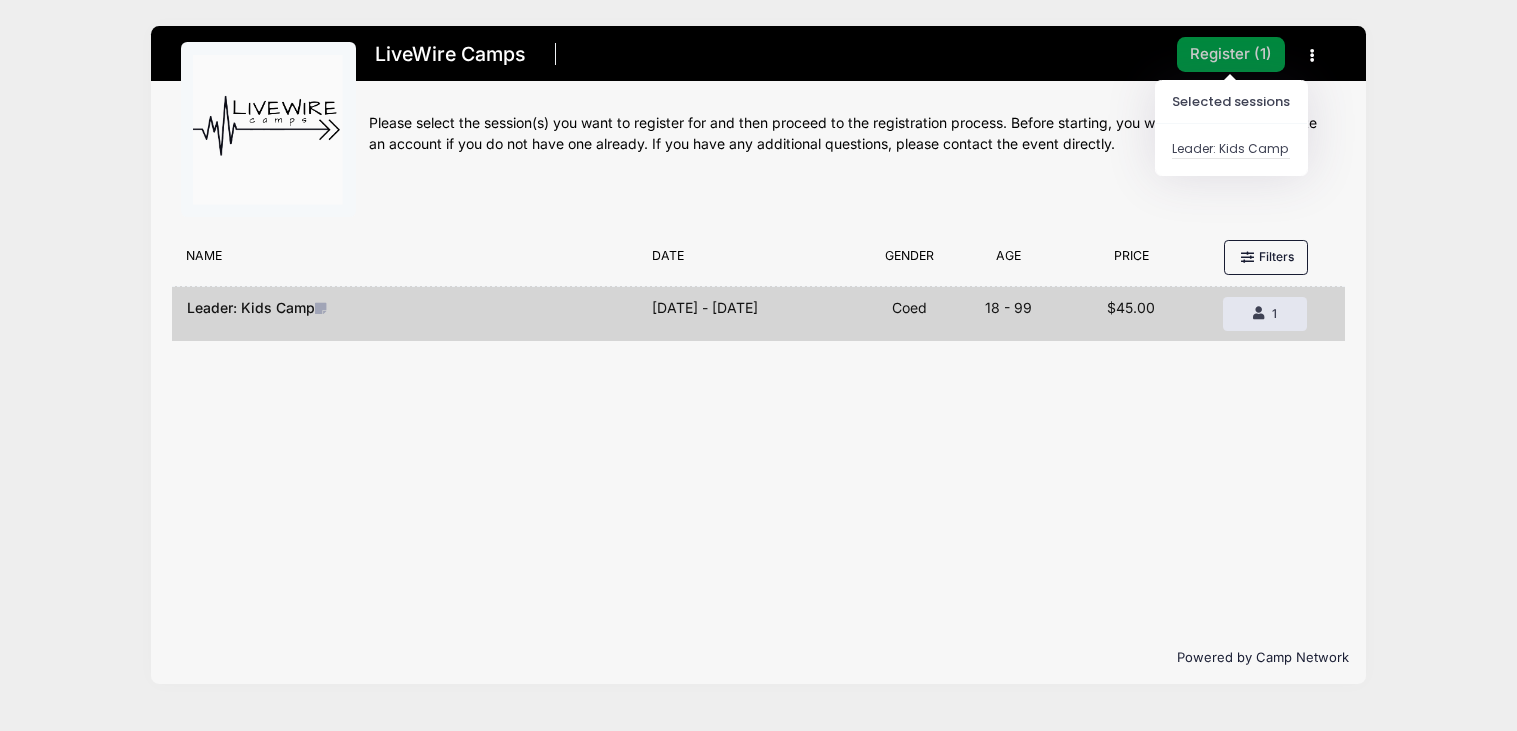 click on "Register ( 1 )" at bounding box center (1231, 54) 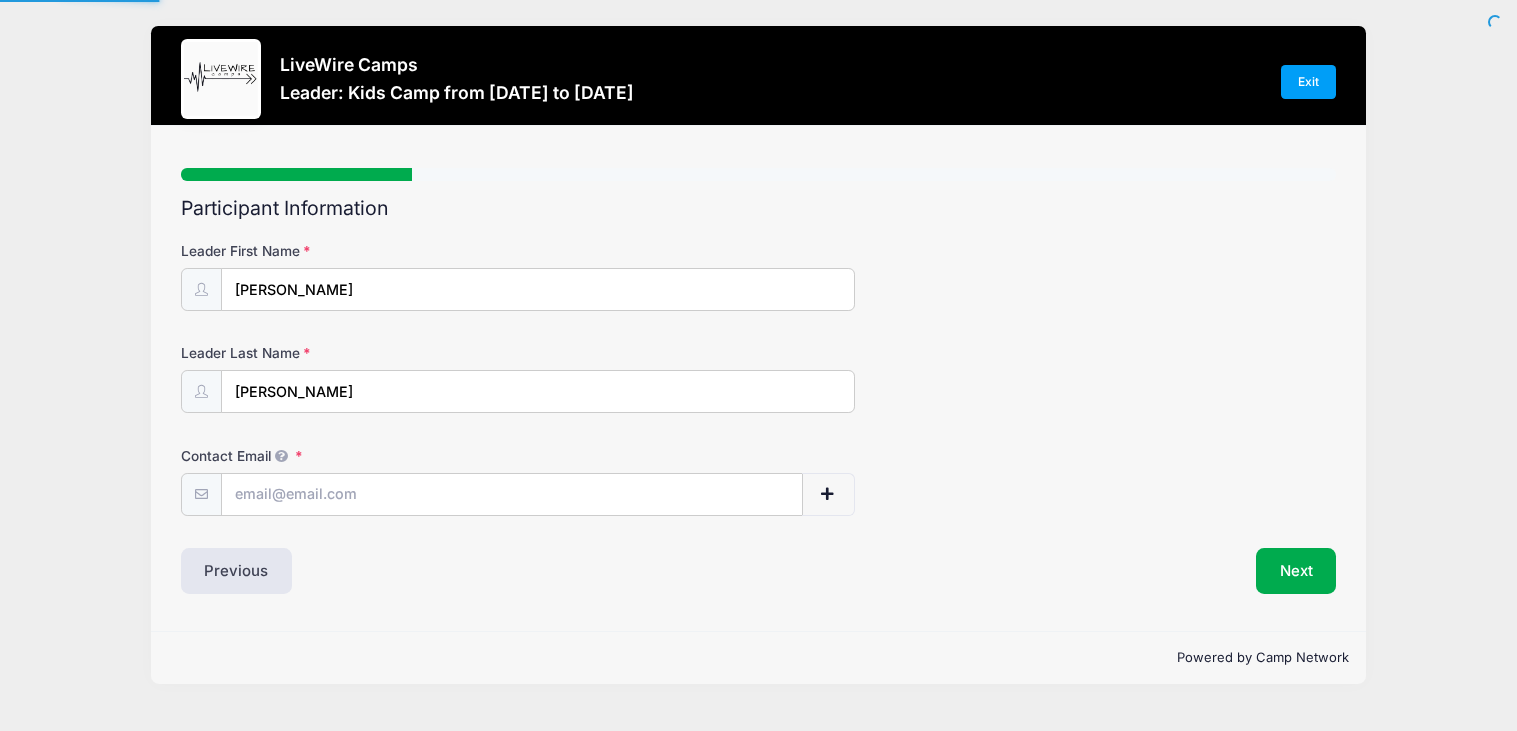 scroll, scrollTop: 0, scrollLeft: 0, axis: both 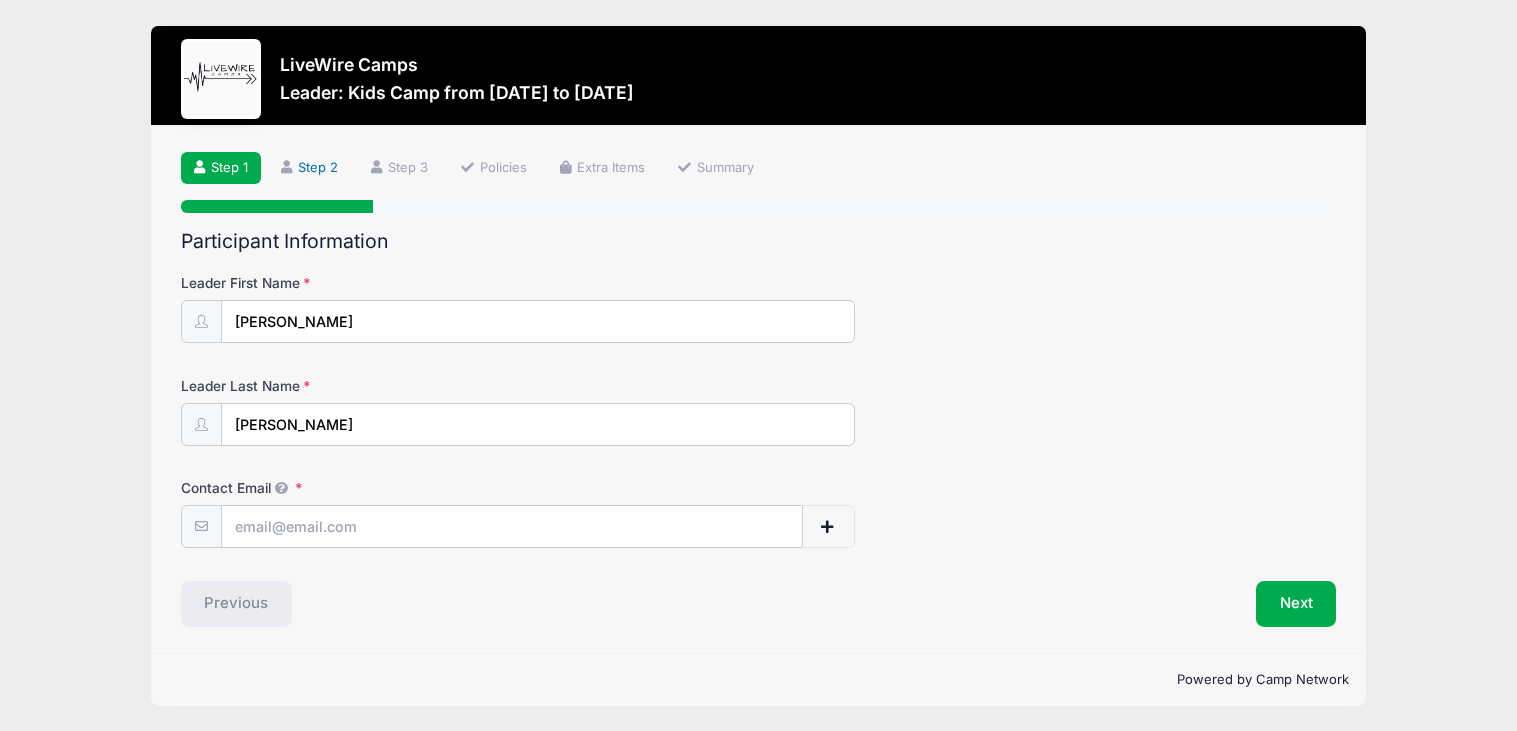 click on "Step 2" at bounding box center [310, 168] 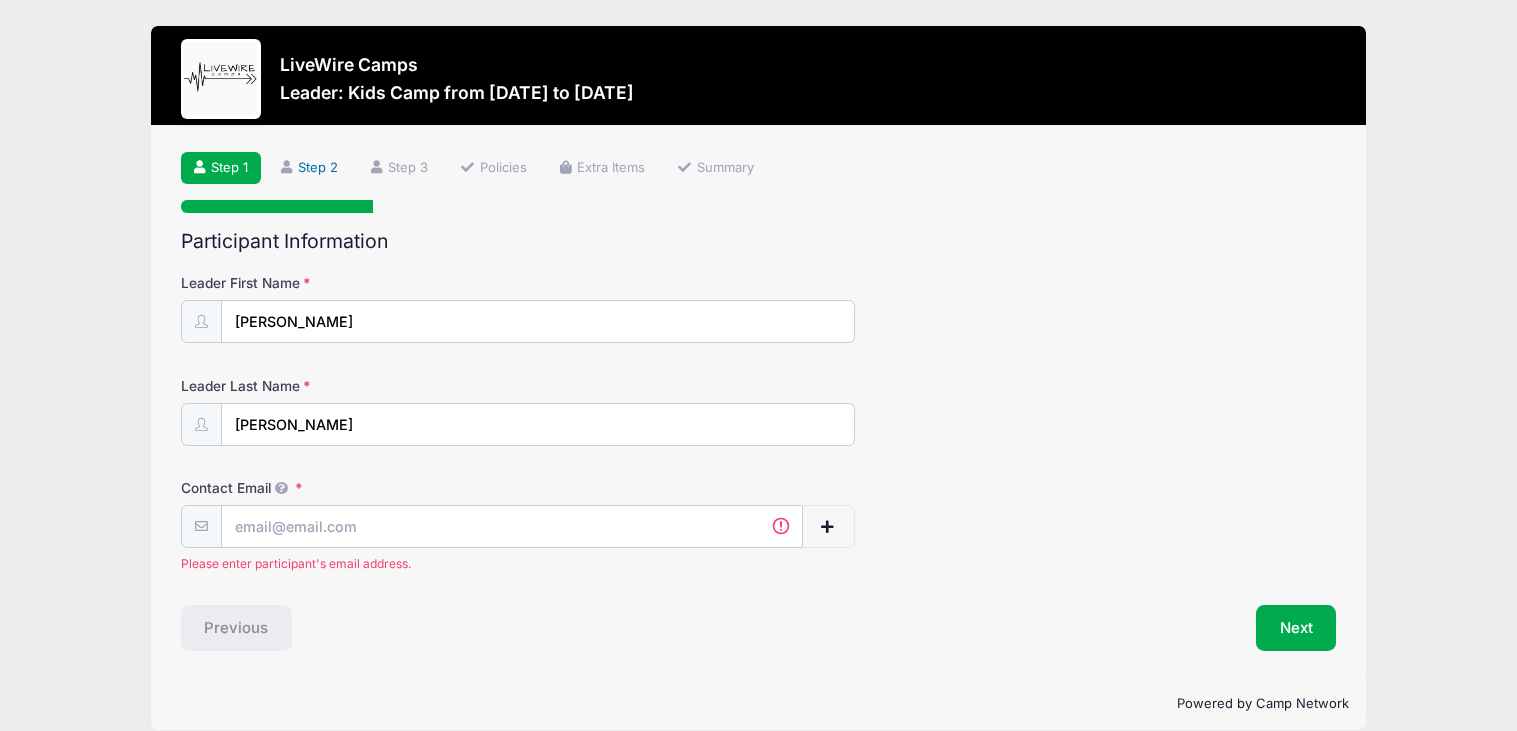 scroll, scrollTop: 25, scrollLeft: 0, axis: vertical 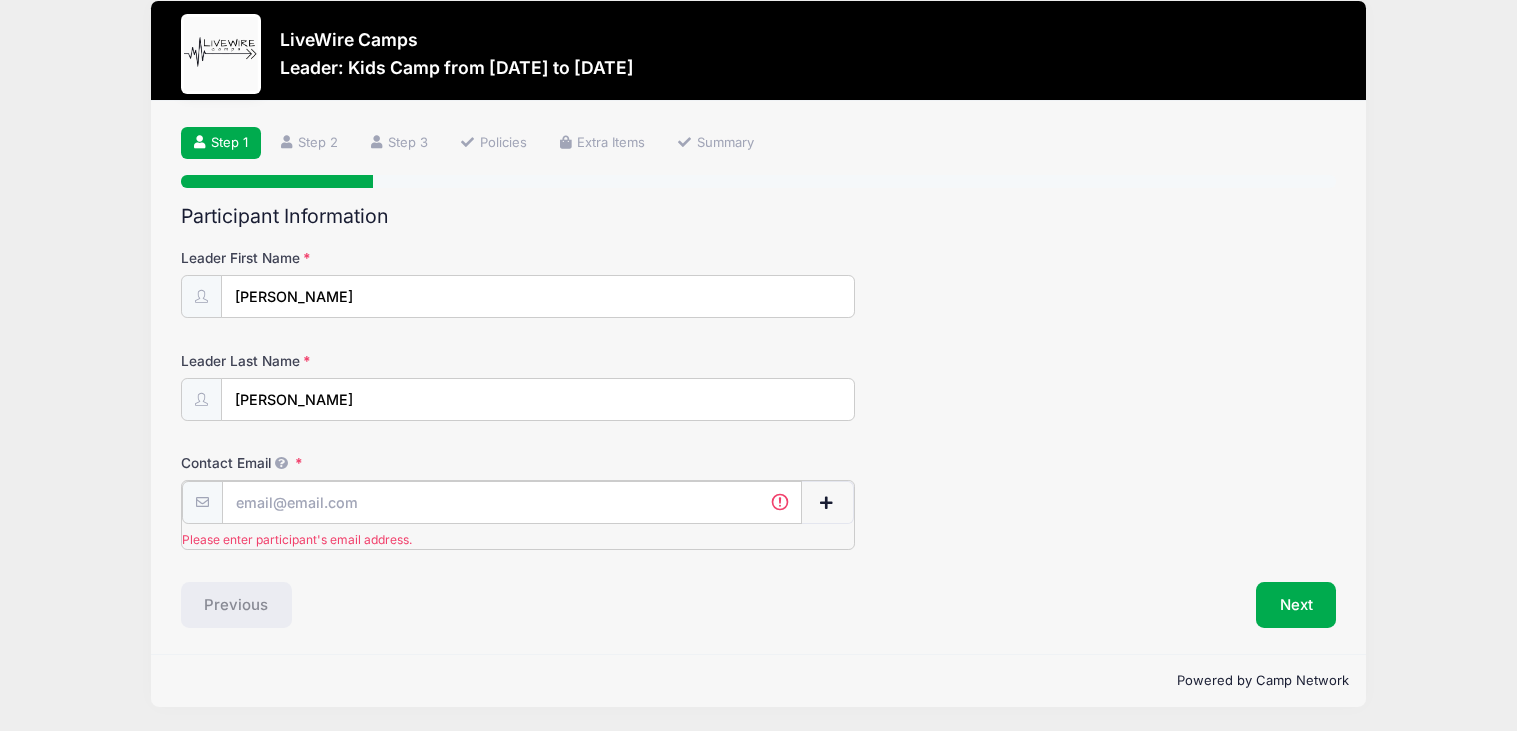 click on "Contact Email" at bounding box center (512, 502) 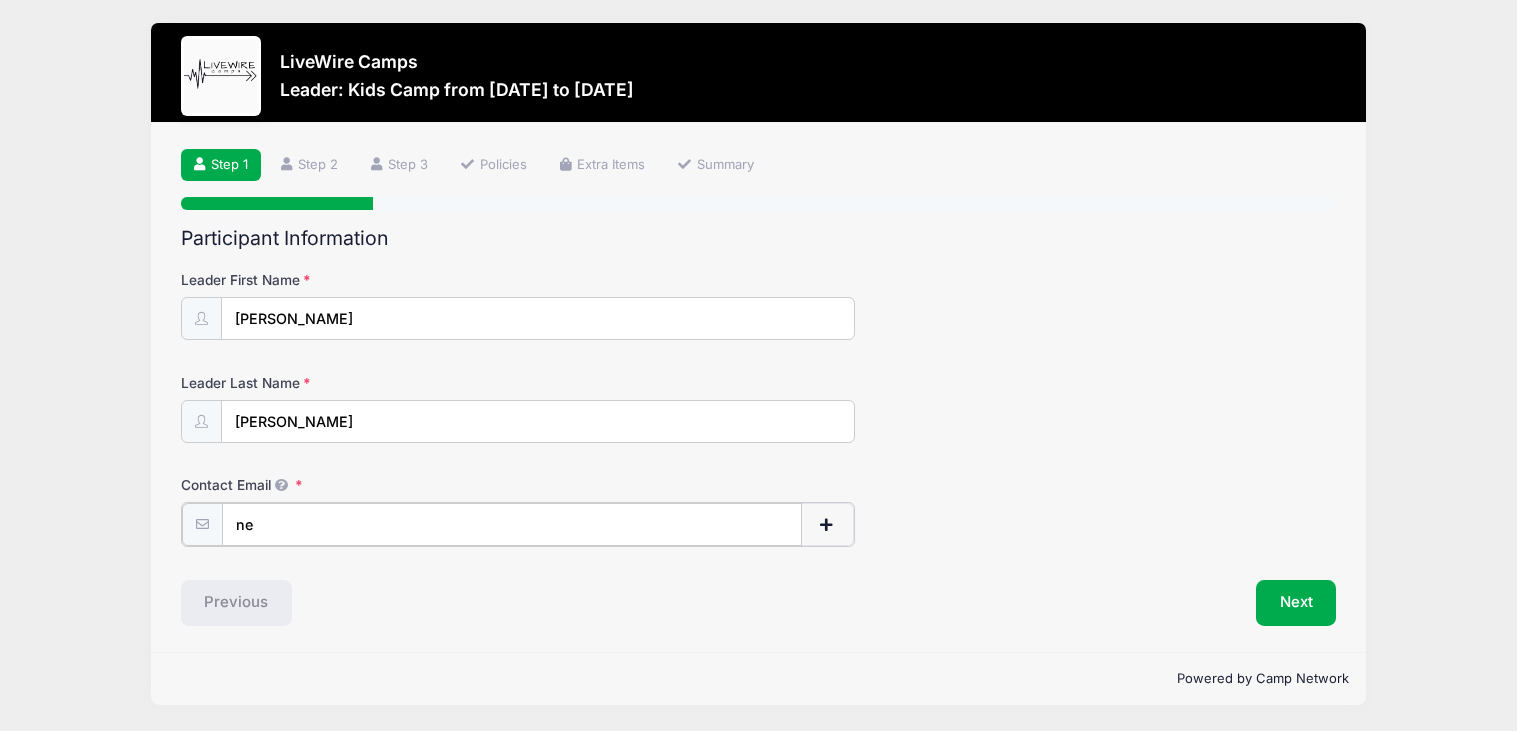 scroll, scrollTop: 3, scrollLeft: 0, axis: vertical 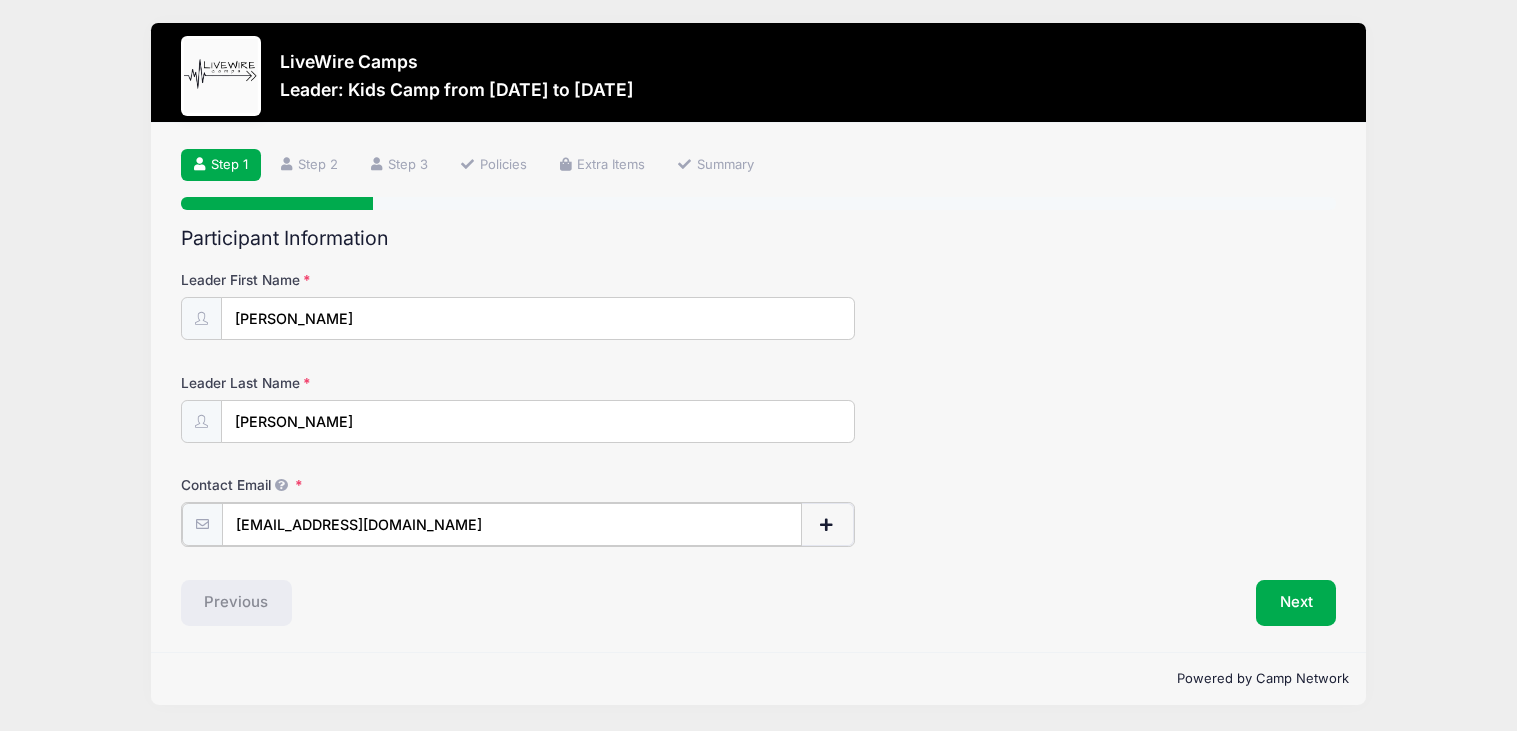 type on "[EMAIL_ADDRESS][DOMAIN_NAME]" 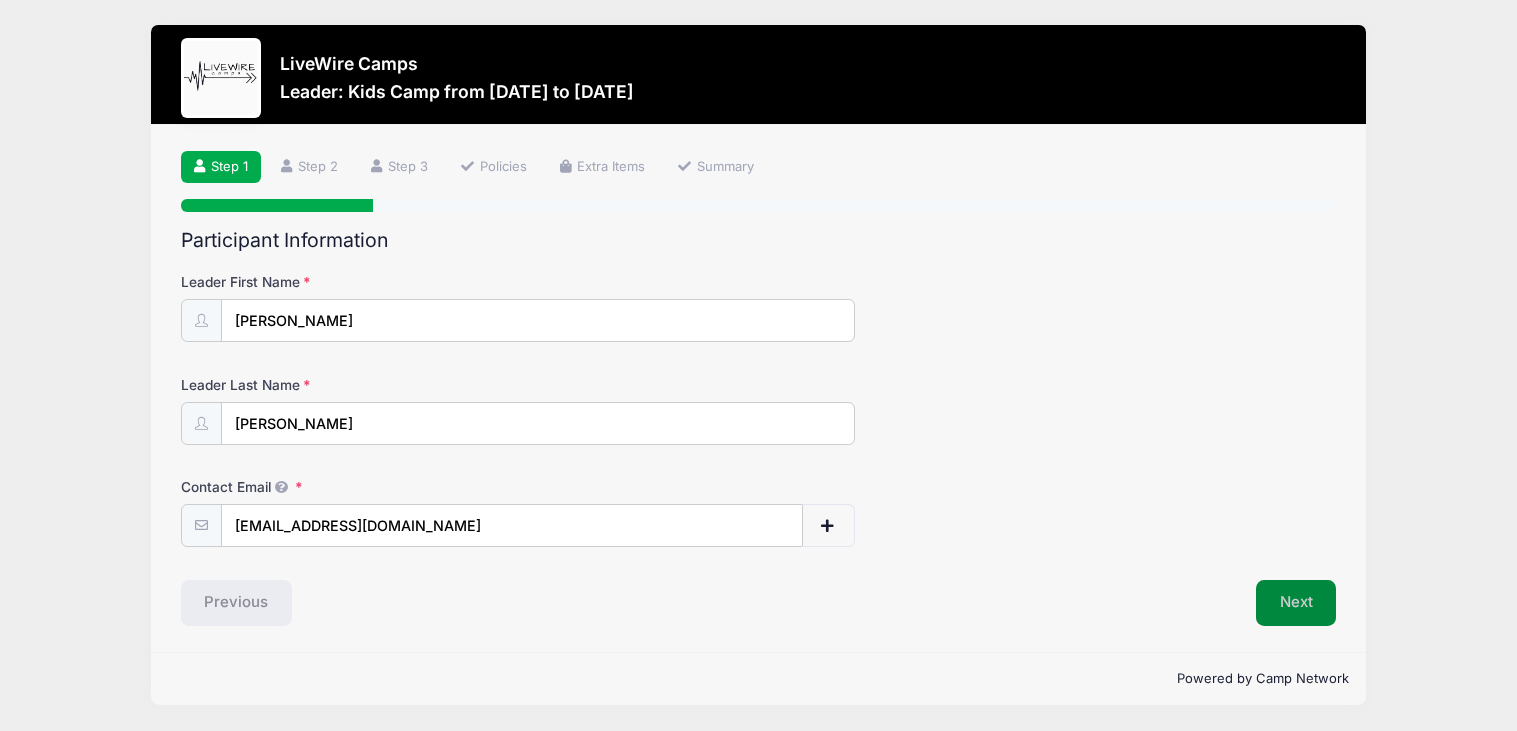 click on "Next" at bounding box center (1296, 603) 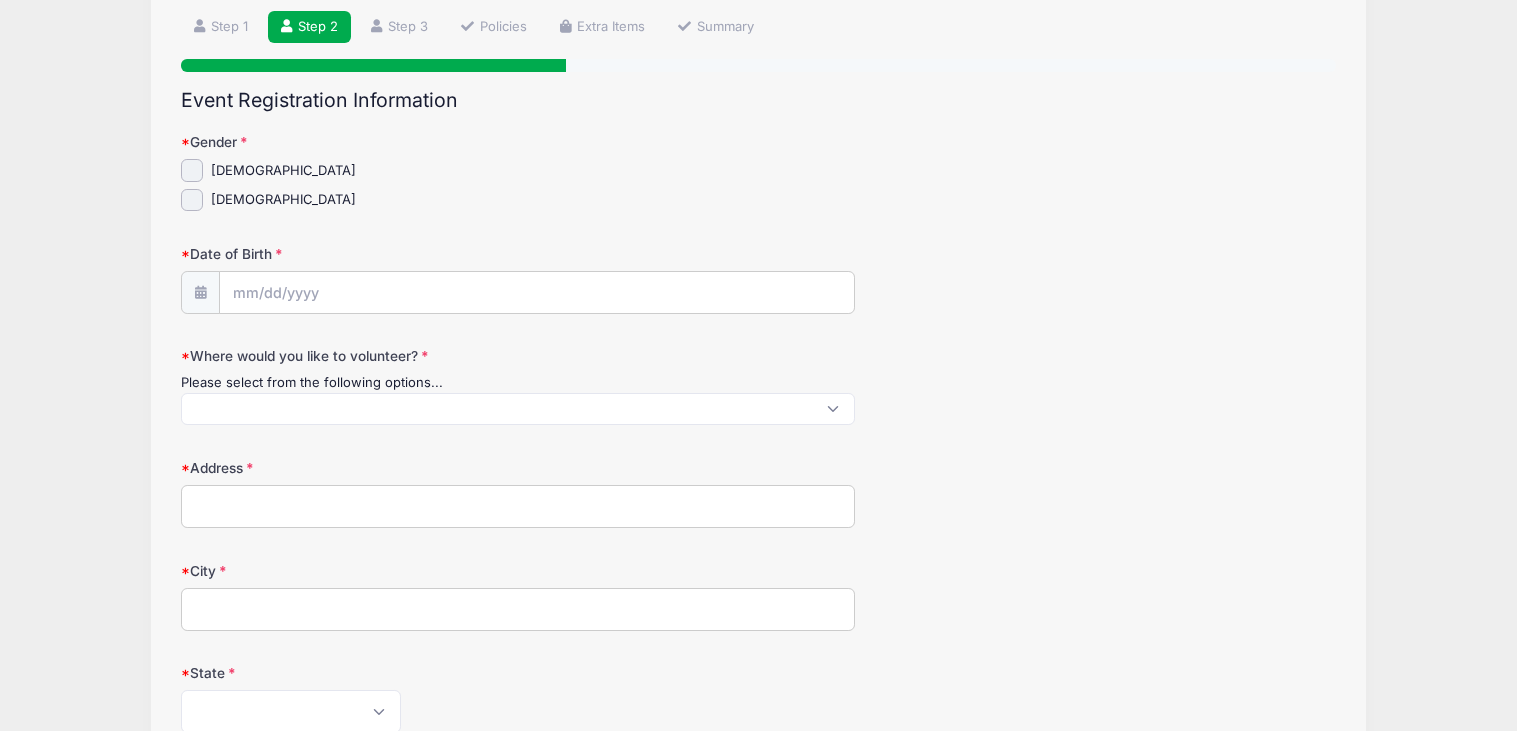 scroll, scrollTop: 148, scrollLeft: 0, axis: vertical 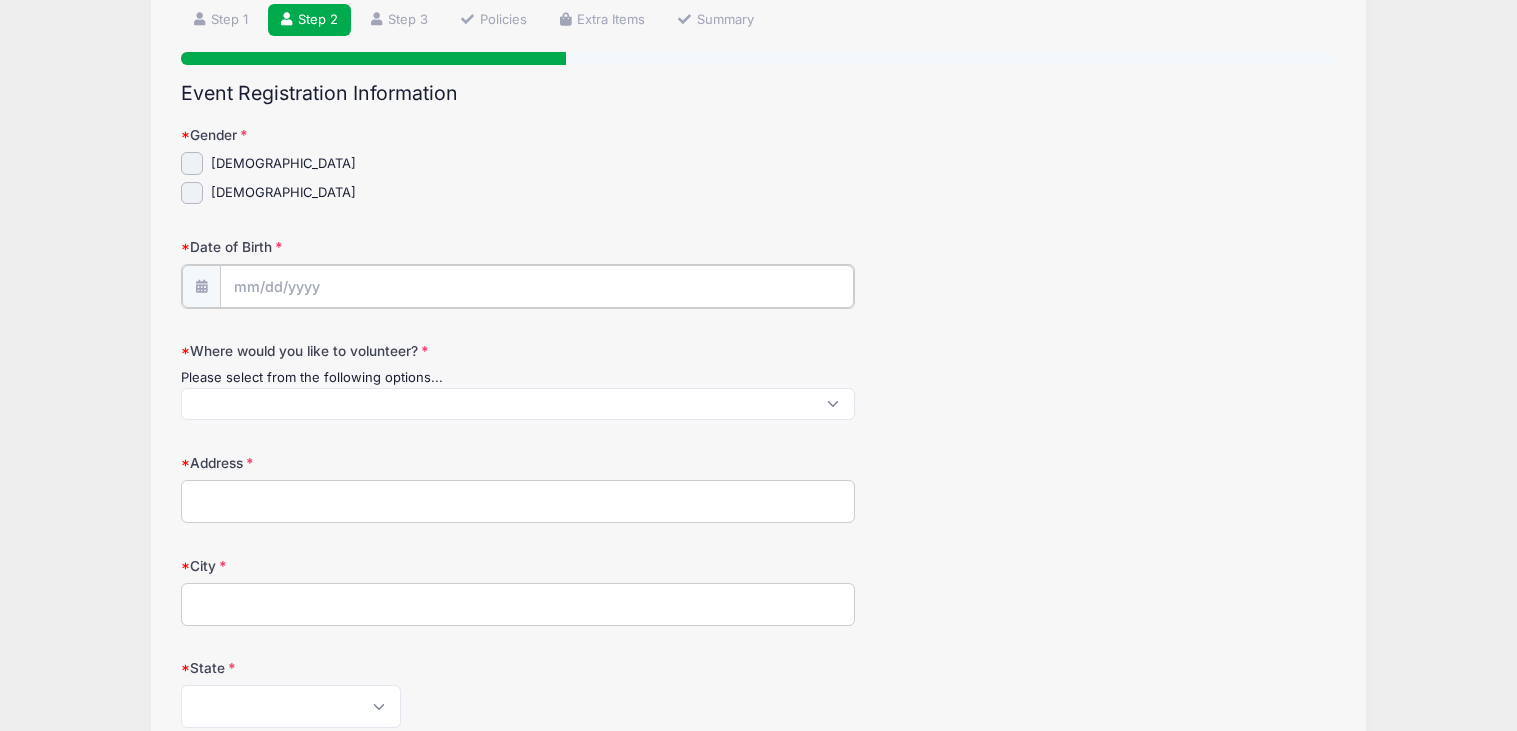 click on "Date of Birth" at bounding box center [537, 286] 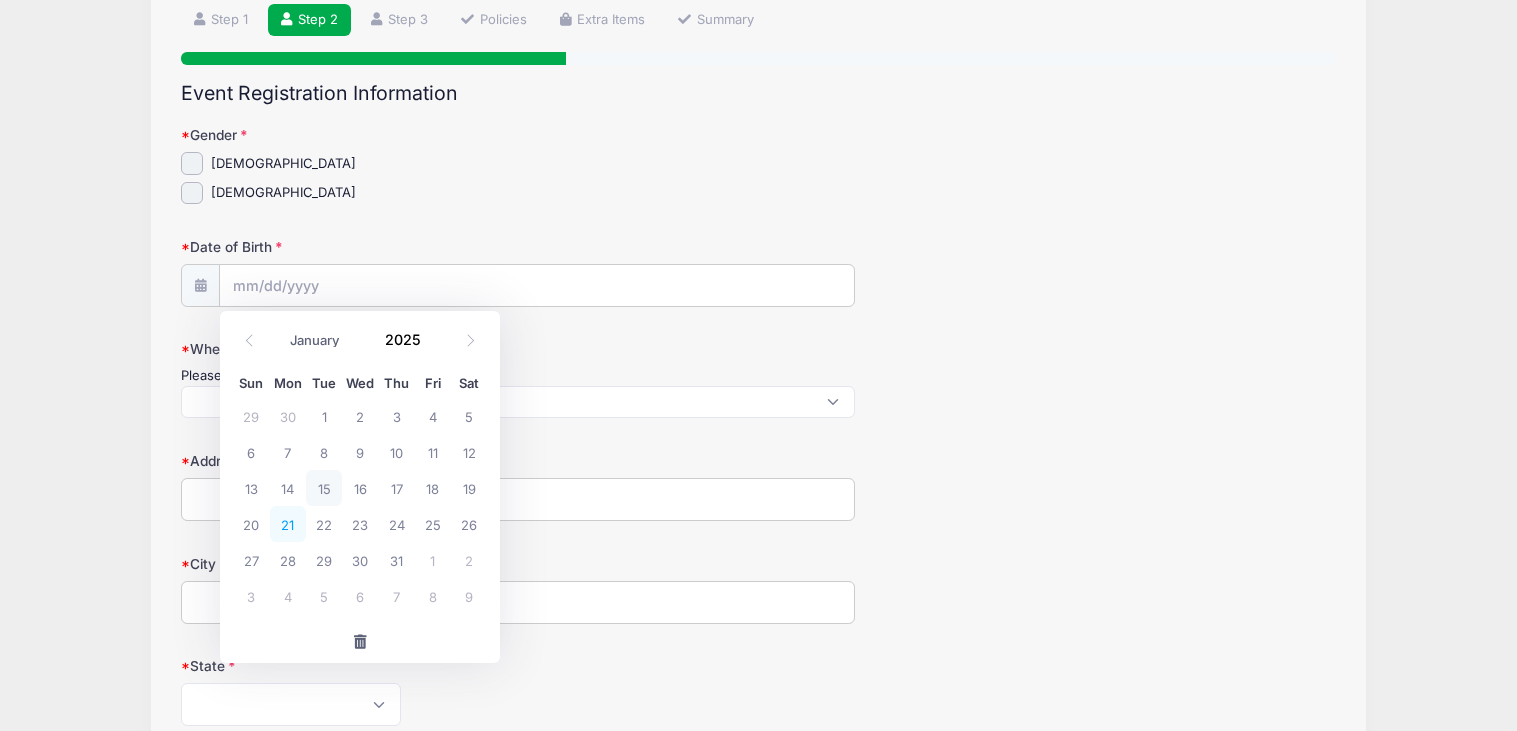 click on "21" at bounding box center [288, 524] 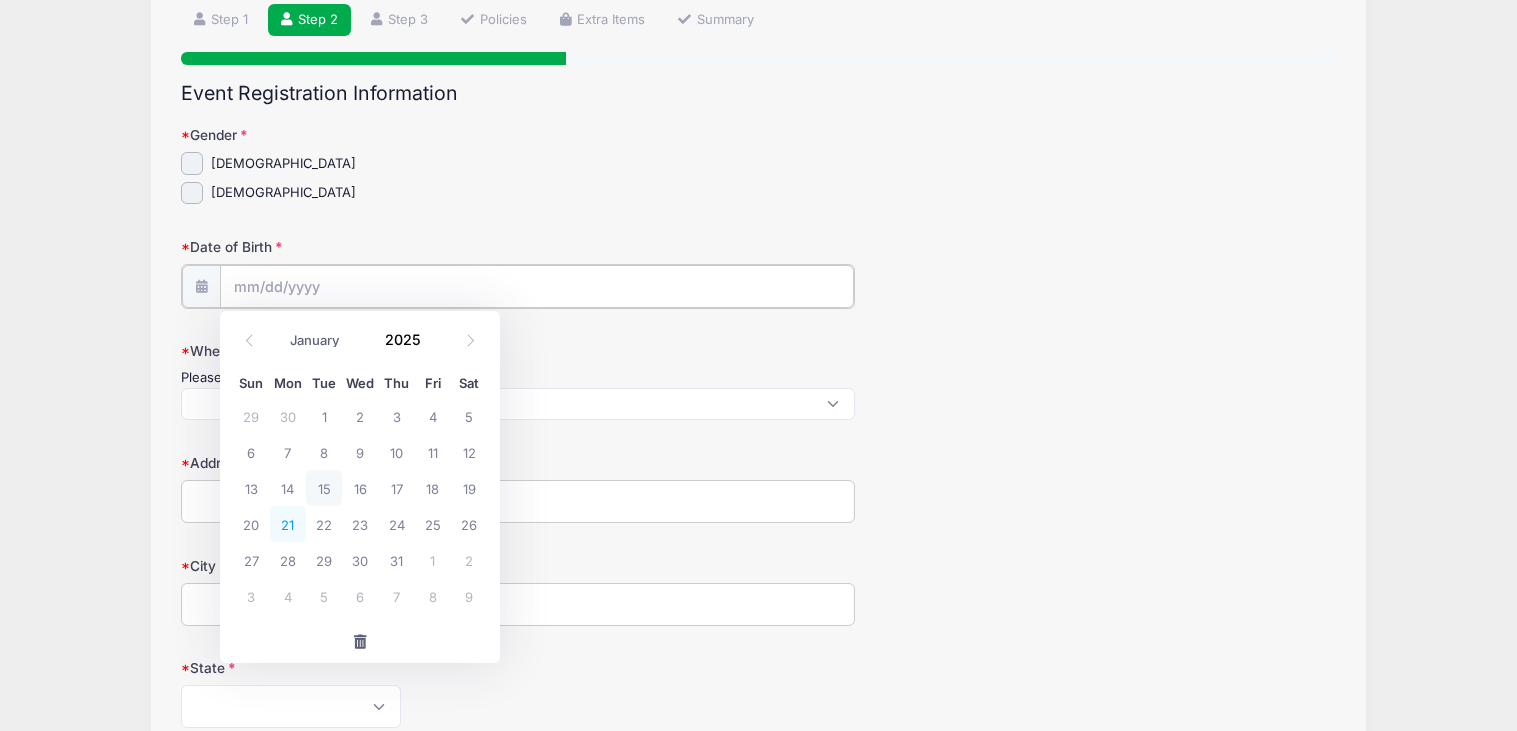 type on "07/21/2025" 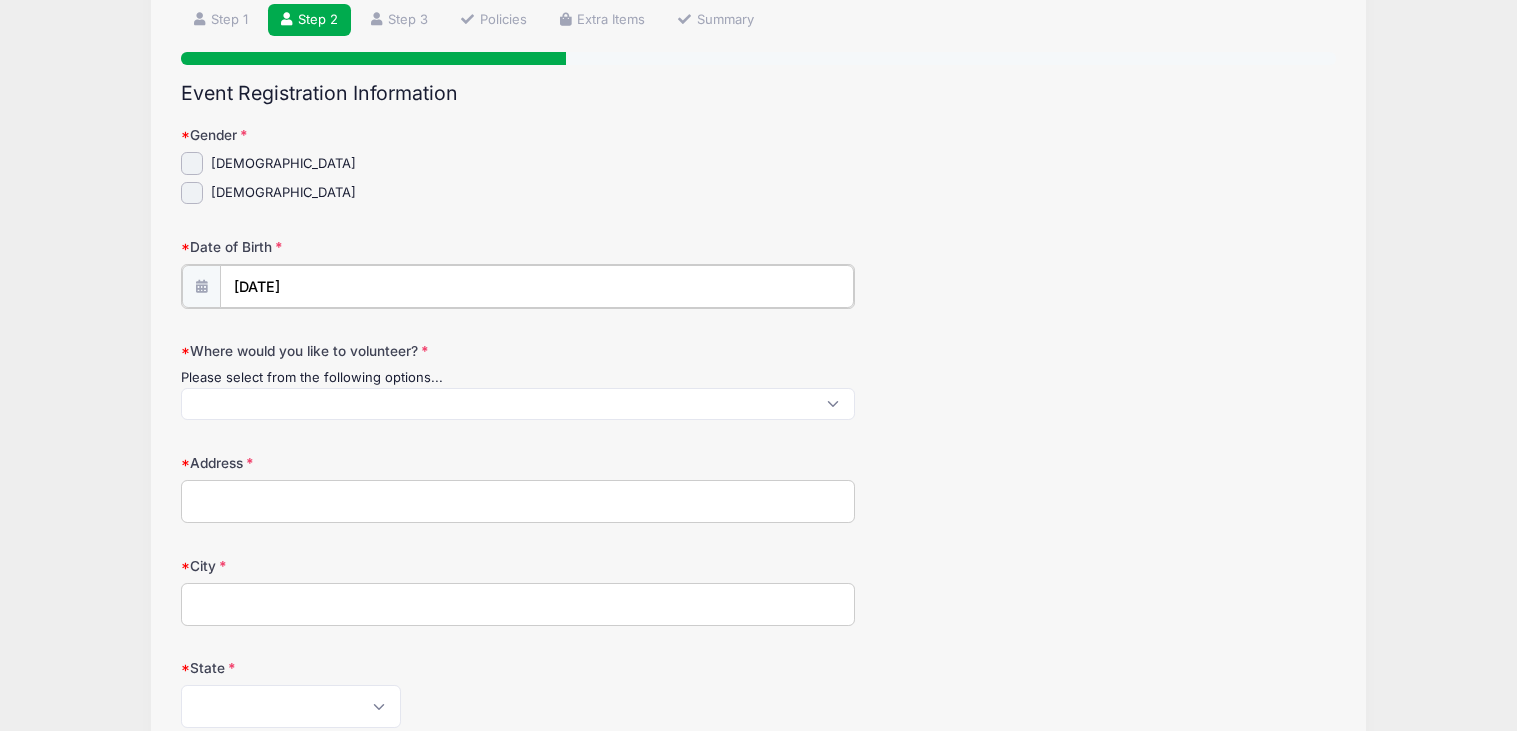 click on "07/21/2025" at bounding box center [537, 286] 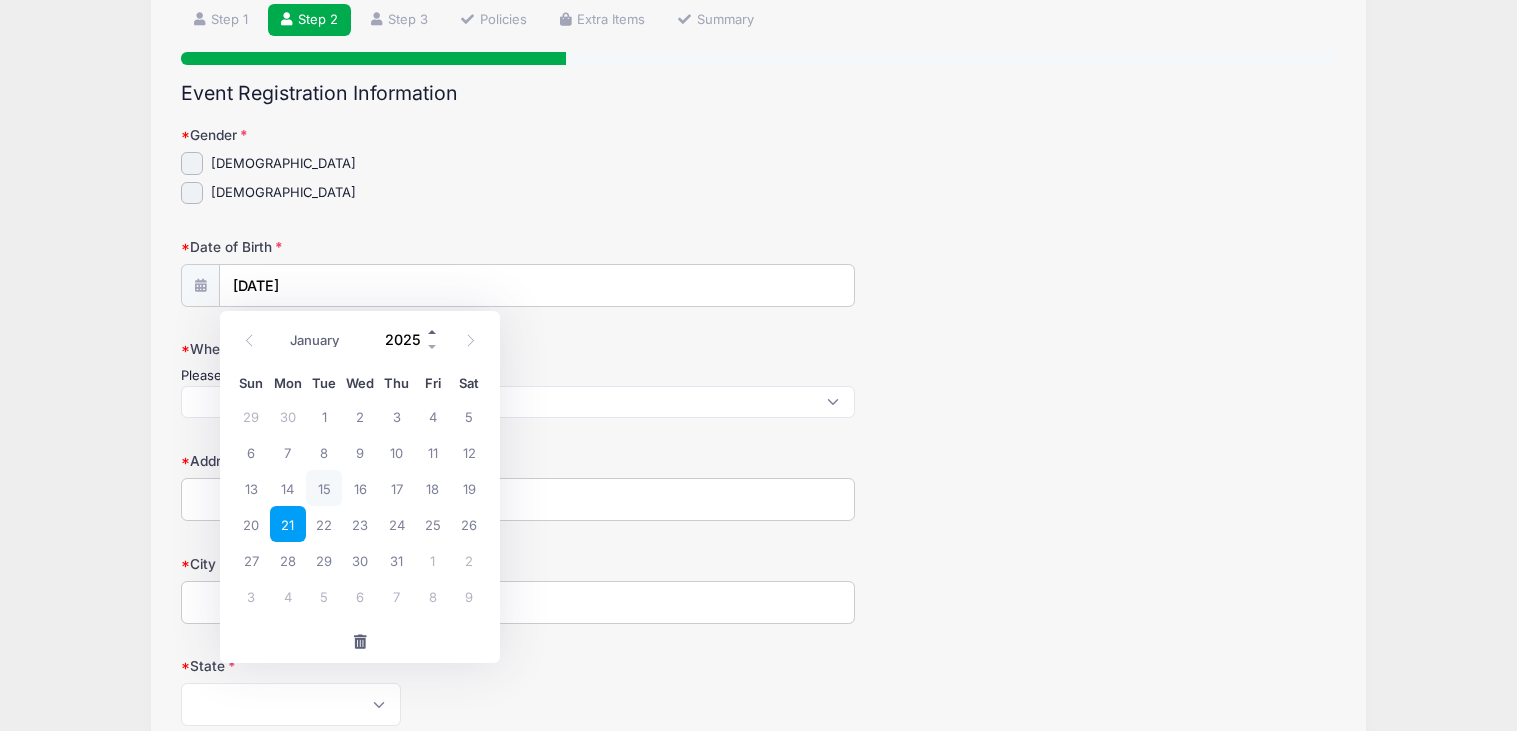 click at bounding box center [433, 332] 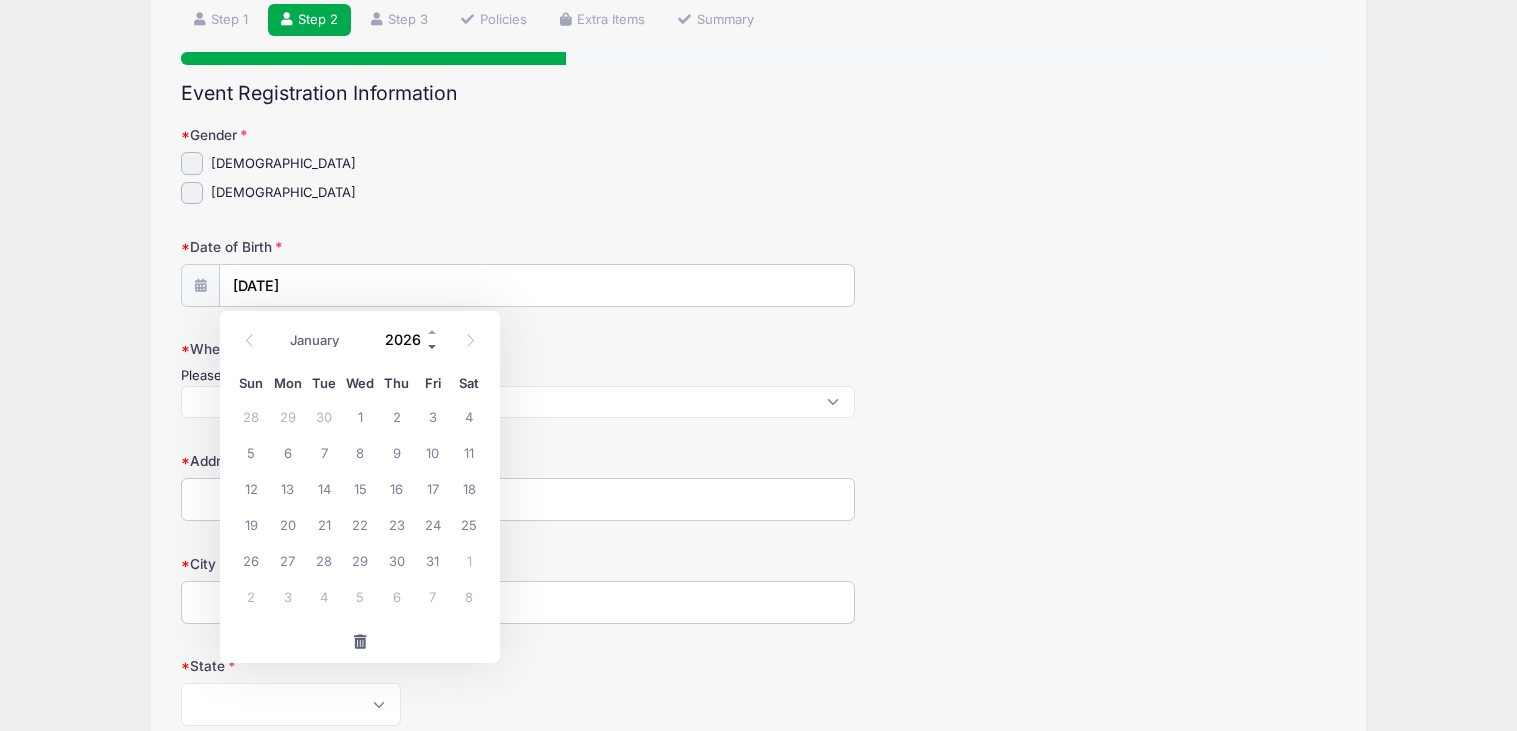 click at bounding box center [433, 347] 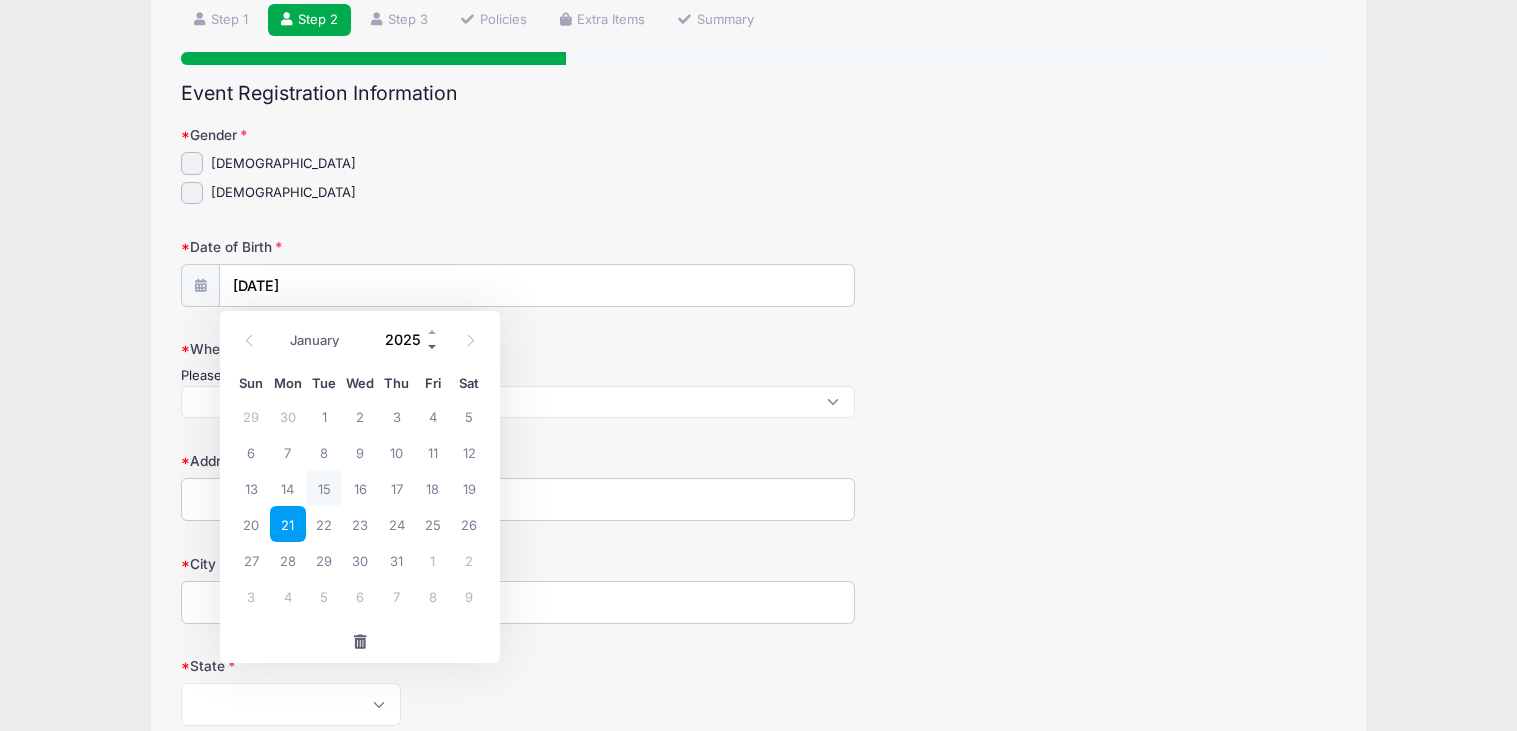 click at bounding box center [433, 347] 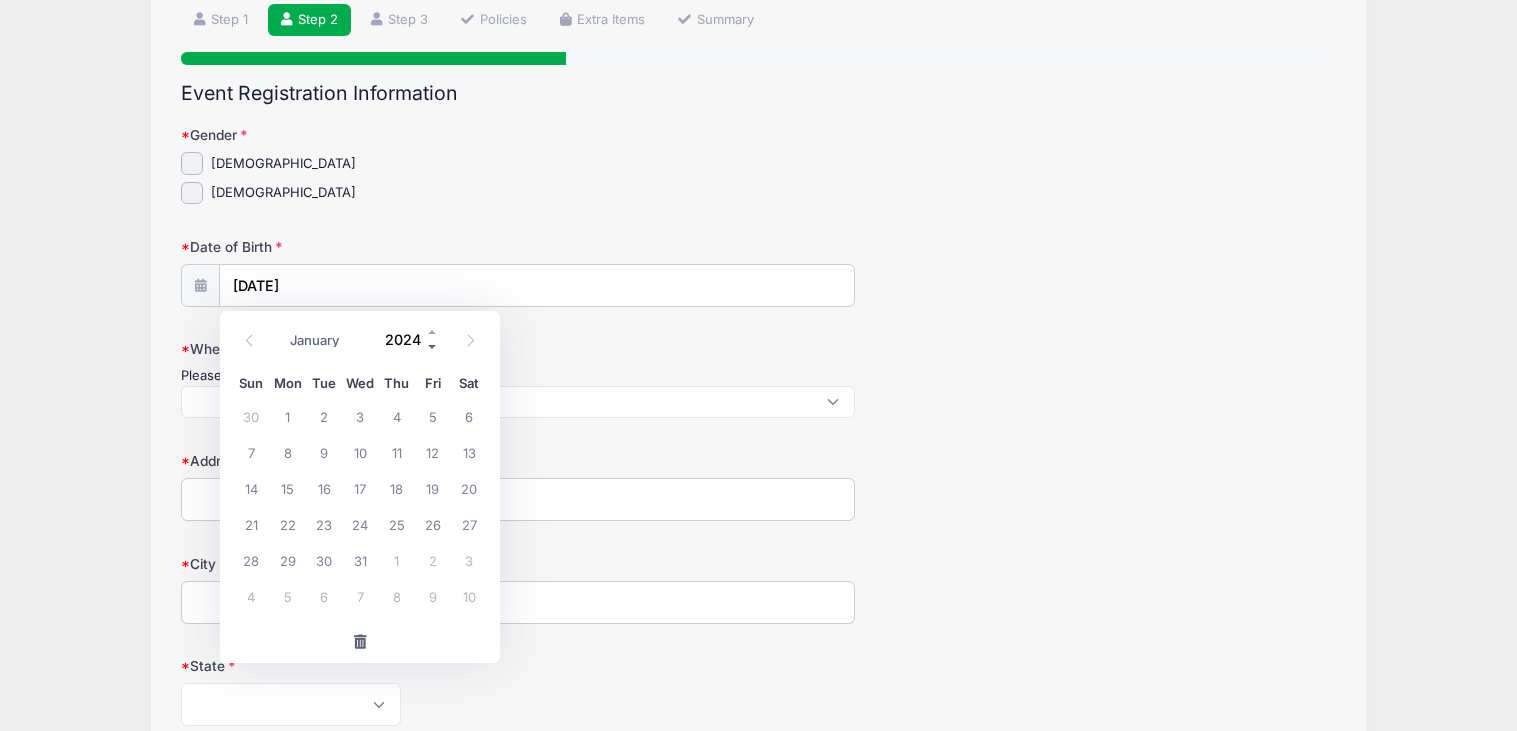 click at bounding box center [433, 347] 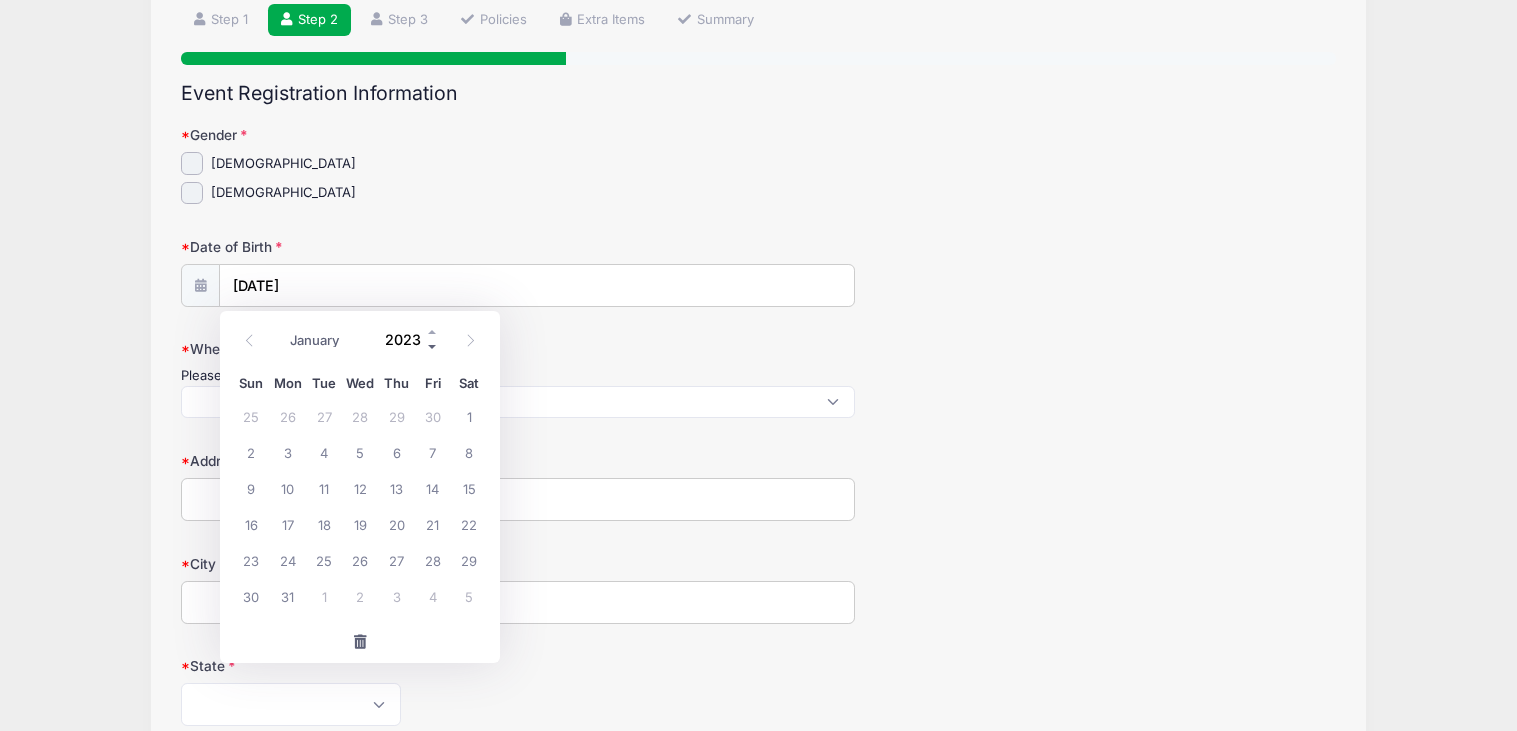 click at bounding box center (433, 347) 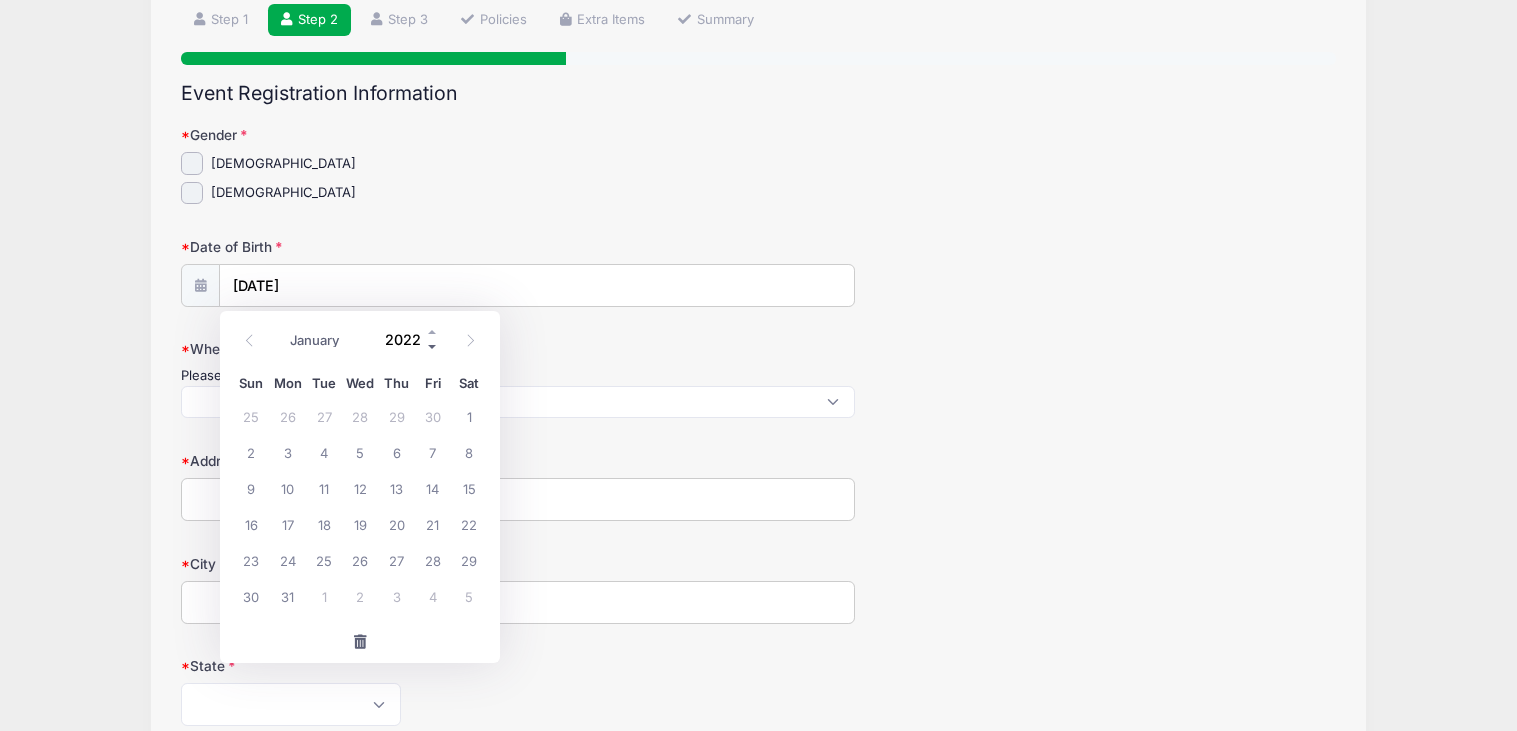 click at bounding box center [433, 347] 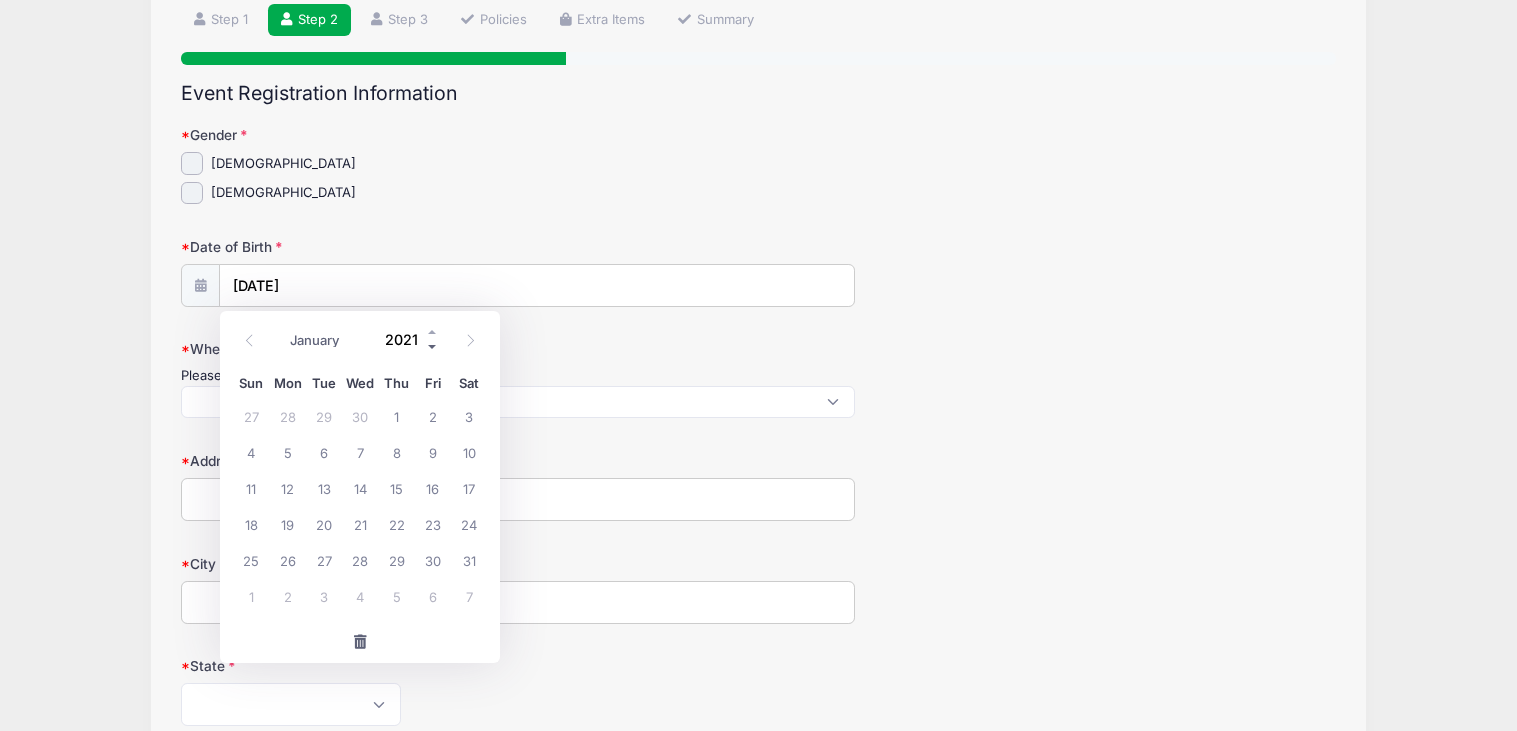 click at bounding box center (433, 347) 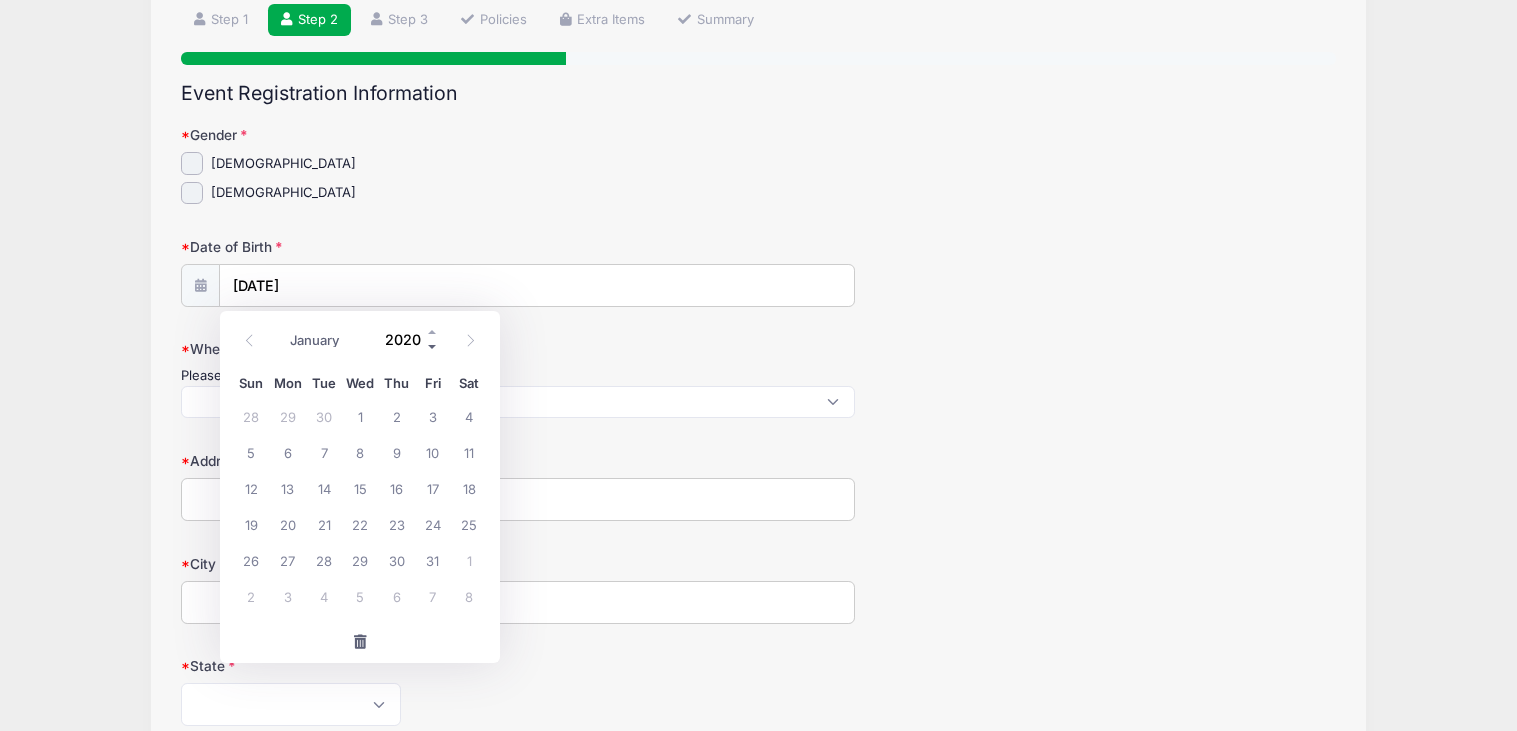 click at bounding box center [433, 347] 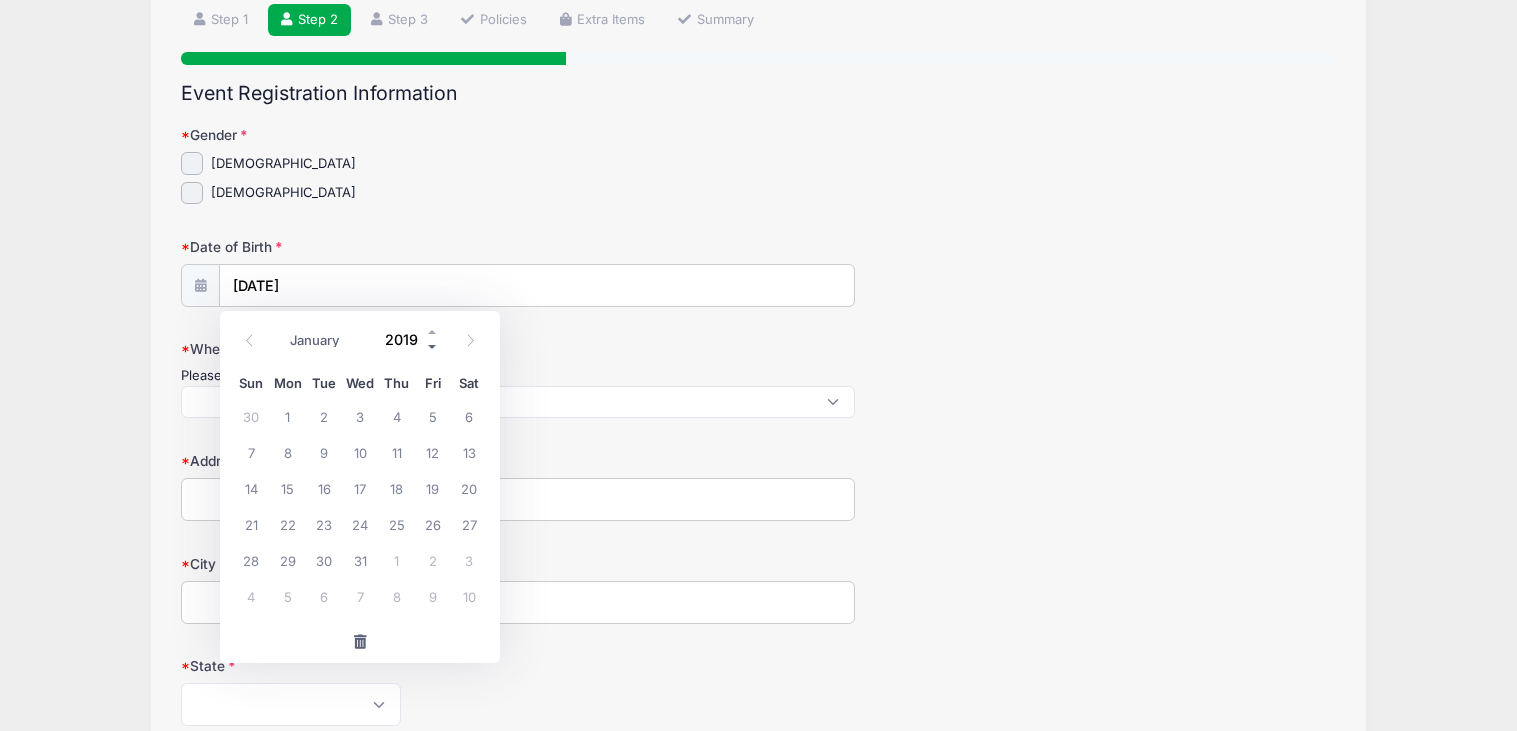 click at bounding box center [433, 347] 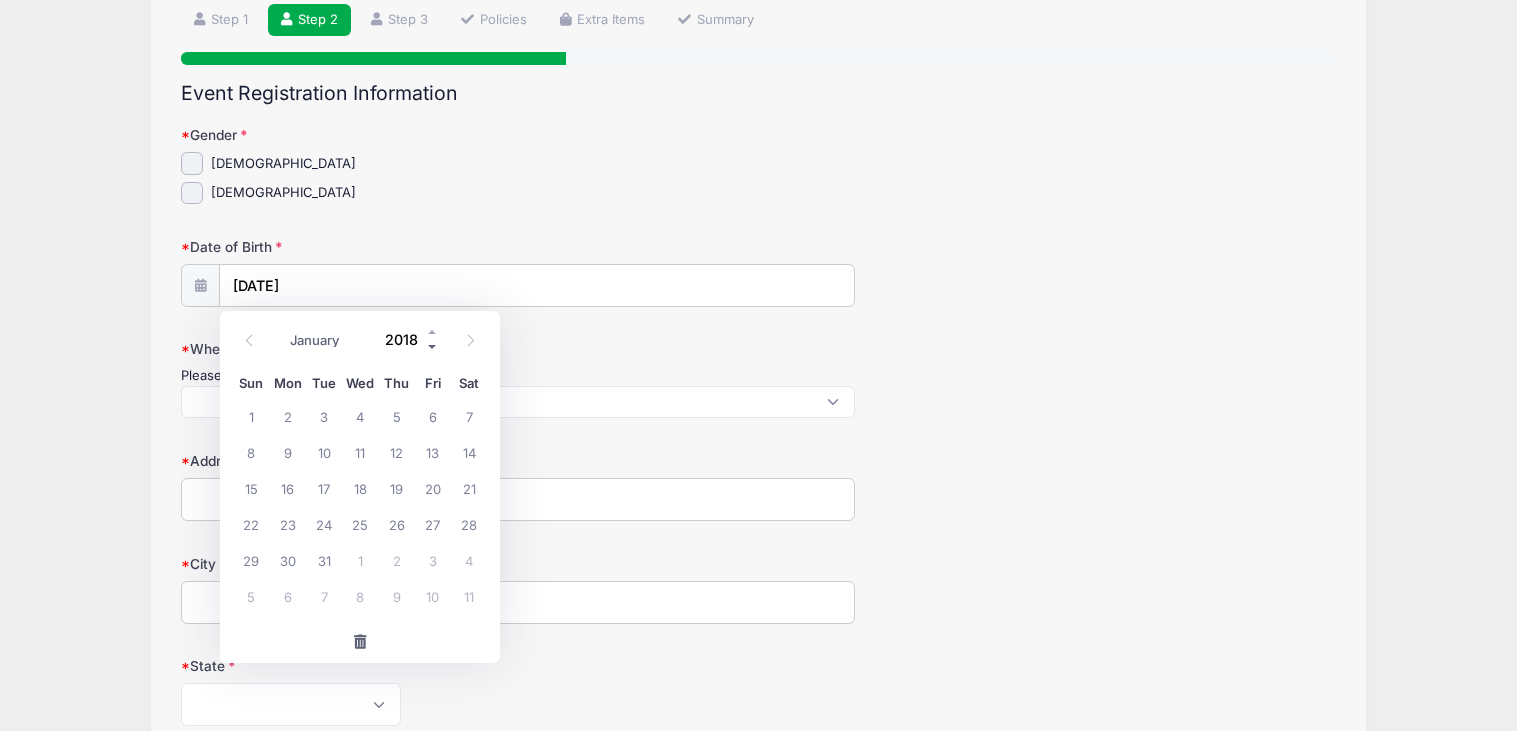 click at bounding box center (433, 347) 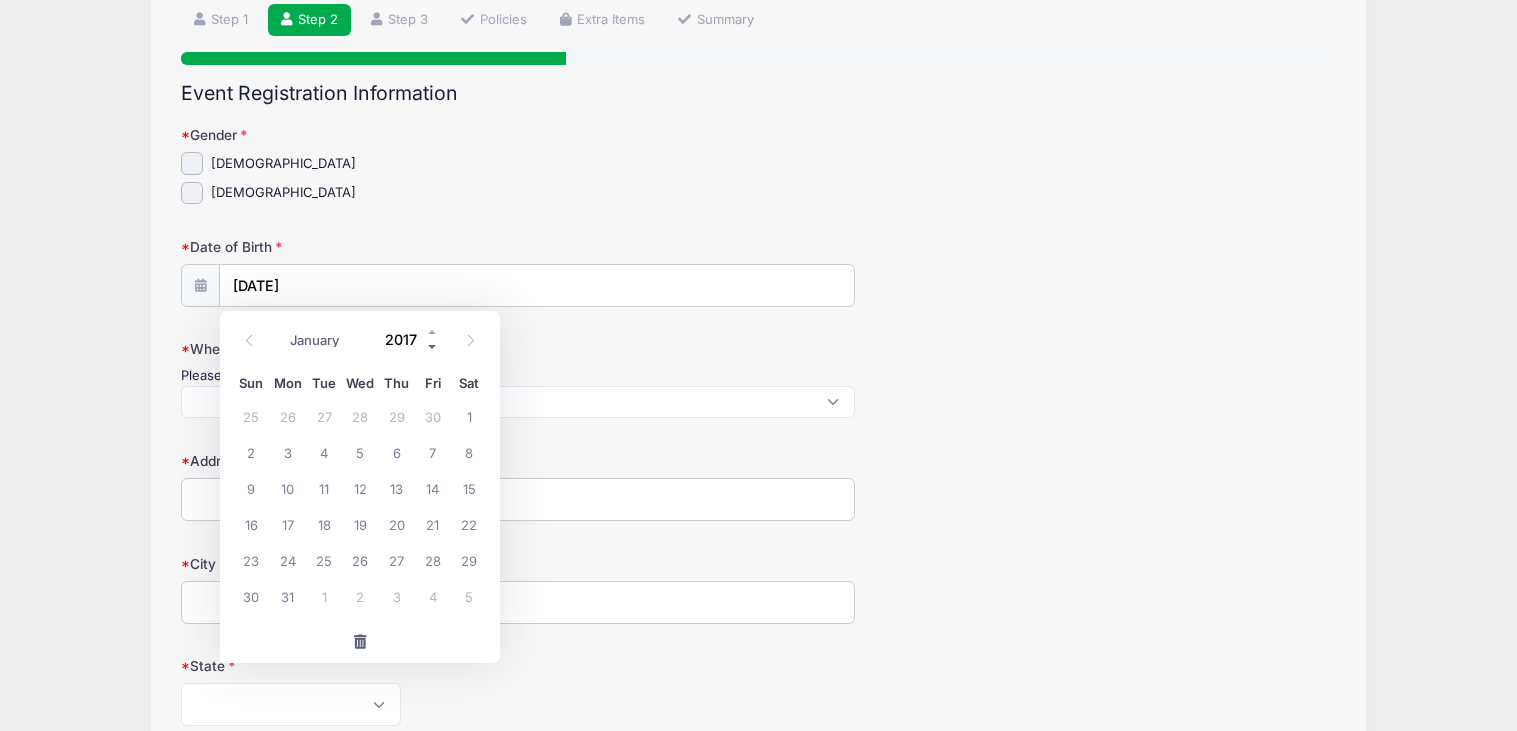 click at bounding box center (433, 347) 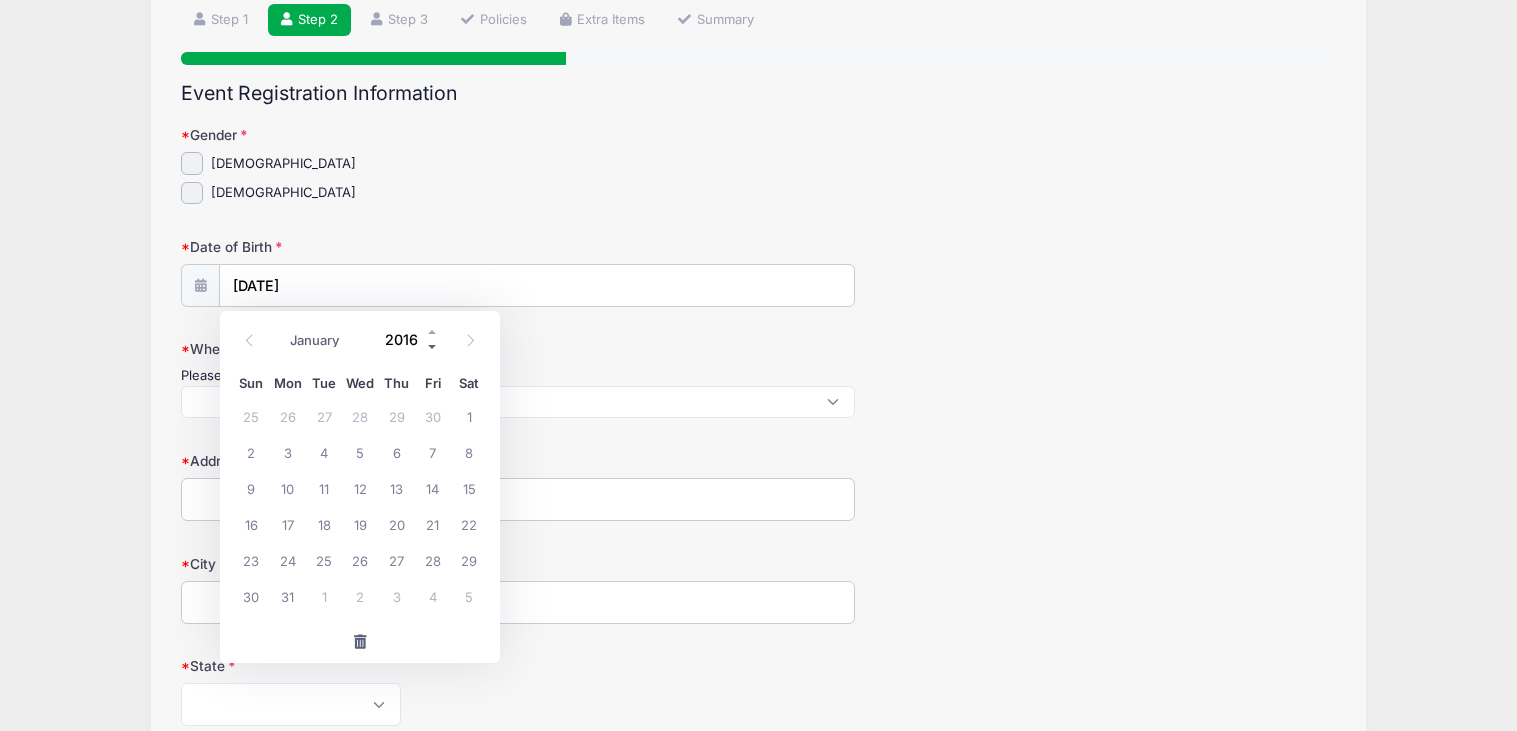 click at bounding box center (433, 347) 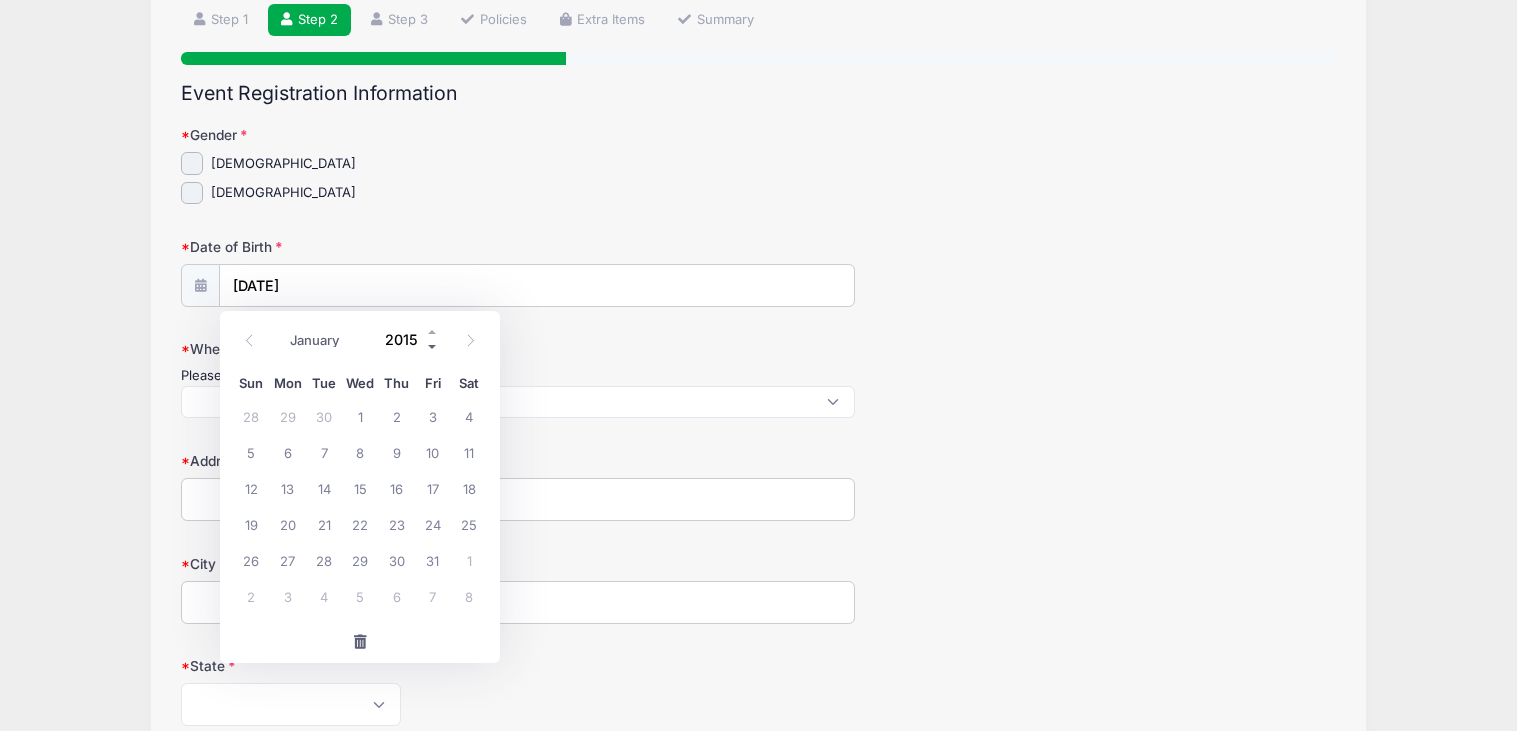 click at bounding box center [433, 347] 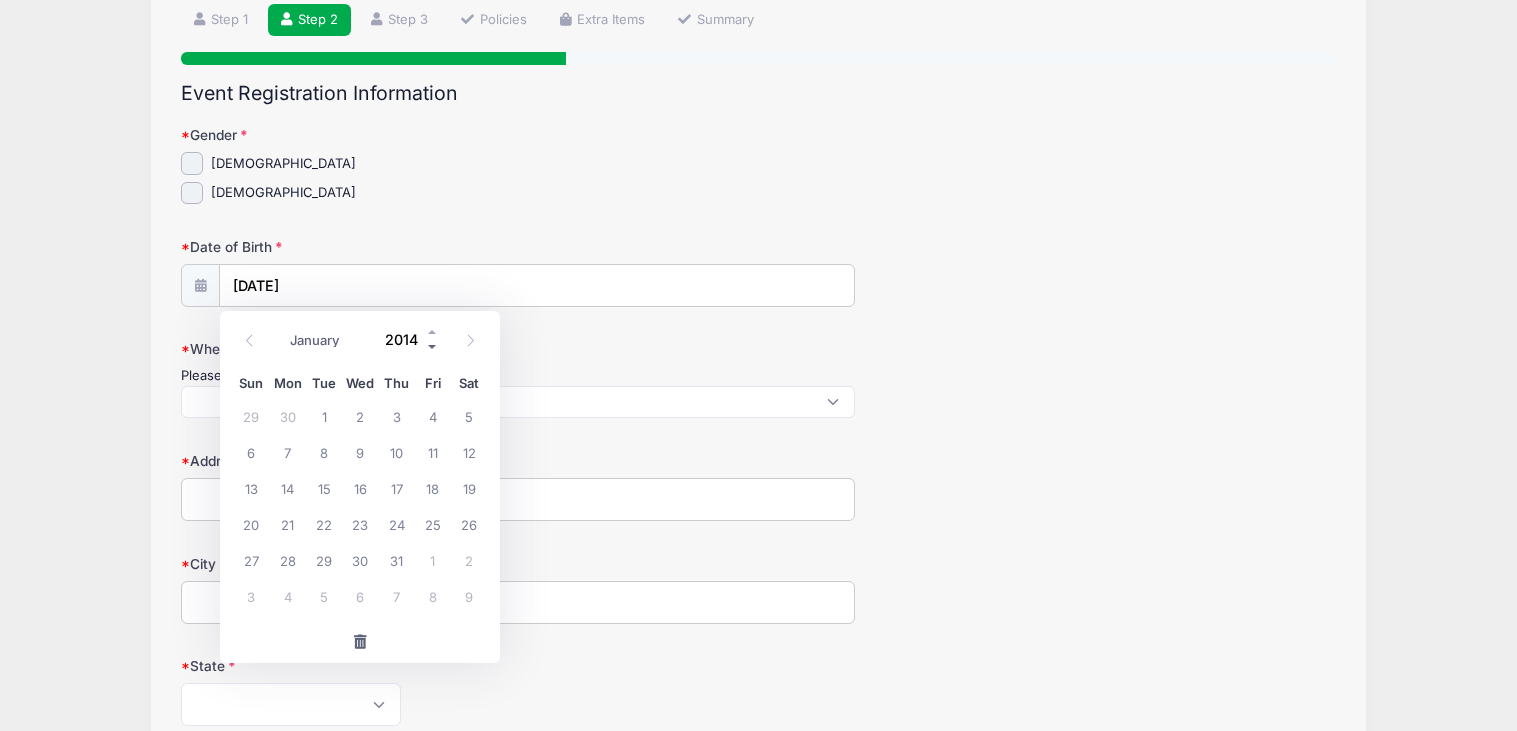 click at bounding box center (433, 347) 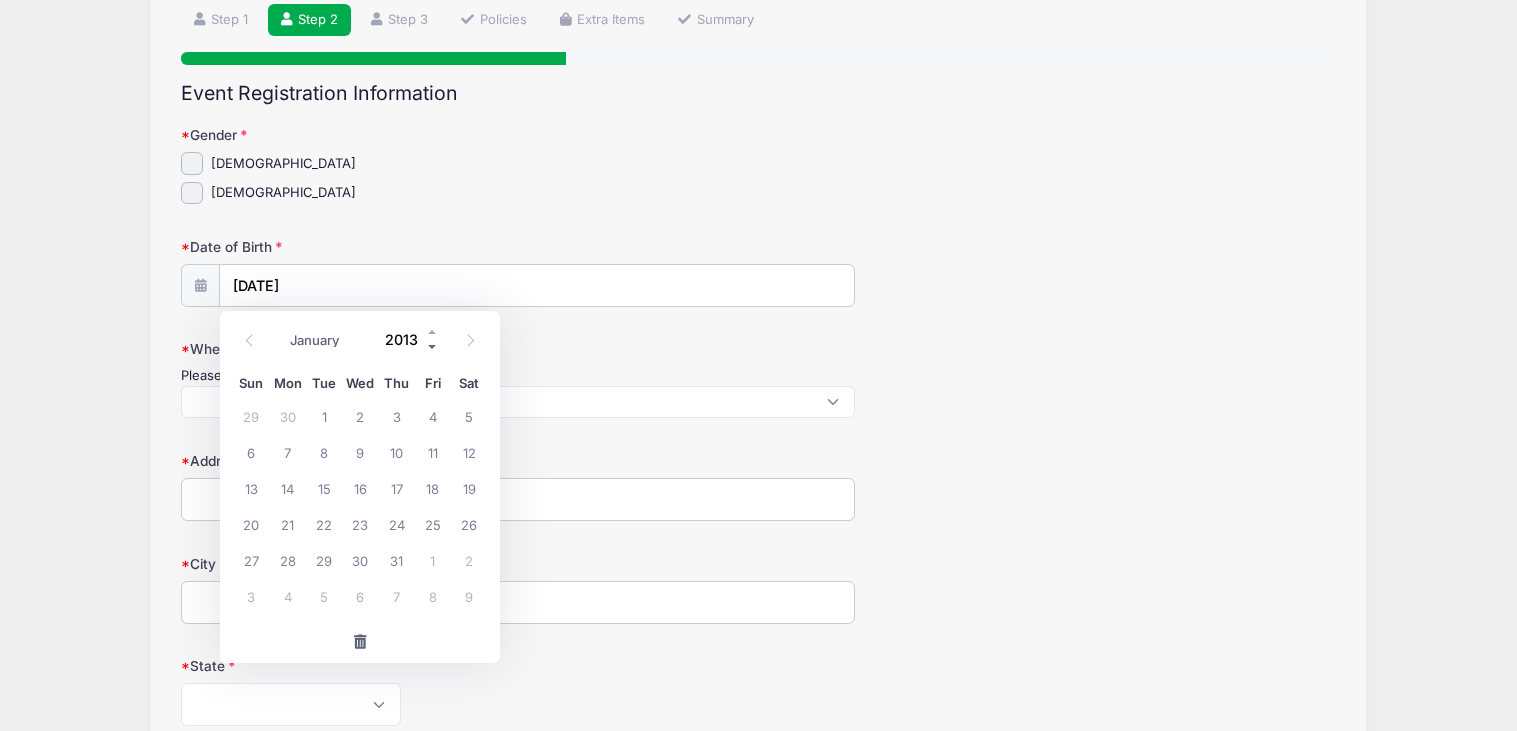 click at bounding box center (433, 347) 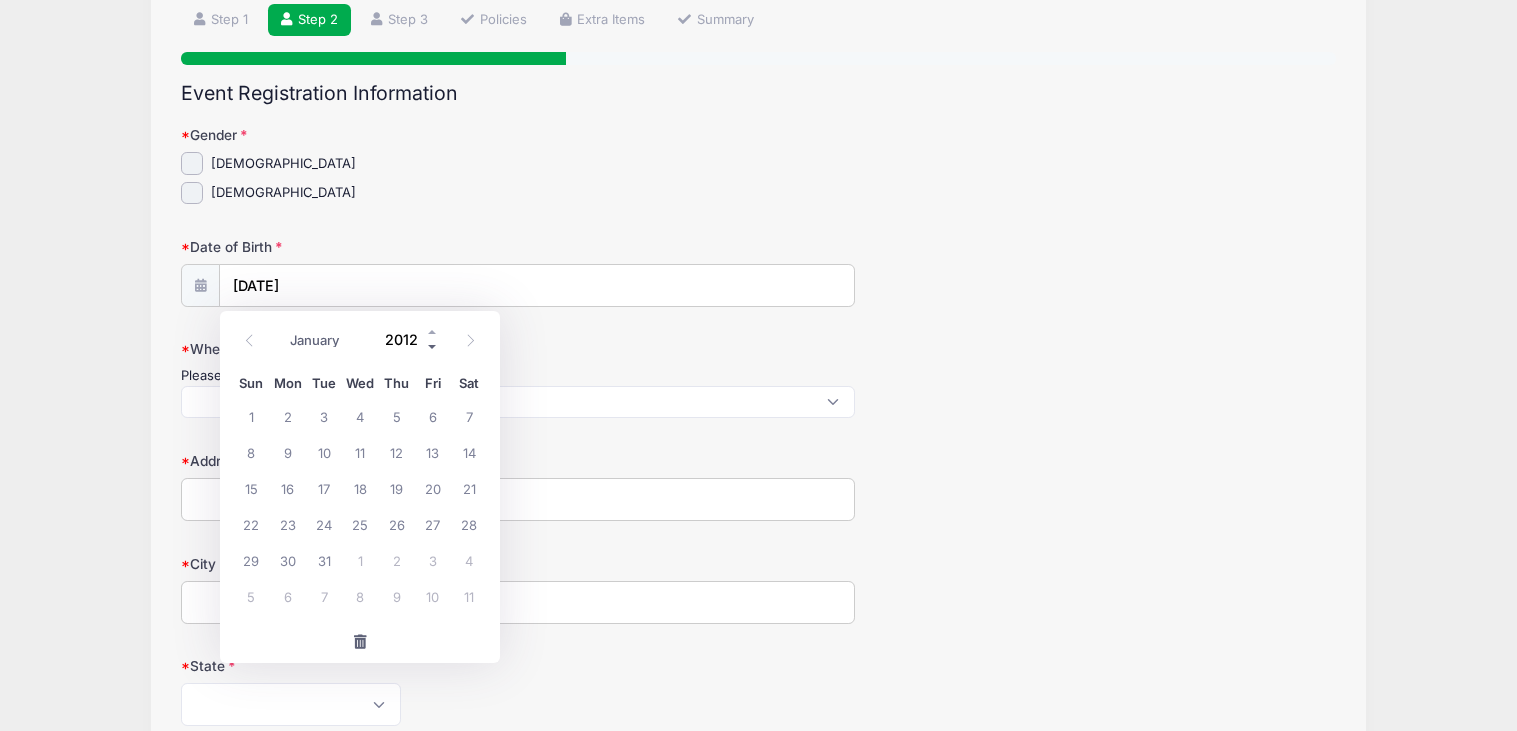 click at bounding box center [433, 347] 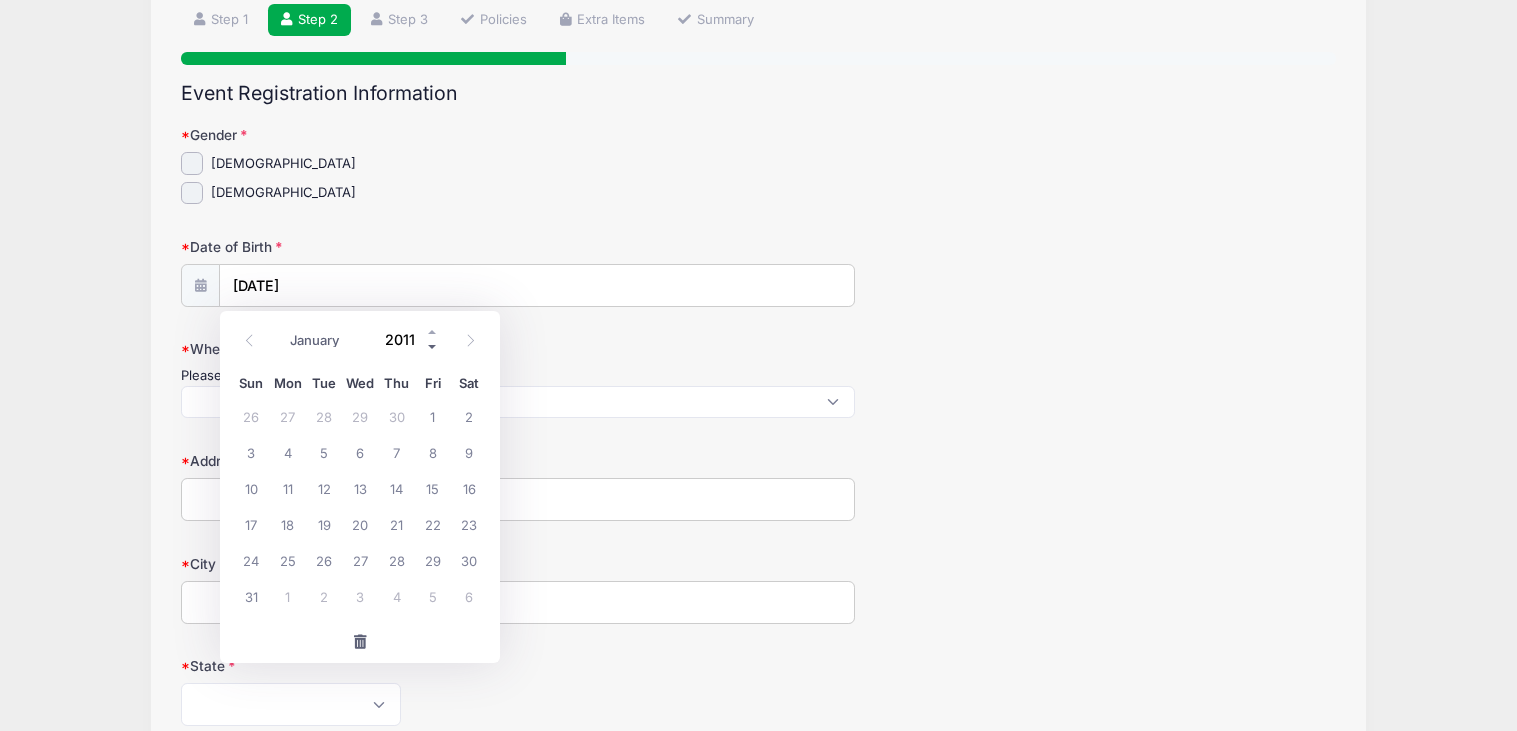 click at bounding box center [433, 347] 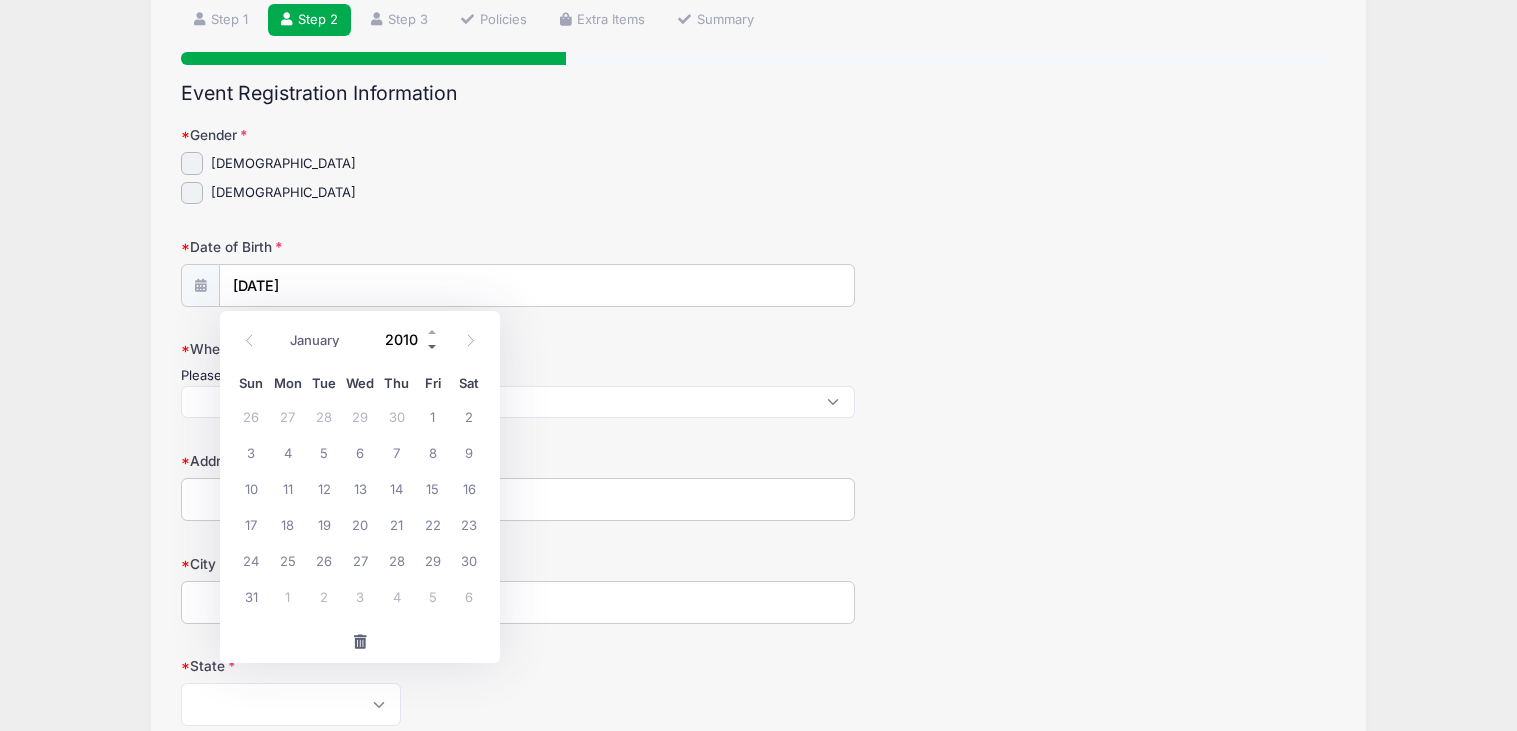 click at bounding box center [433, 347] 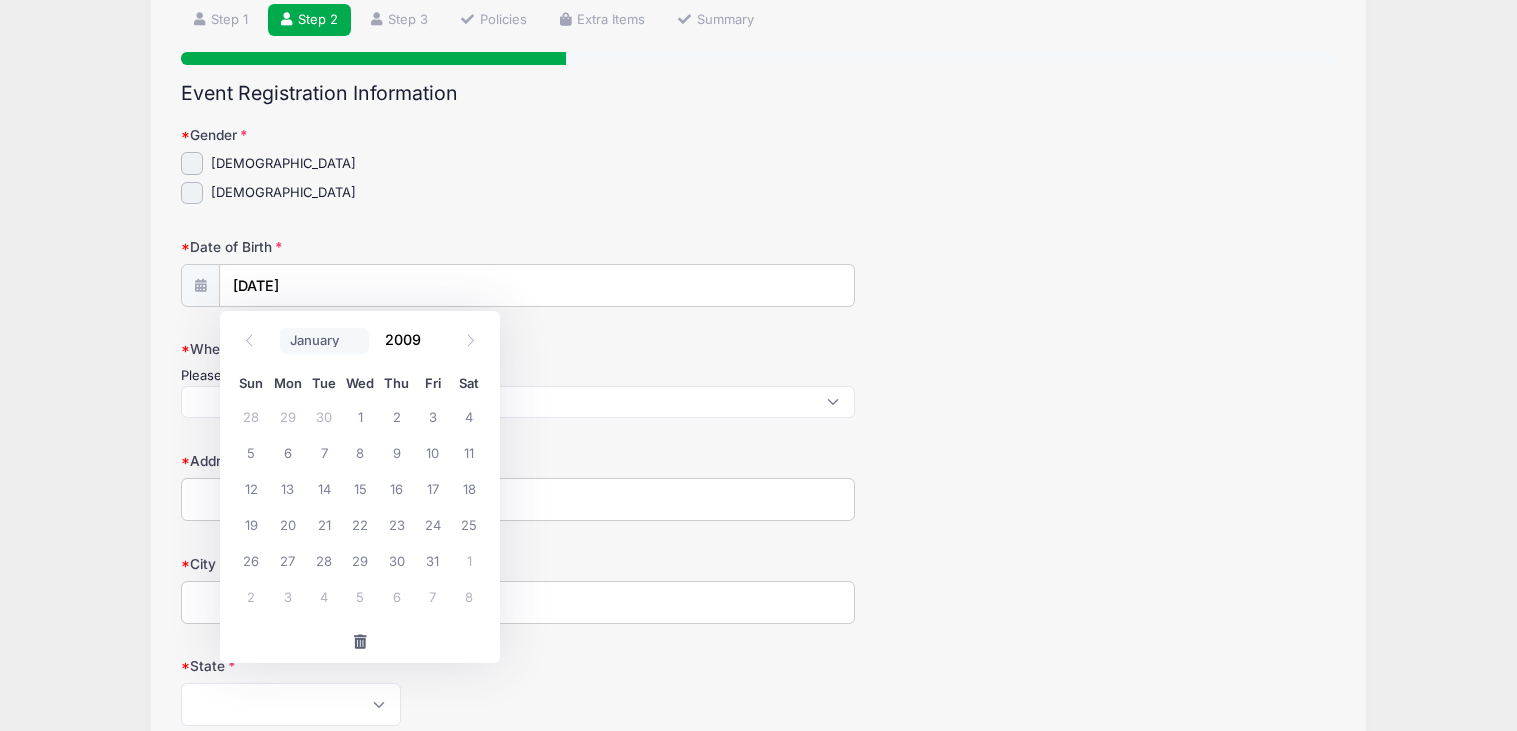 click on "January February March April May June July August September October November December" at bounding box center (324, 341) 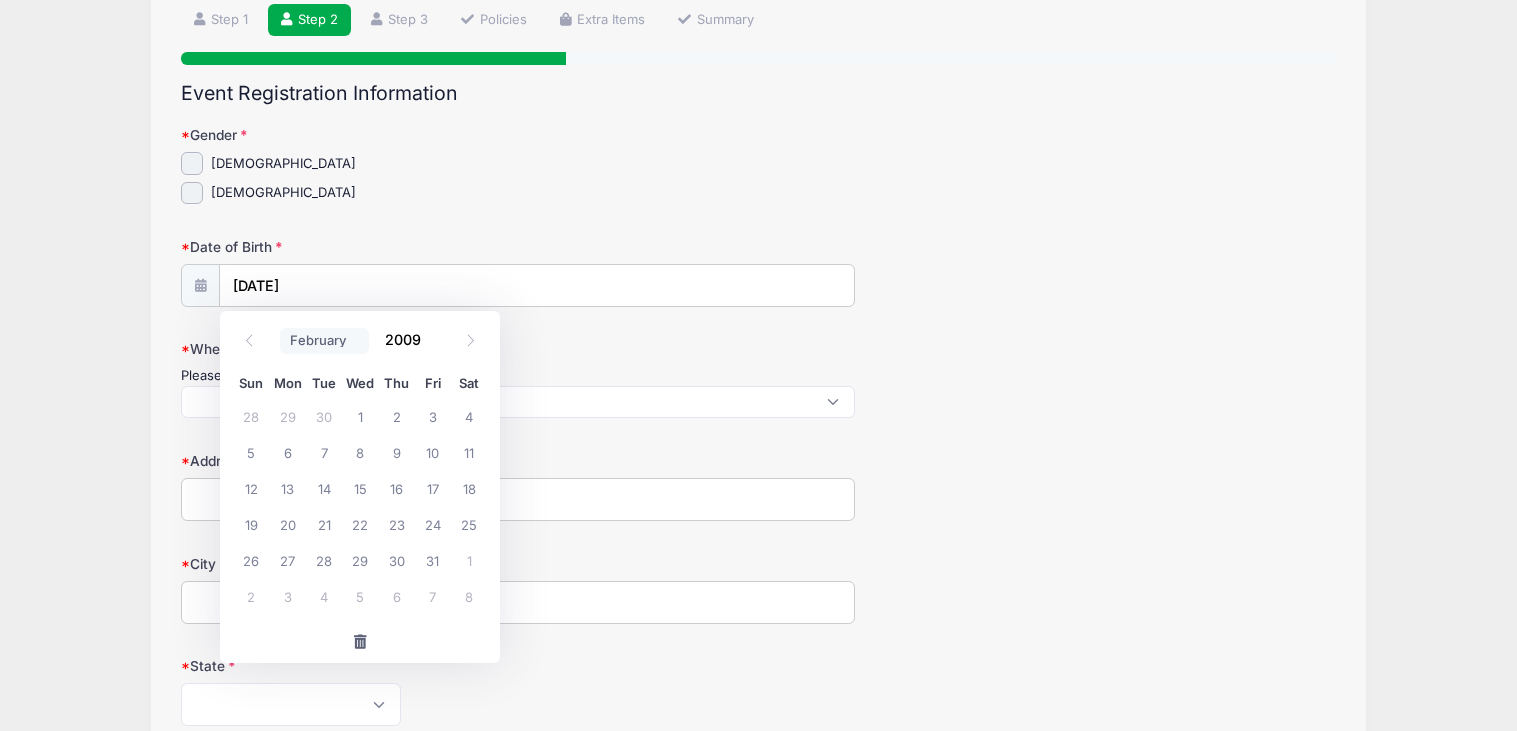 click on "January February March April May June July August September October November December" at bounding box center [324, 341] 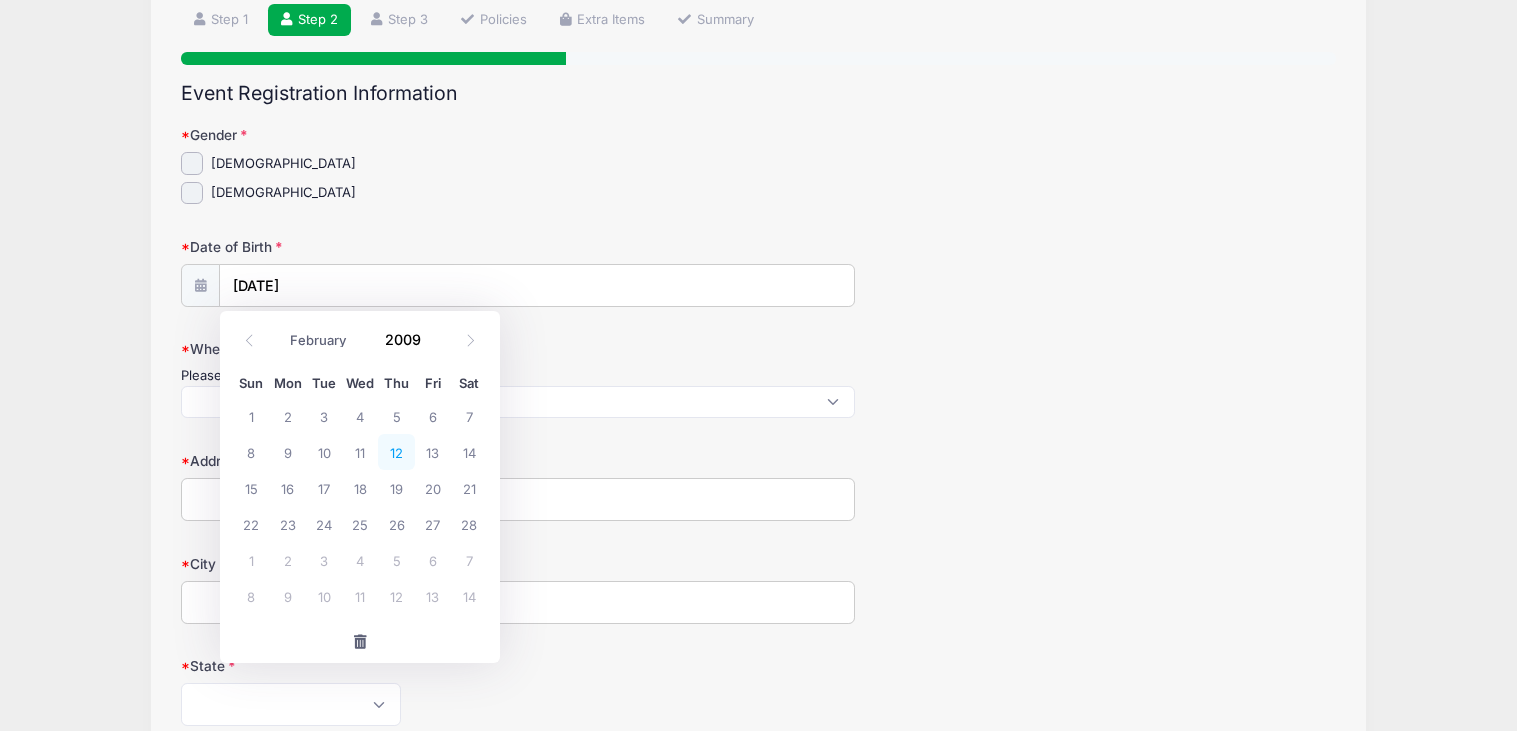 click on "12" at bounding box center (396, 452) 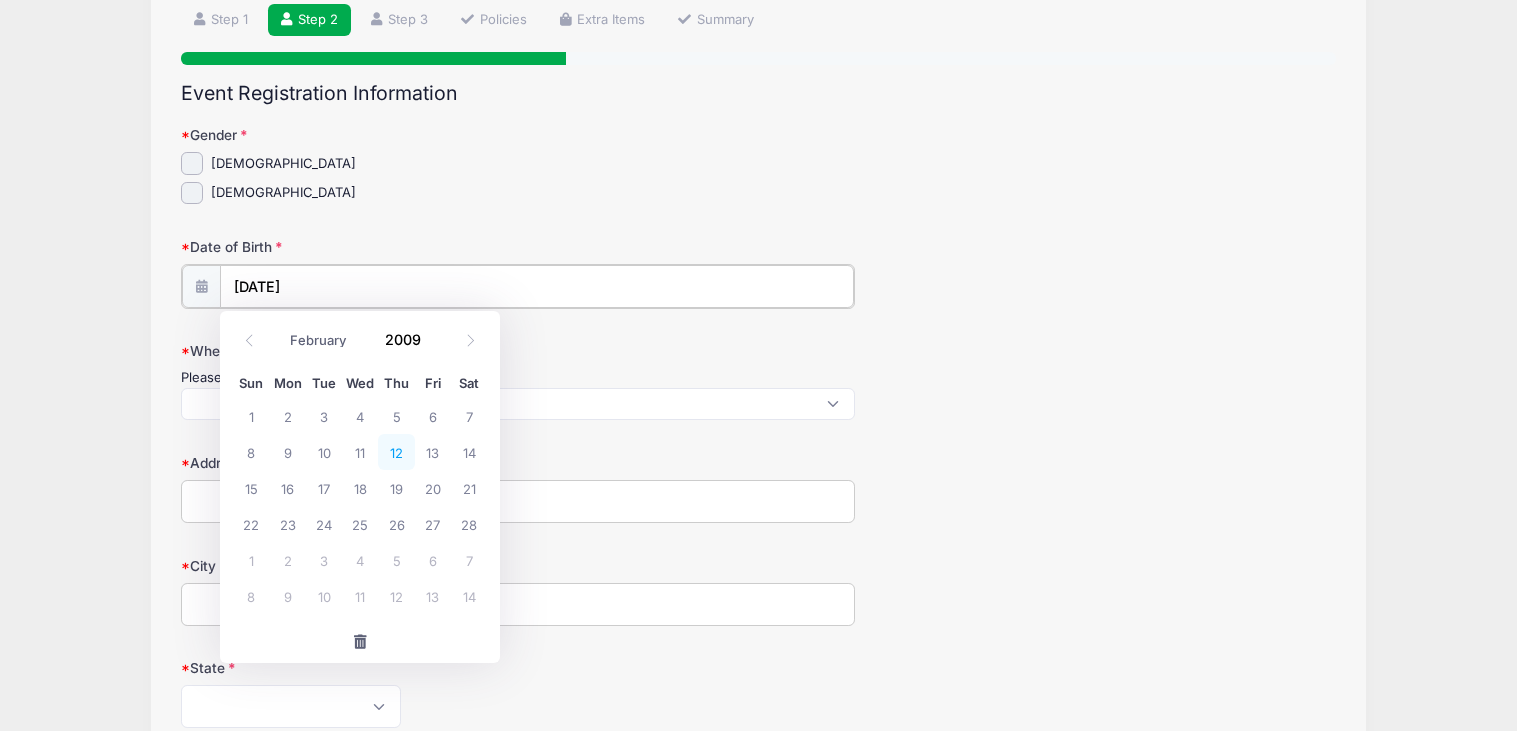 type on "02/12/2009" 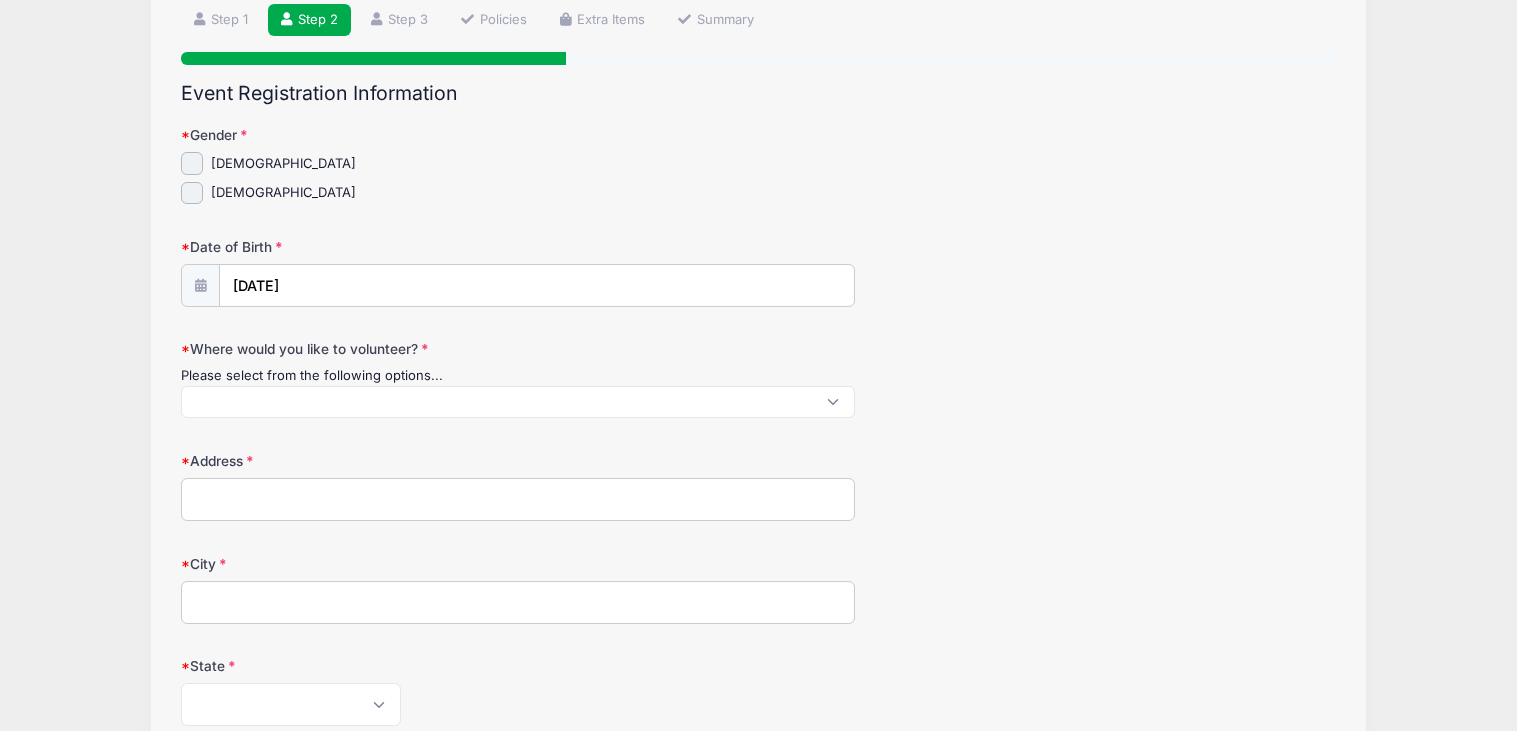 click at bounding box center (518, 402) 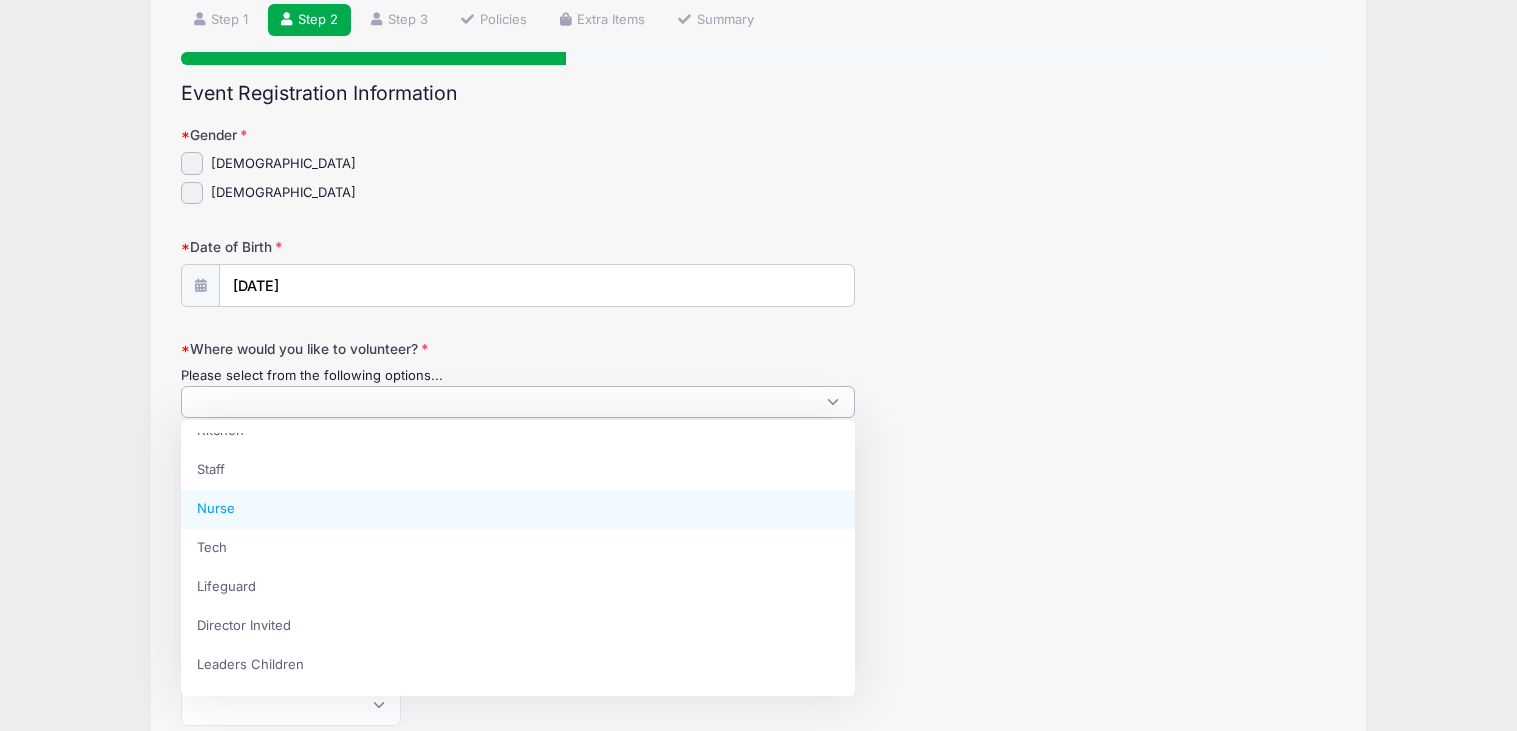 scroll, scrollTop: 0, scrollLeft: 0, axis: both 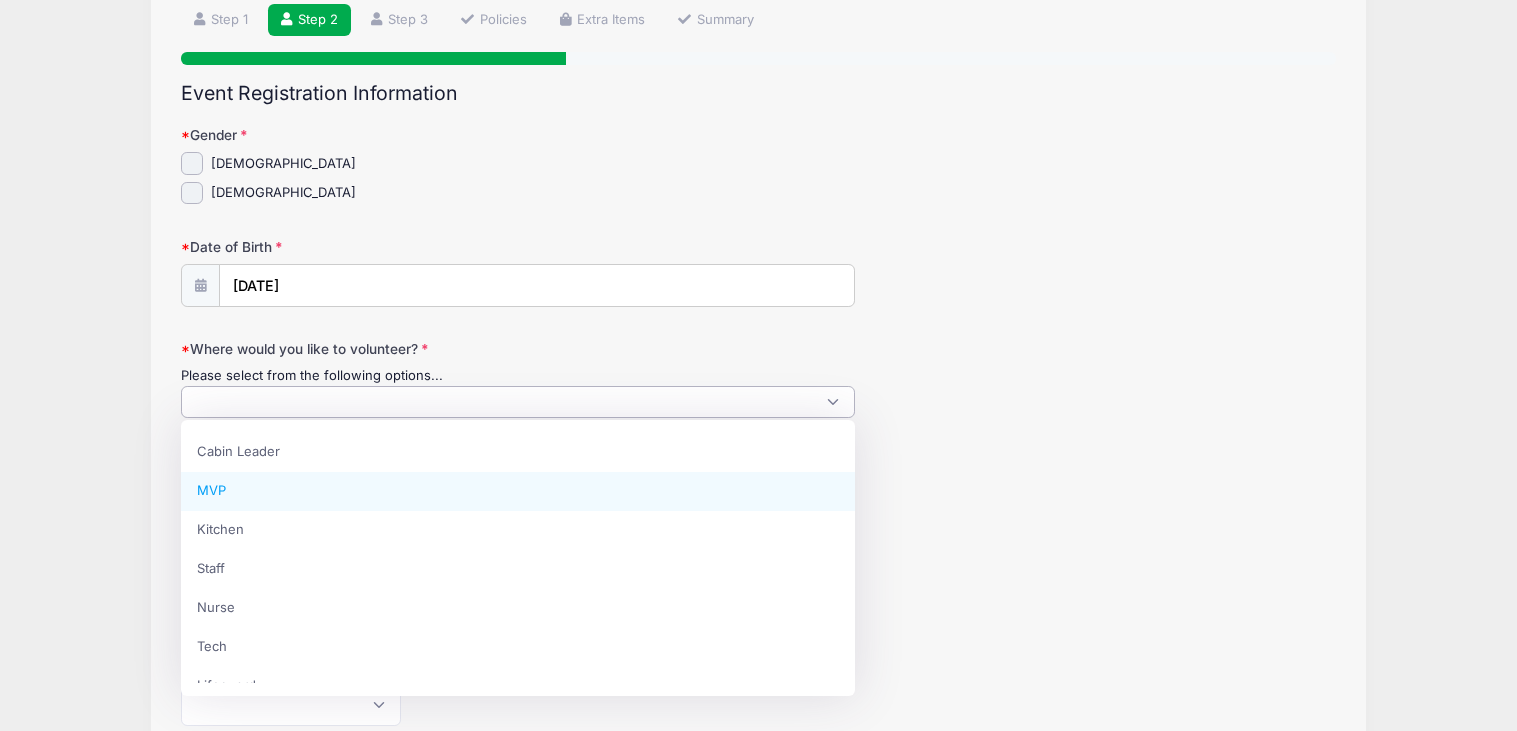 select on "MVP" 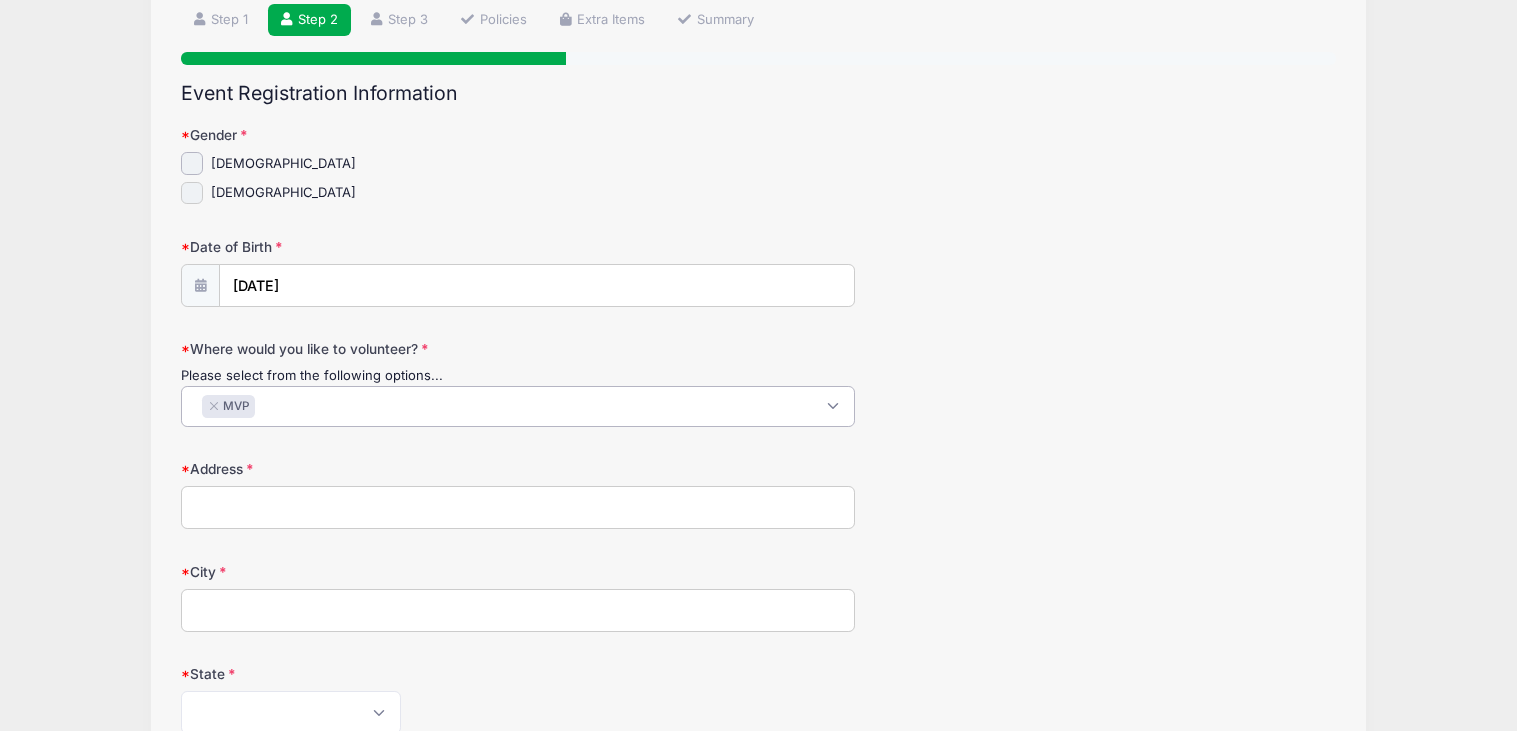 click on "Female" at bounding box center (192, 193) 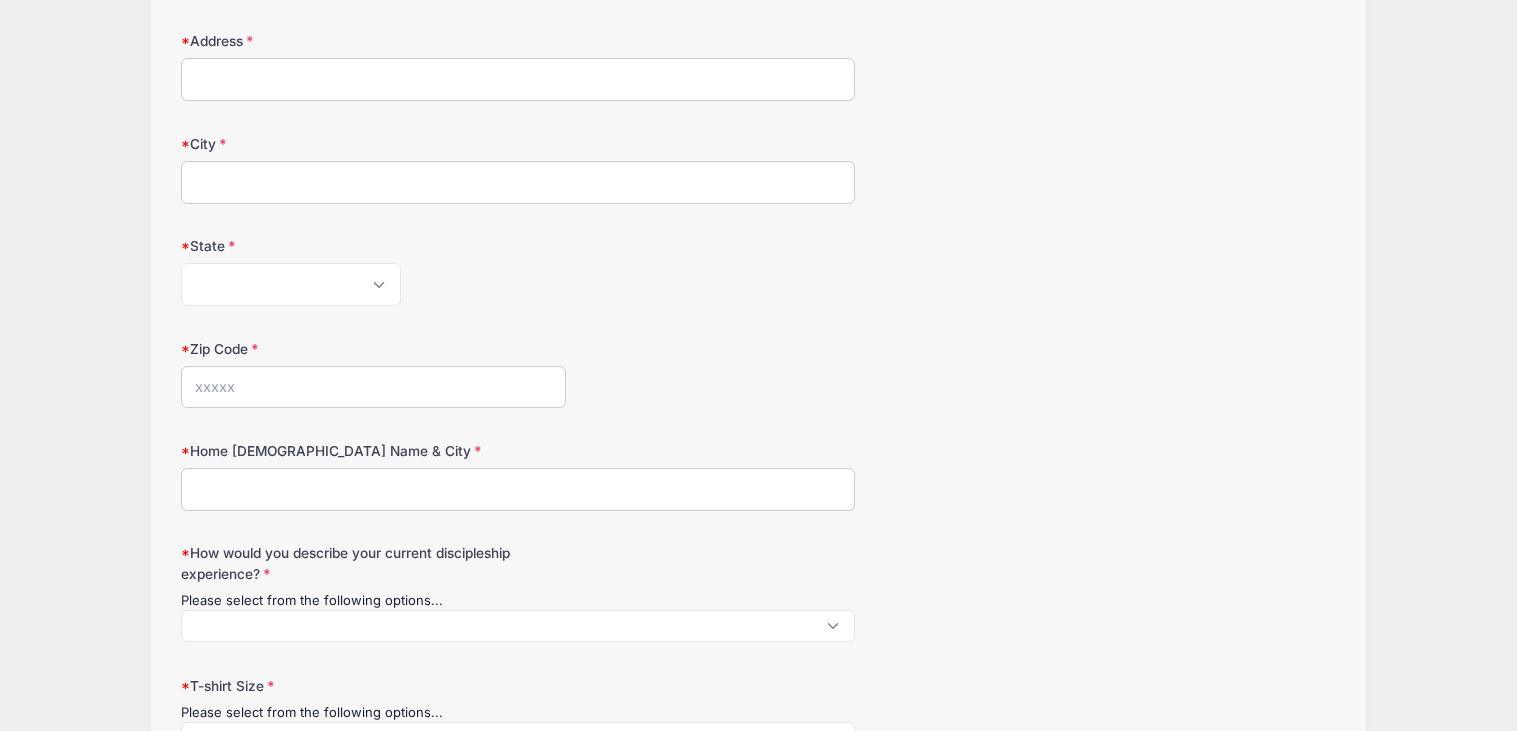 scroll, scrollTop: 597, scrollLeft: 0, axis: vertical 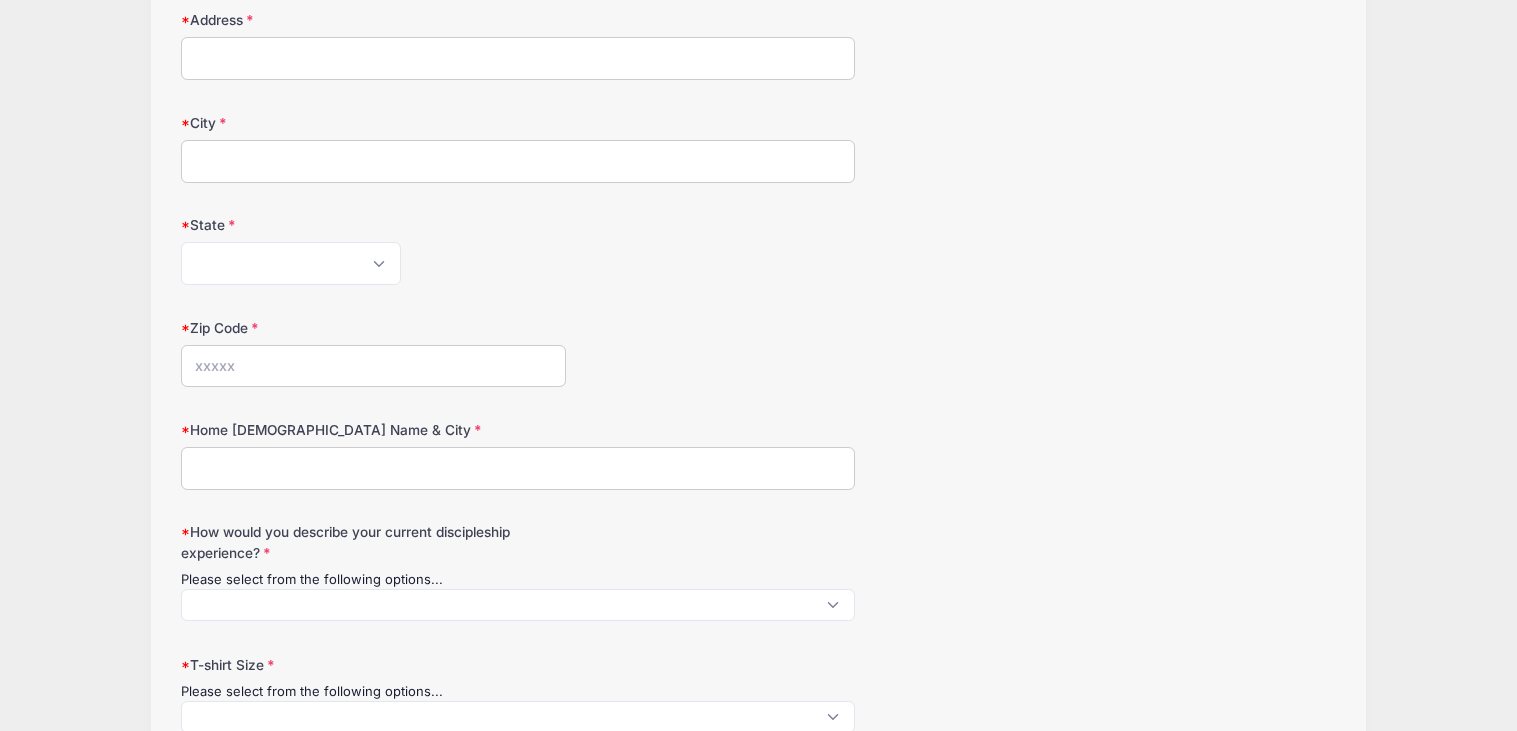 click on "State
Alabama Alaska American Samoa Arizona Arkansas Armed Forces Africa Armed Forces Americas Armed Forces Canada Armed Forces Europe Armed Forces Middle East Armed Forces Pacific California Colorado Connecticut Delaware District of Columbia Federated States Of Micronesia Florida Georgia Guam Hawaii Idaho Illinois Indiana Iowa Kansas Kentucky Louisiana Maine Marshall Islands Maryland Massachusetts Michigan Minnesota Mississippi Missouri Montana Nebraska Nevada New Hampshire New Jersey New Mexico New York North Carolina North Dakota Northern Mariana Islands Ohio Oklahoma Oregon Palau Pennsylvania Puerto Rico Rhode Island South Carolina South Dakota Tennessee Texas Utah Vermont Virgin Islands Virginia Washington West Virginia Wisconsin Wyoming Other-Canada Other" at bounding box center (759, 250) 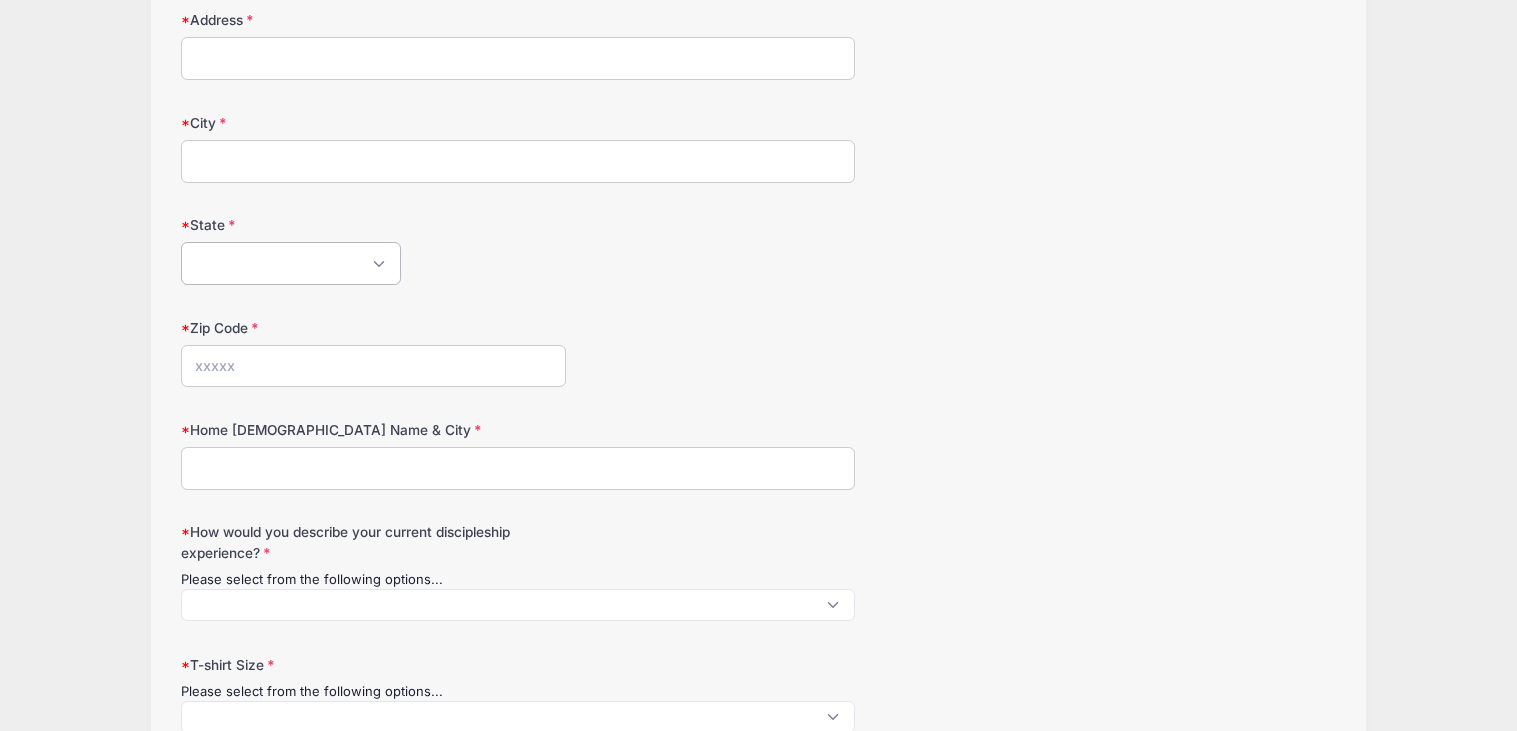 click on "Alabama Alaska American Samoa Arizona Arkansas Armed Forces Africa Armed Forces Americas Armed Forces Canada Armed Forces Europe Armed Forces Middle East Armed Forces Pacific California Colorado Connecticut Delaware District of Columbia Federated States Of Micronesia Florida Georgia Guam Hawaii Idaho Illinois Indiana Iowa Kansas Kentucky Louisiana Maine Marshall Islands Maryland Massachusetts Michigan Minnesota Mississippi Missouri Montana Nebraska Nevada New Hampshire New Jersey New Mexico New York North Carolina North Dakota Northern Mariana Islands Ohio Oklahoma Oregon Palau Pennsylvania Puerto Rico Rhode Island South Carolina South Dakota Tennessee Texas Utah Vermont Virgin Islands Virginia Washington West Virginia Wisconsin Wyoming Other-Canada Other" at bounding box center [291, 263] 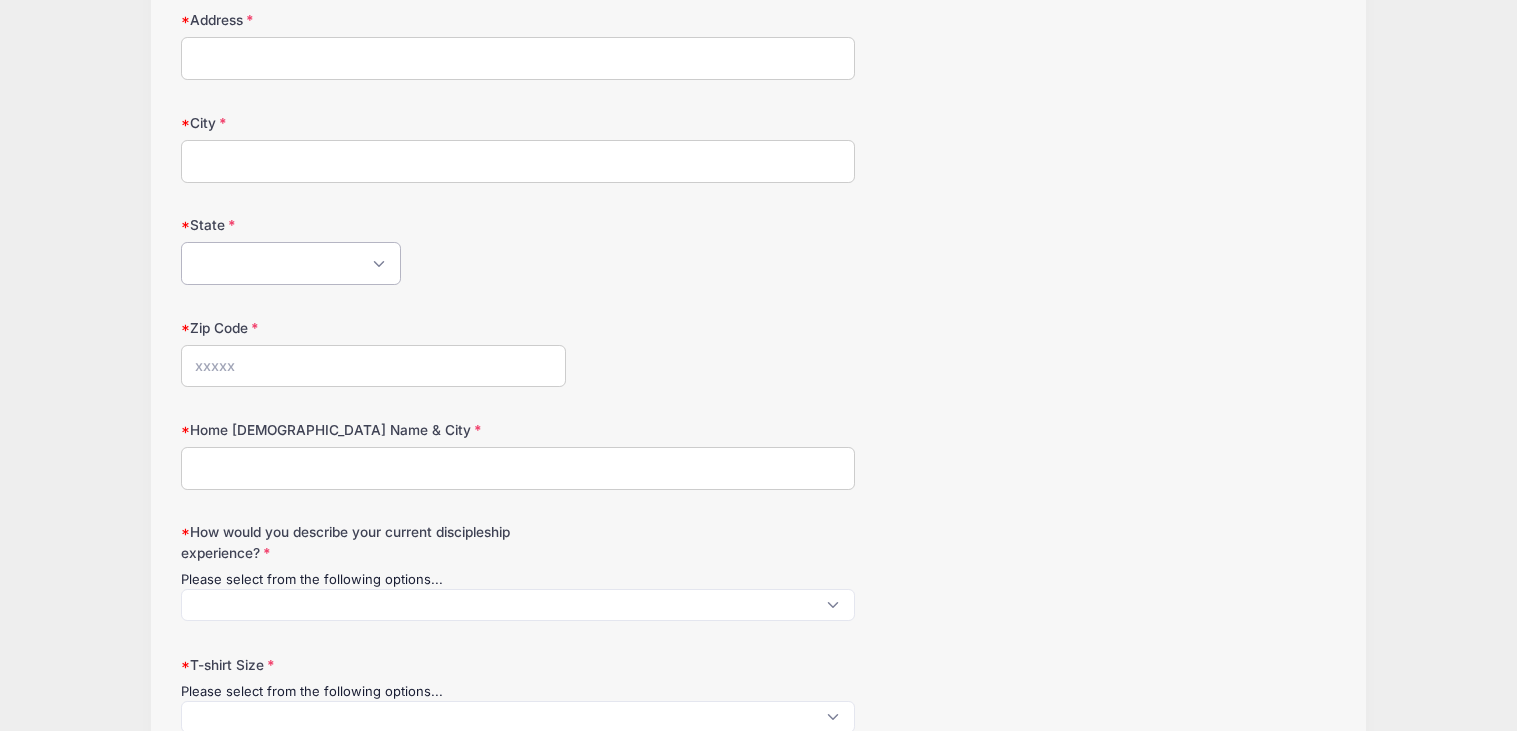 select on "WA" 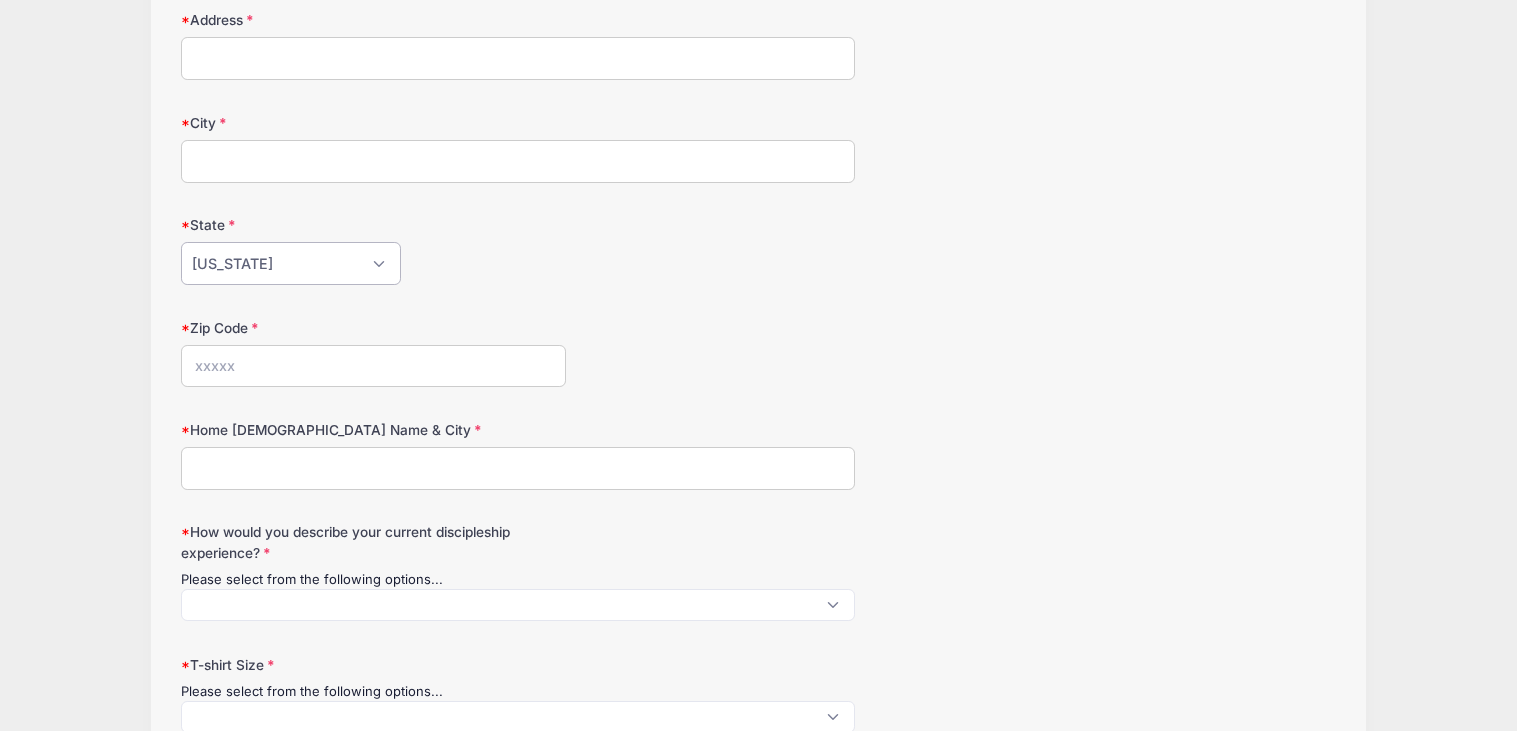 click on "Alabama Alaska American Samoa Arizona Arkansas Armed Forces Africa Armed Forces Americas Armed Forces Canada Armed Forces Europe Armed Forces Middle East Armed Forces Pacific California Colorado Connecticut Delaware District of Columbia Federated States Of Micronesia Florida Georgia Guam Hawaii Idaho Illinois Indiana Iowa Kansas Kentucky Louisiana Maine Marshall Islands Maryland Massachusetts Michigan Minnesota Mississippi Missouri Montana Nebraska Nevada New Hampshire New Jersey New Mexico New York North Carolina North Dakota Northern Mariana Islands Ohio Oklahoma Oregon Palau Pennsylvania Puerto Rico Rhode Island South Carolina South Dakota Tennessee Texas Utah Vermont Virgin Islands Virginia Washington West Virginia Wisconsin Wyoming Other-Canada Other" at bounding box center [291, 263] 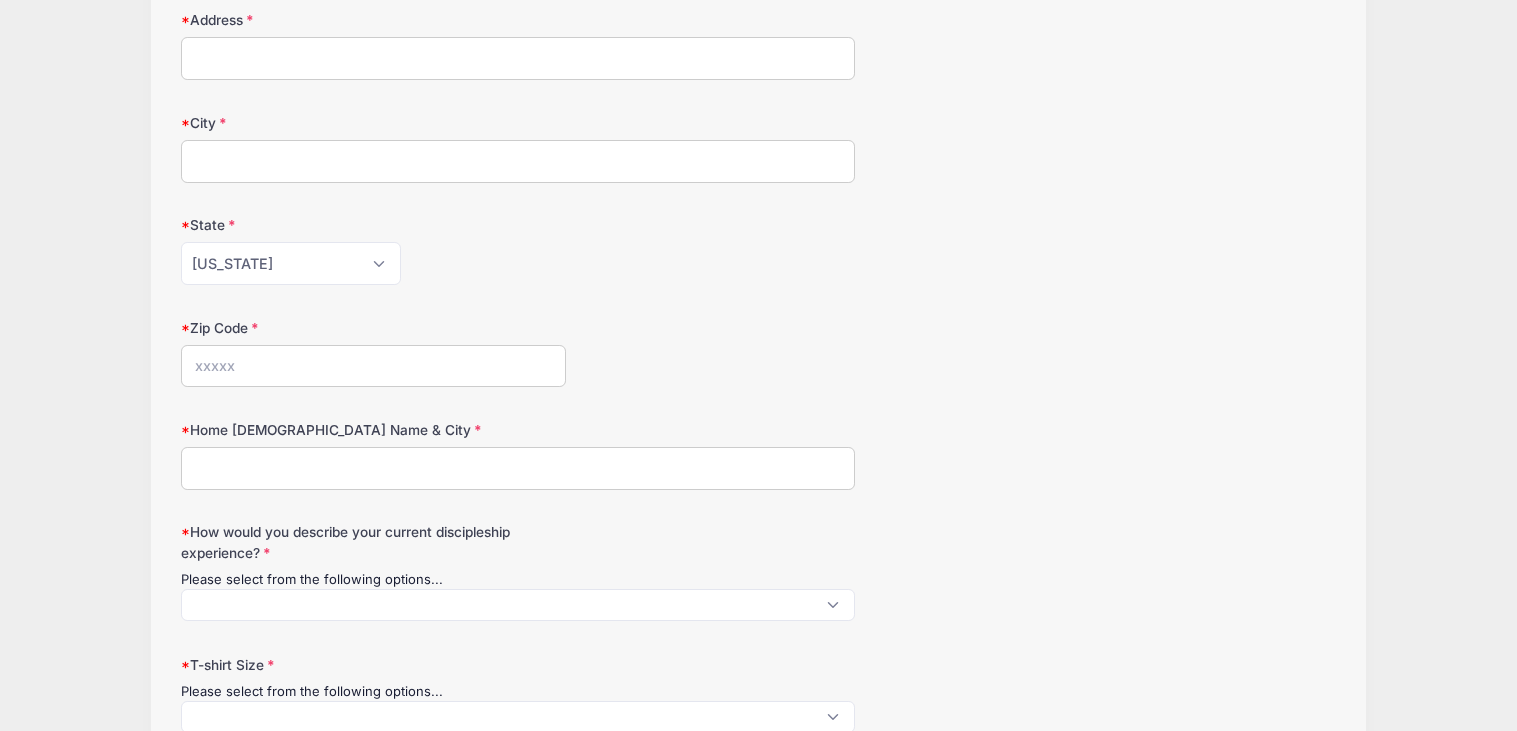 click on "Zip Code" at bounding box center (373, 366) 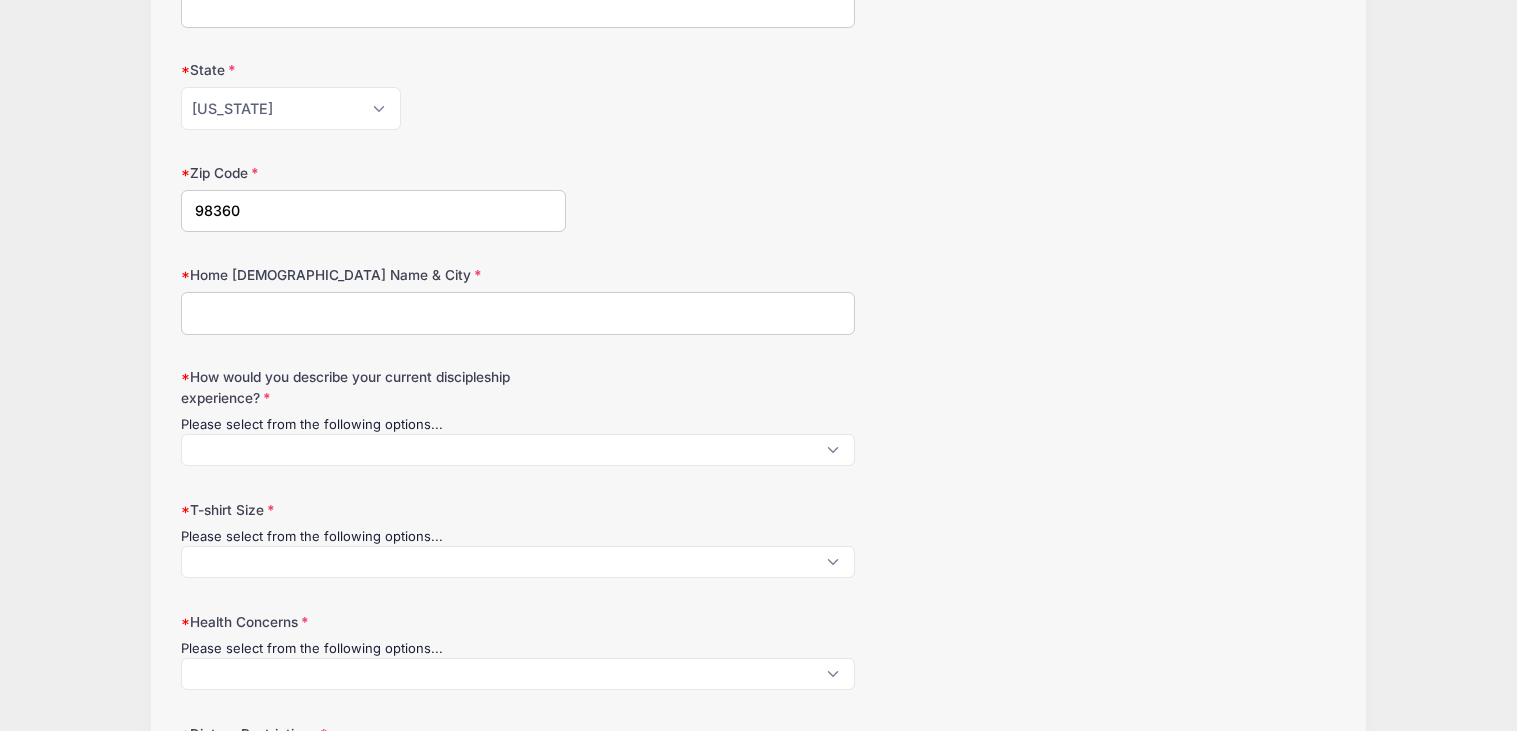 scroll, scrollTop: 777, scrollLeft: 0, axis: vertical 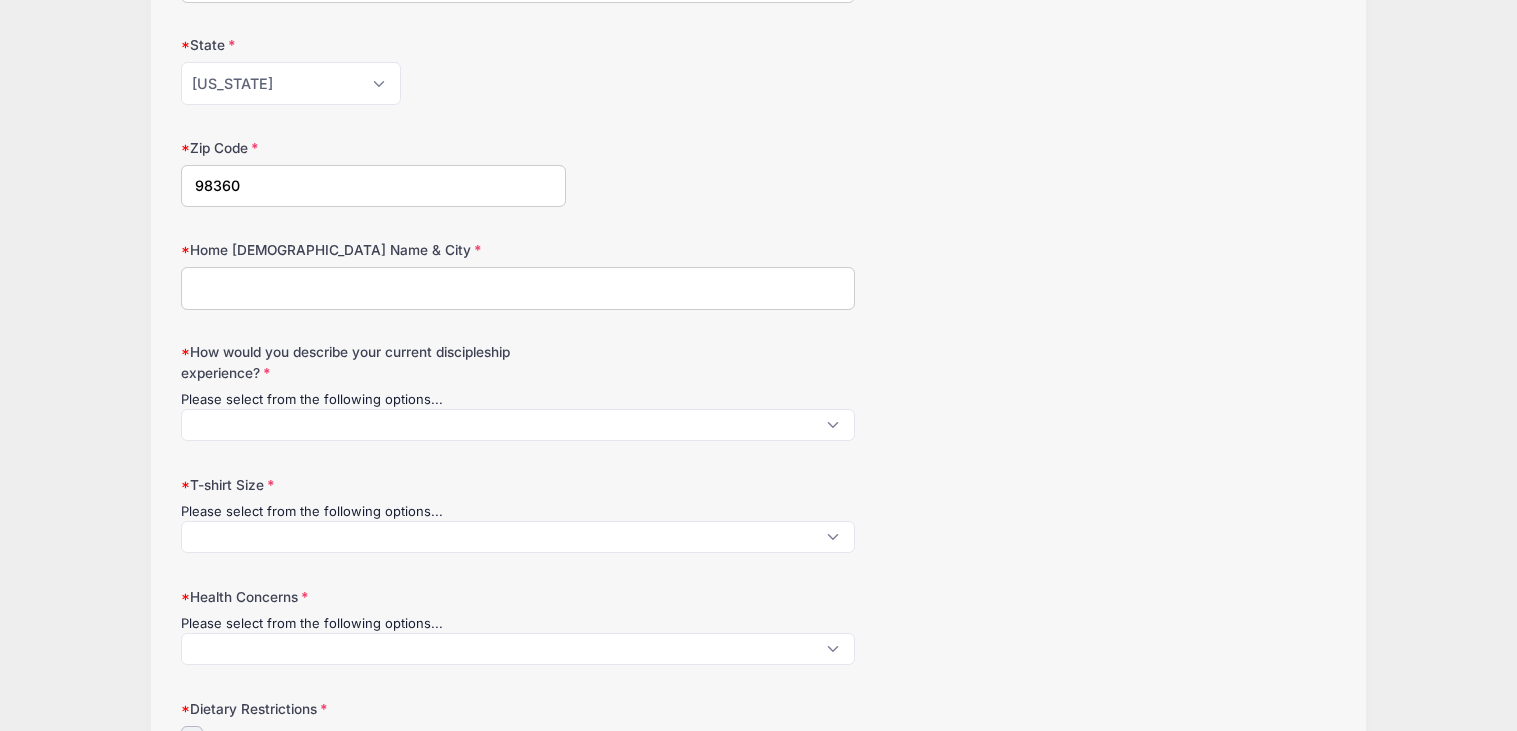type on "98360" 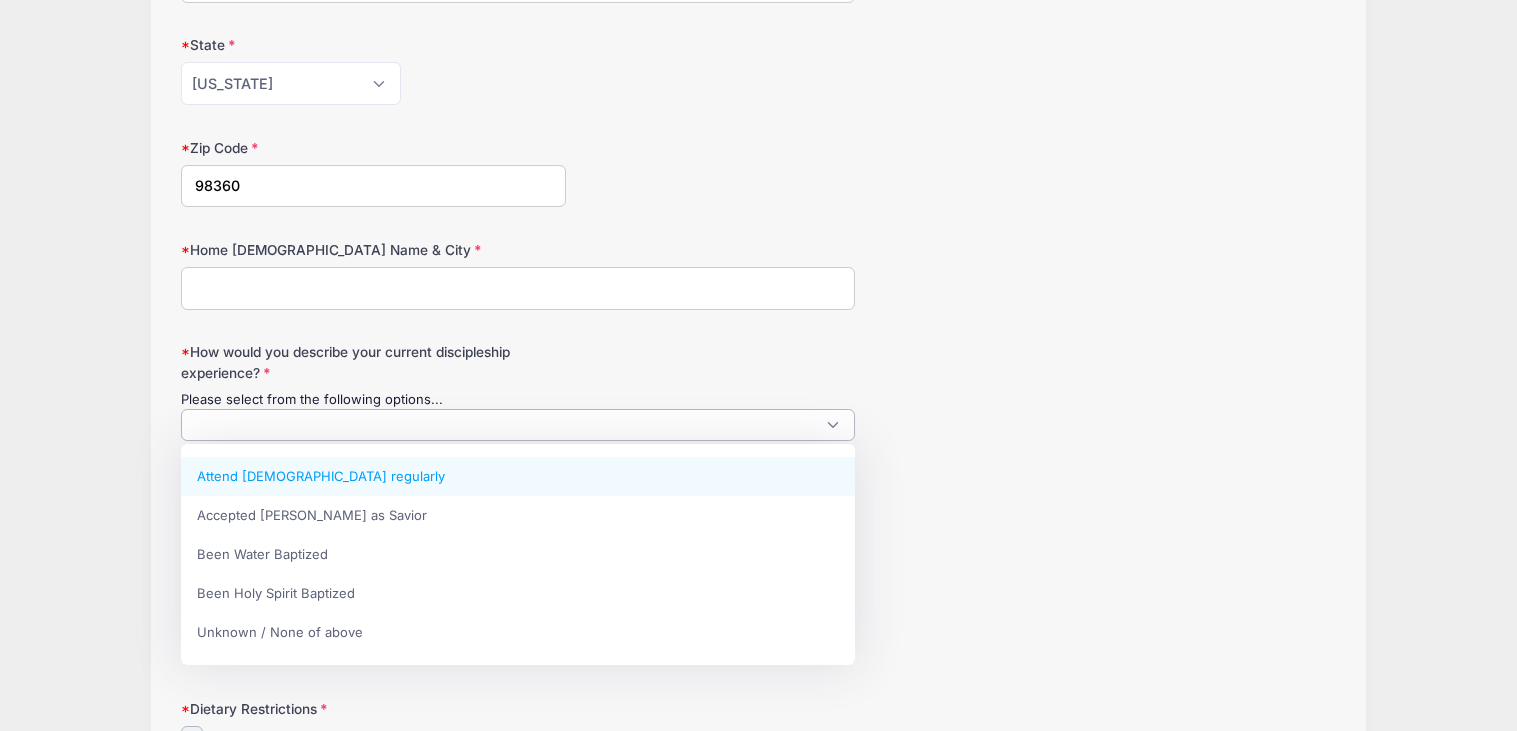 scroll, scrollTop: 1, scrollLeft: 0, axis: vertical 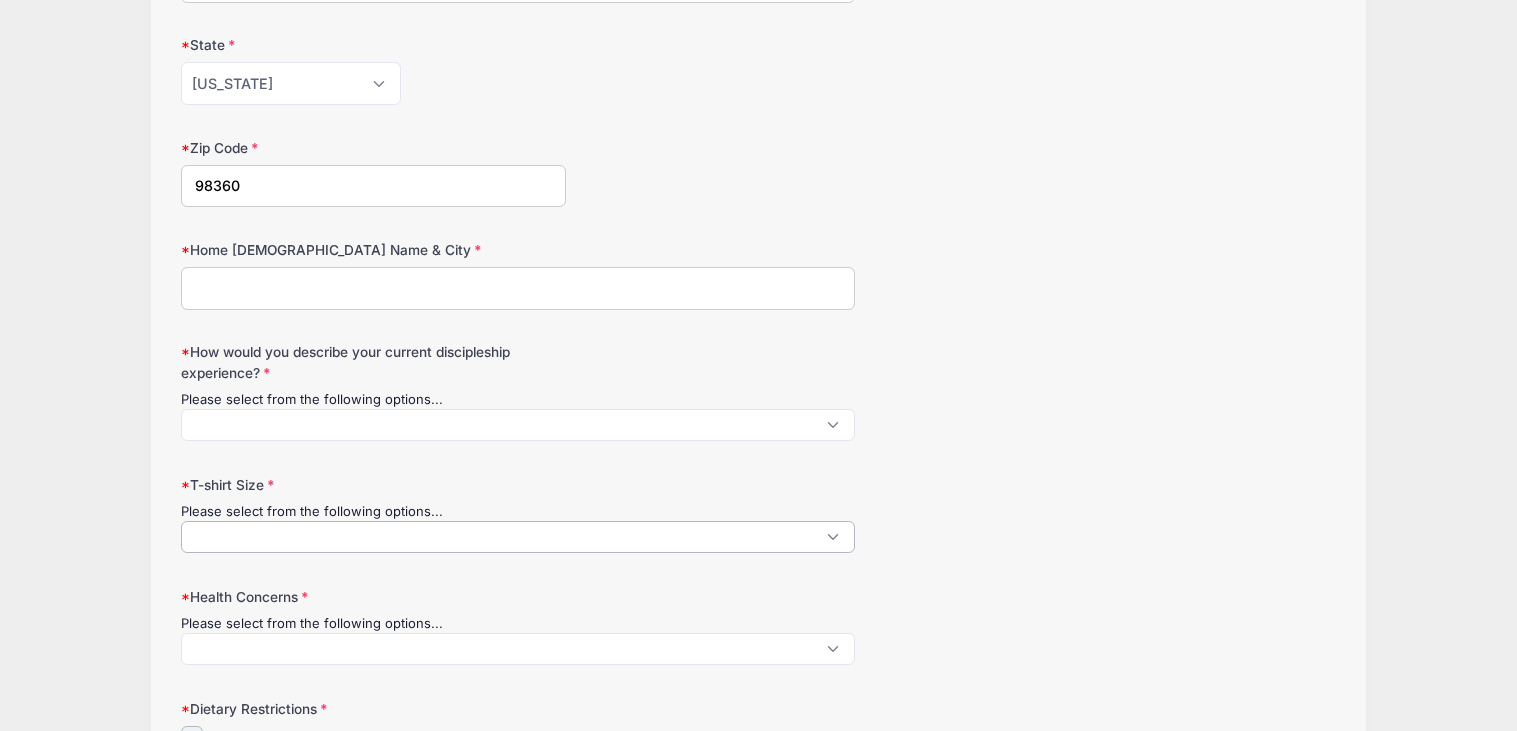 click at bounding box center [518, 537] 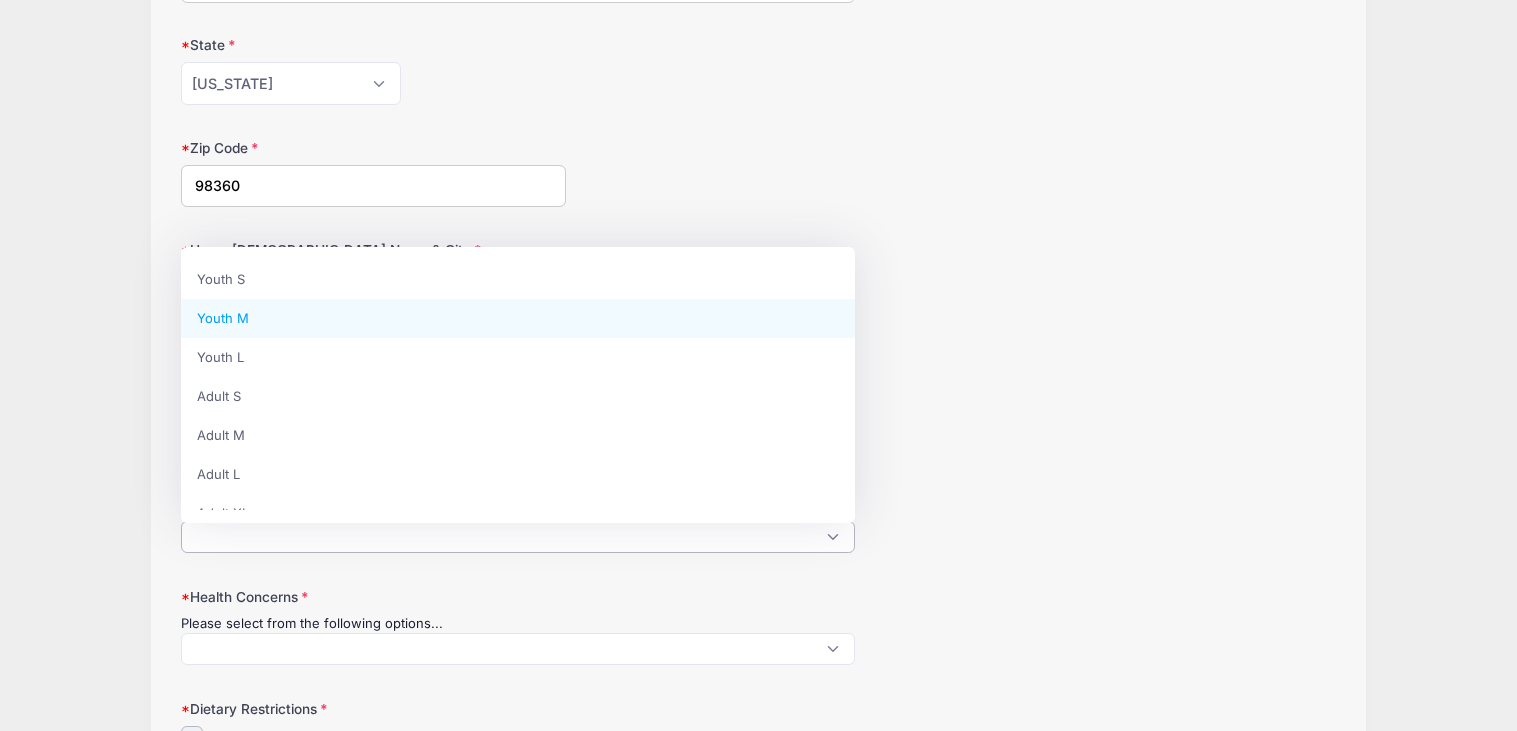 select on "Youth M" 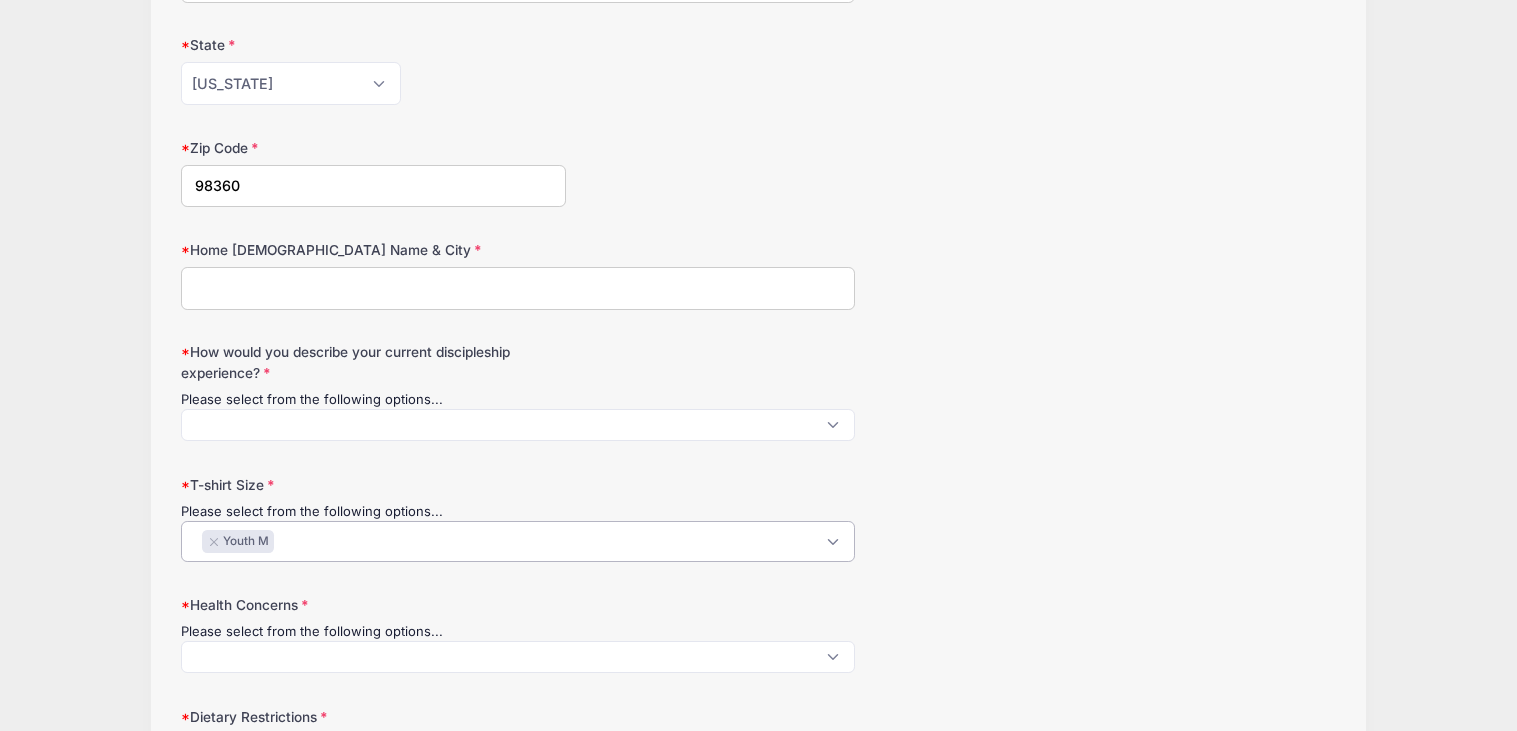 scroll, scrollTop: 17, scrollLeft: 0, axis: vertical 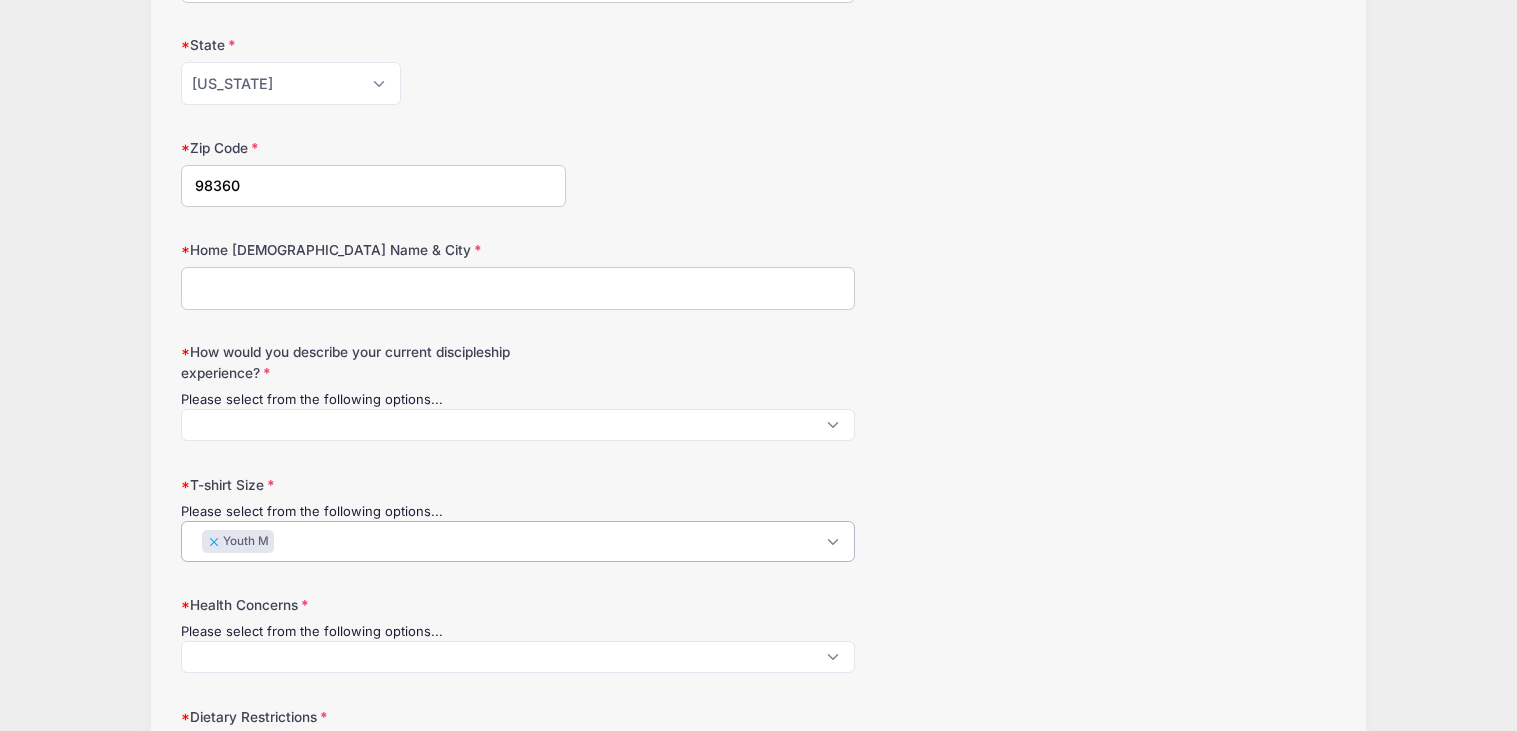 click on "×" at bounding box center [214, 542] 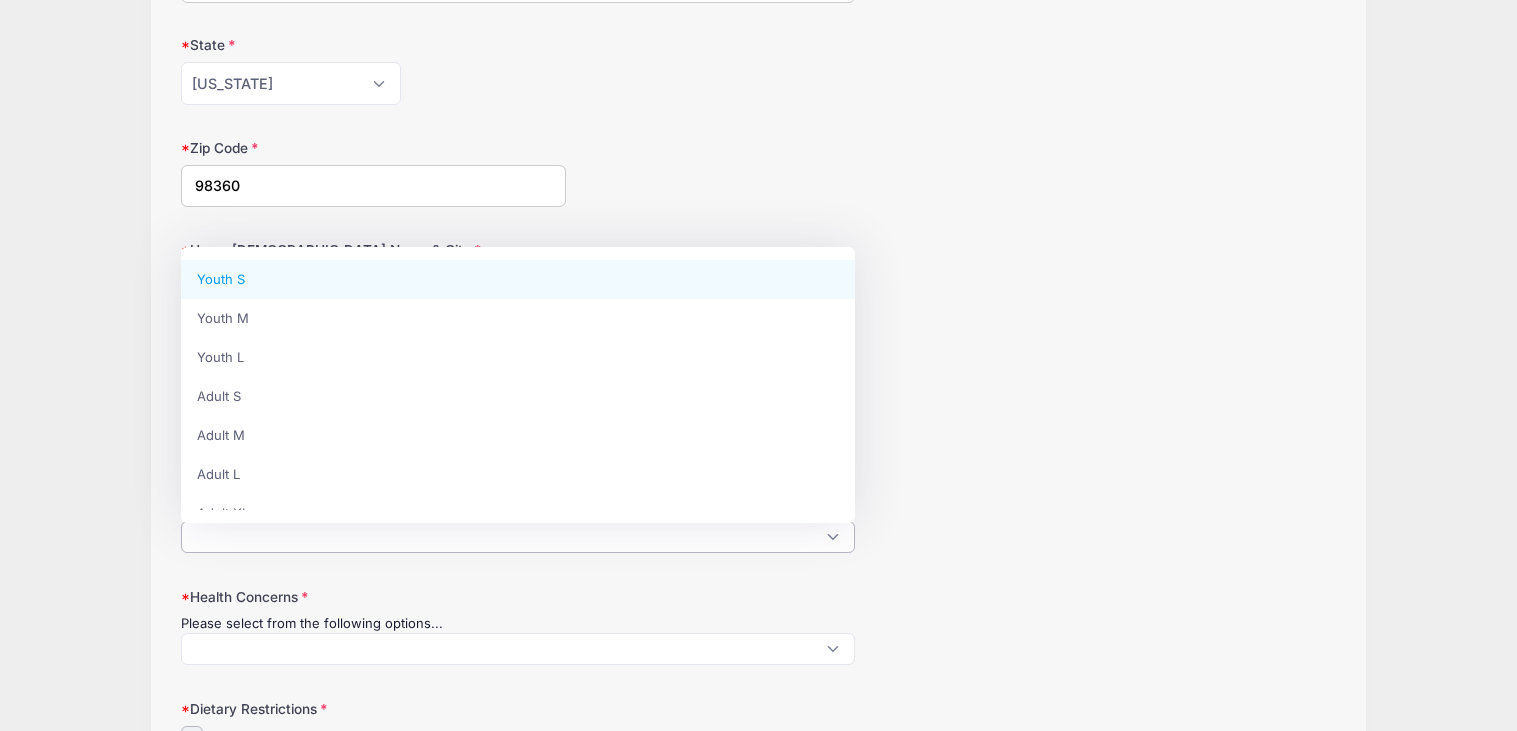 click at bounding box center [518, 537] 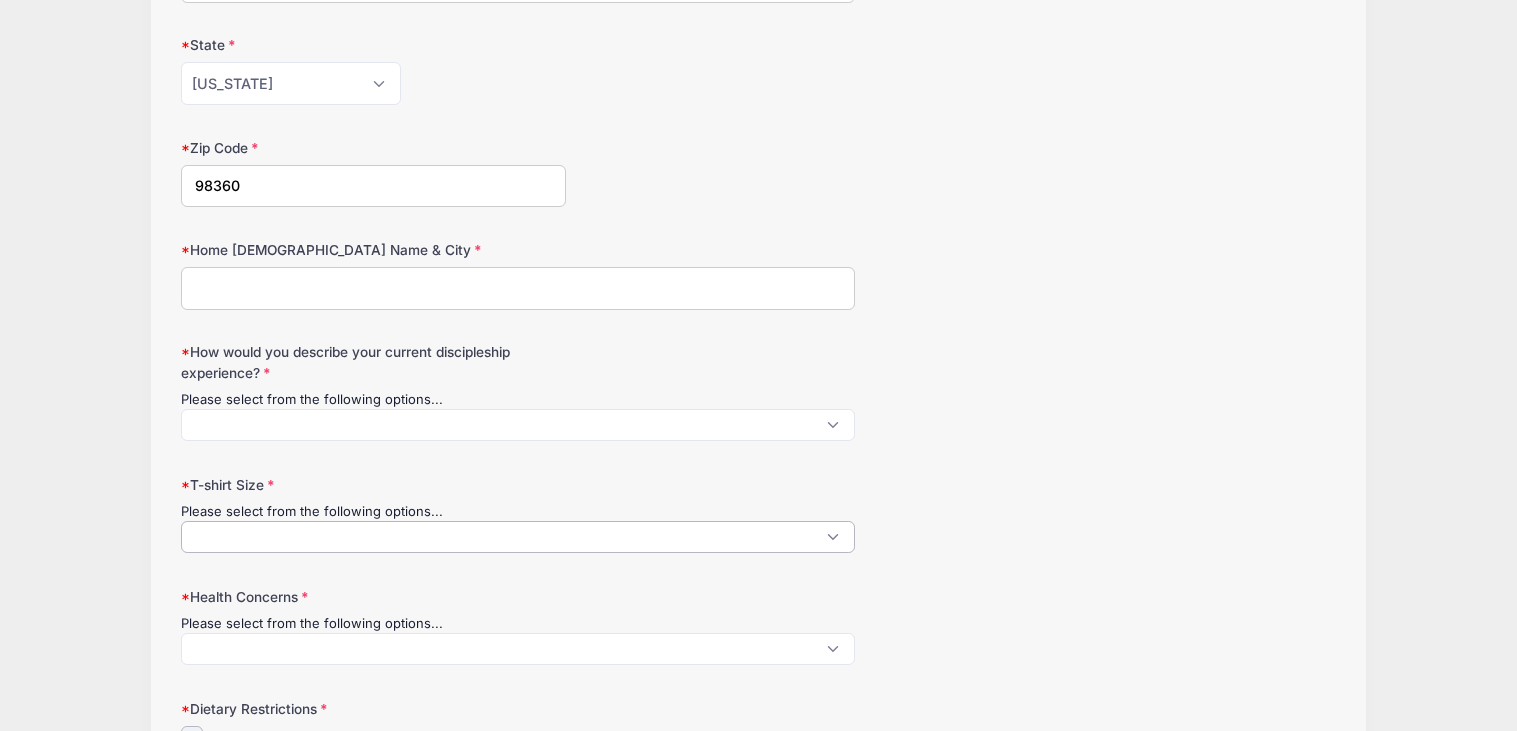 click at bounding box center (518, 537) 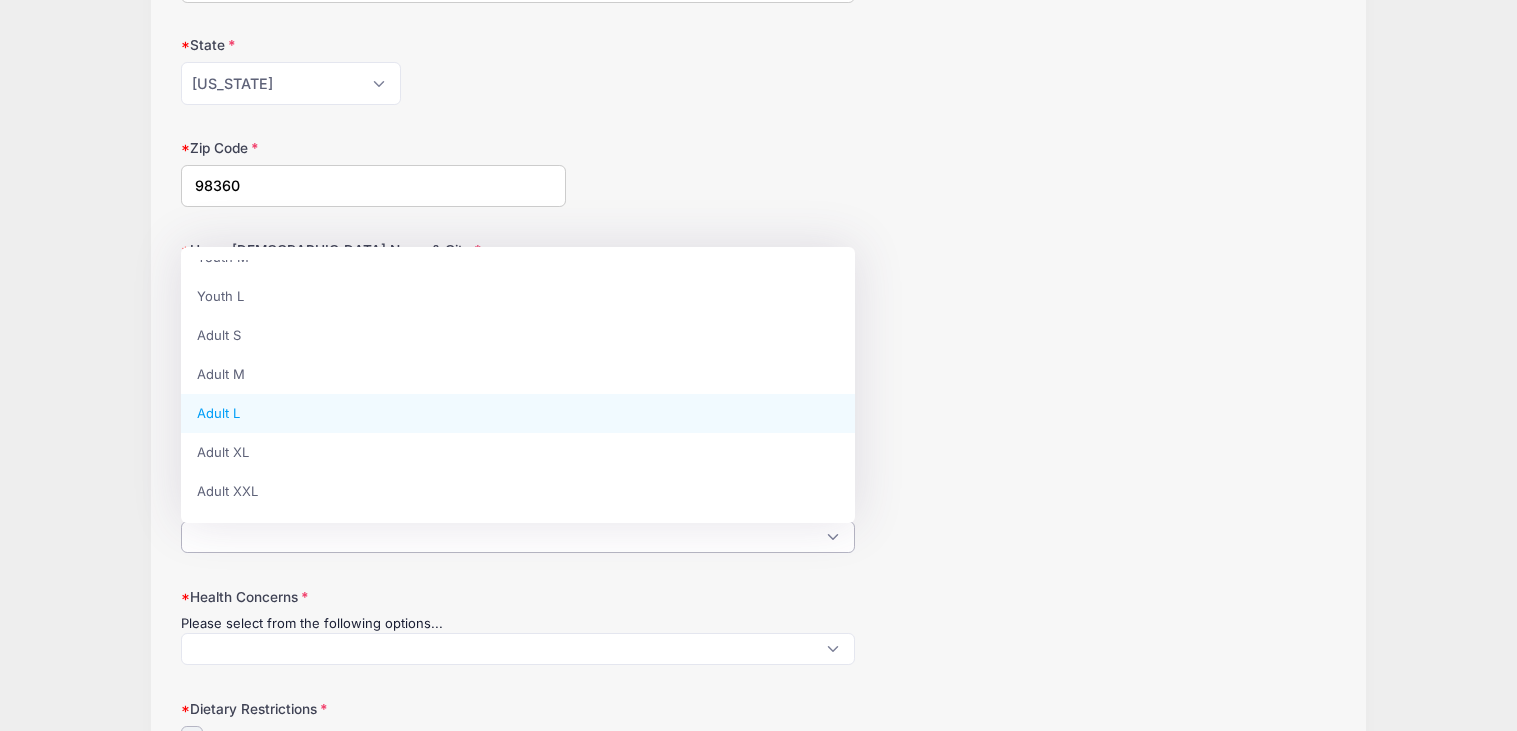 scroll, scrollTop: 0, scrollLeft: 0, axis: both 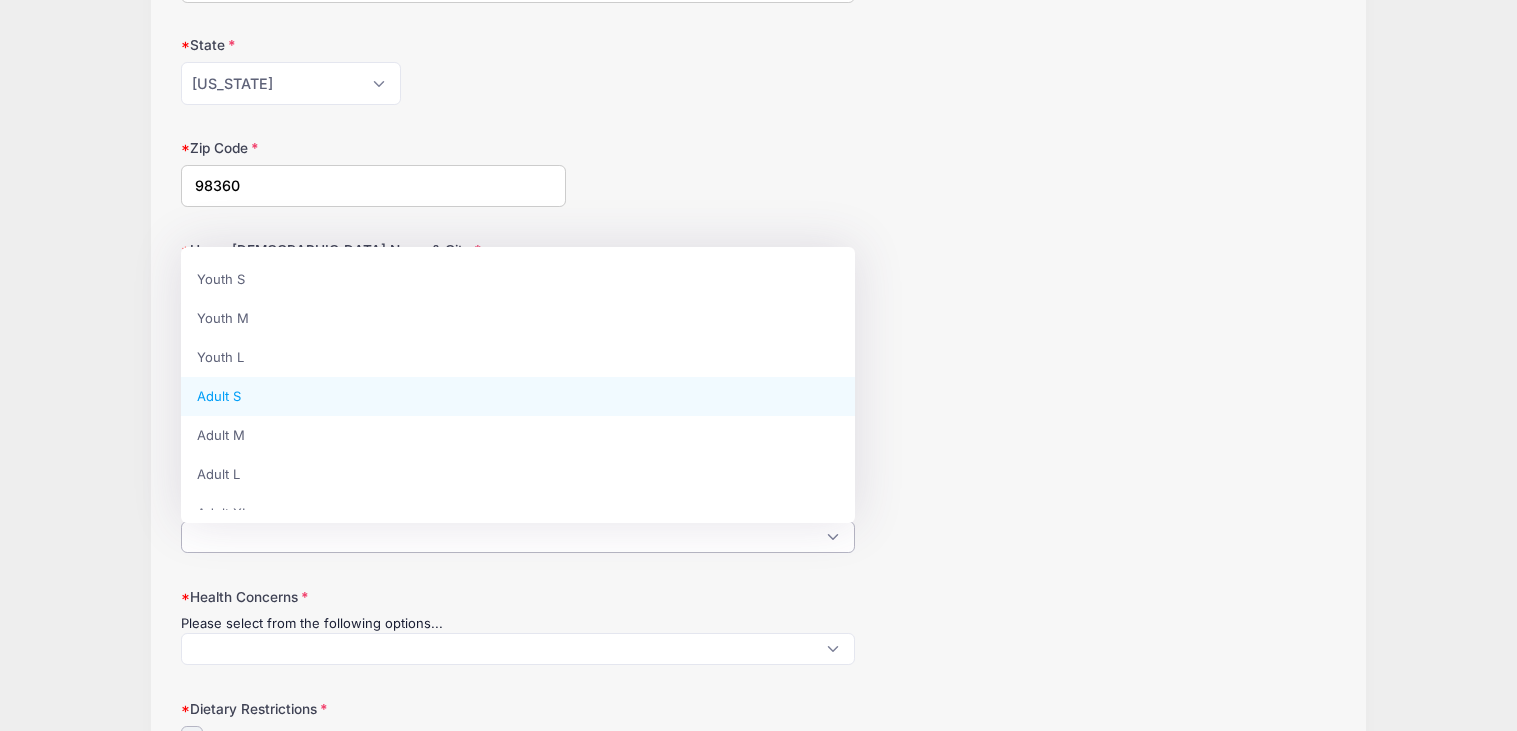 click on "LiveWire Camps
Leader: Kids Camp from 07/20 to 07/25/2025
Exit
Step  2 /7
Step 1
Step 2
Step 3
Policies
Extra Items
Summary
Emily NN" at bounding box center [758, 887] 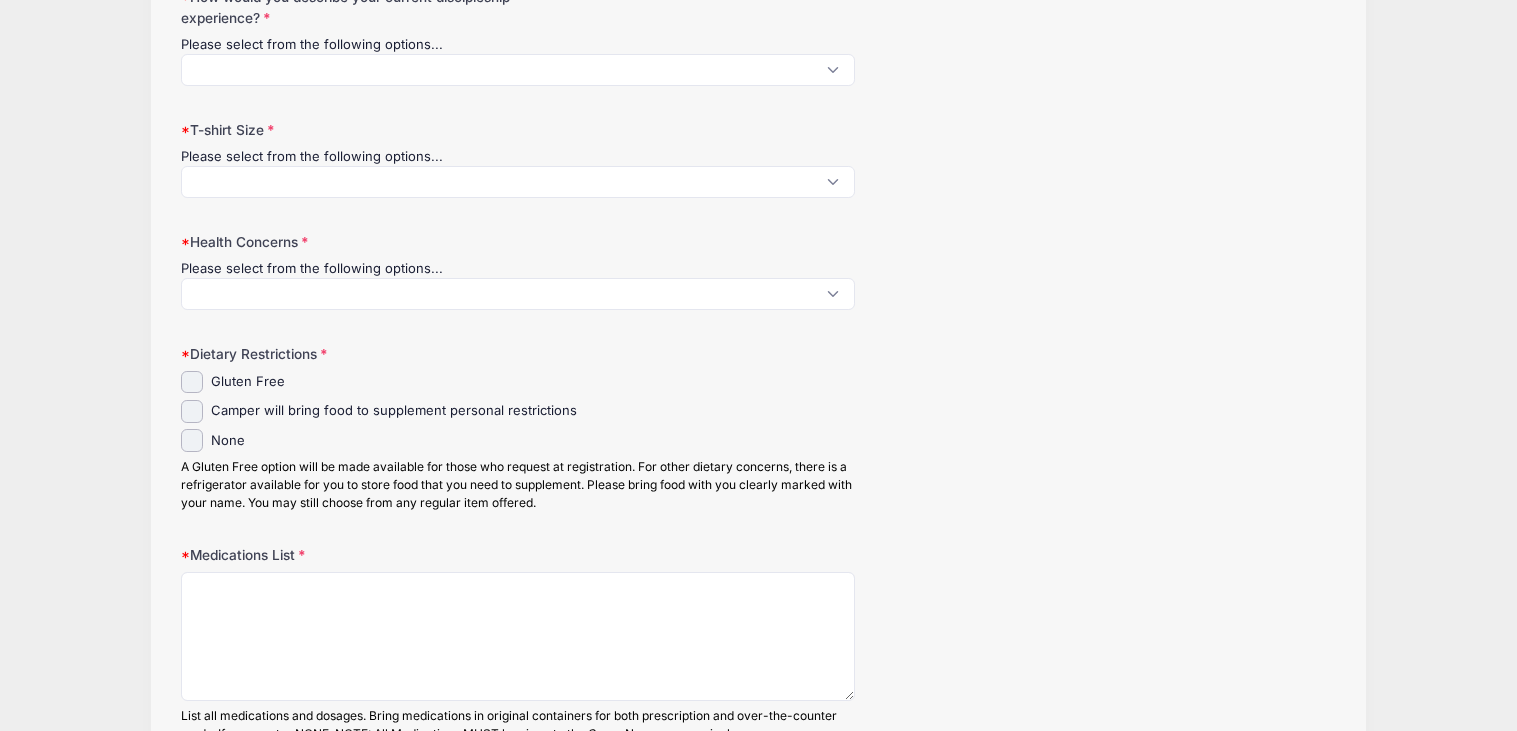 scroll, scrollTop: 1137, scrollLeft: 0, axis: vertical 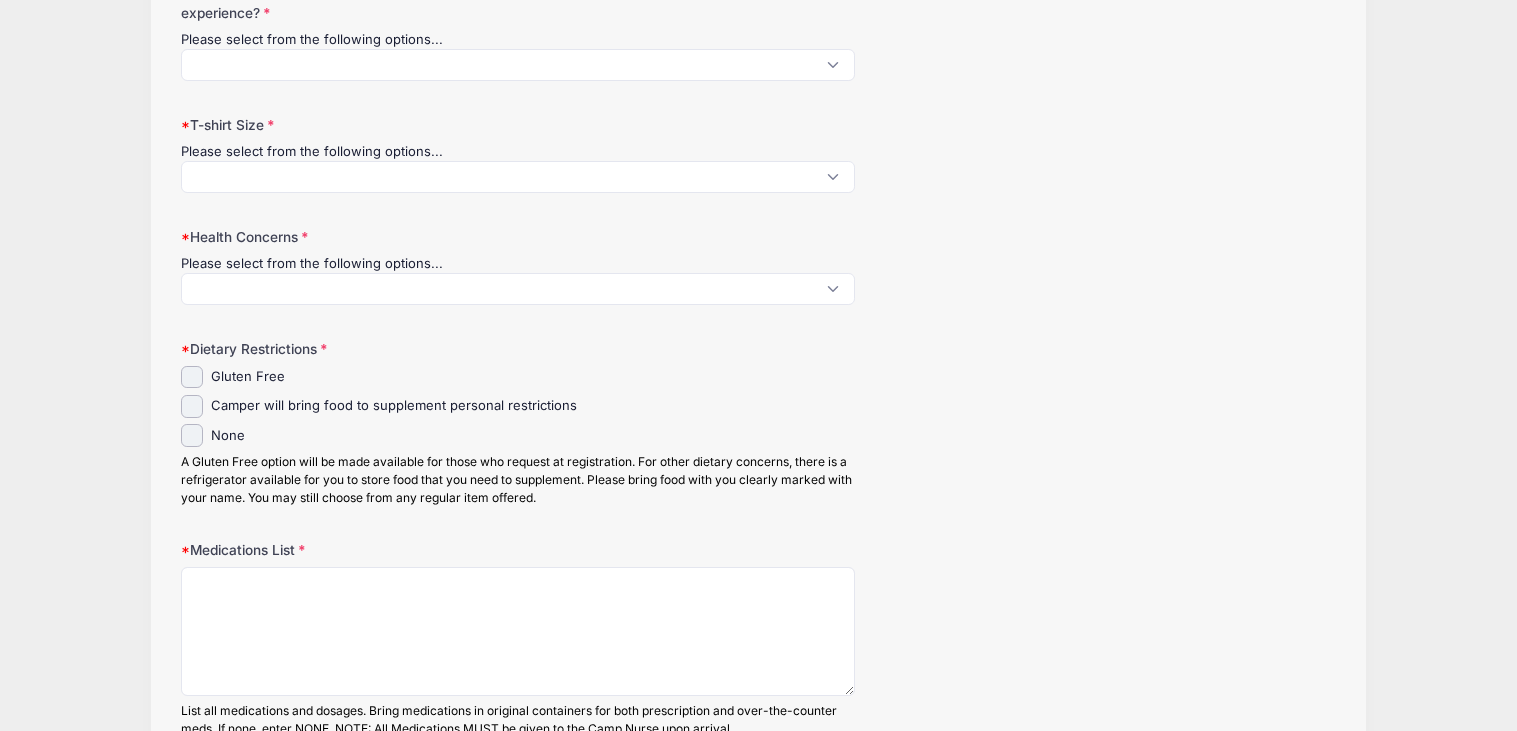 click at bounding box center (518, 289) 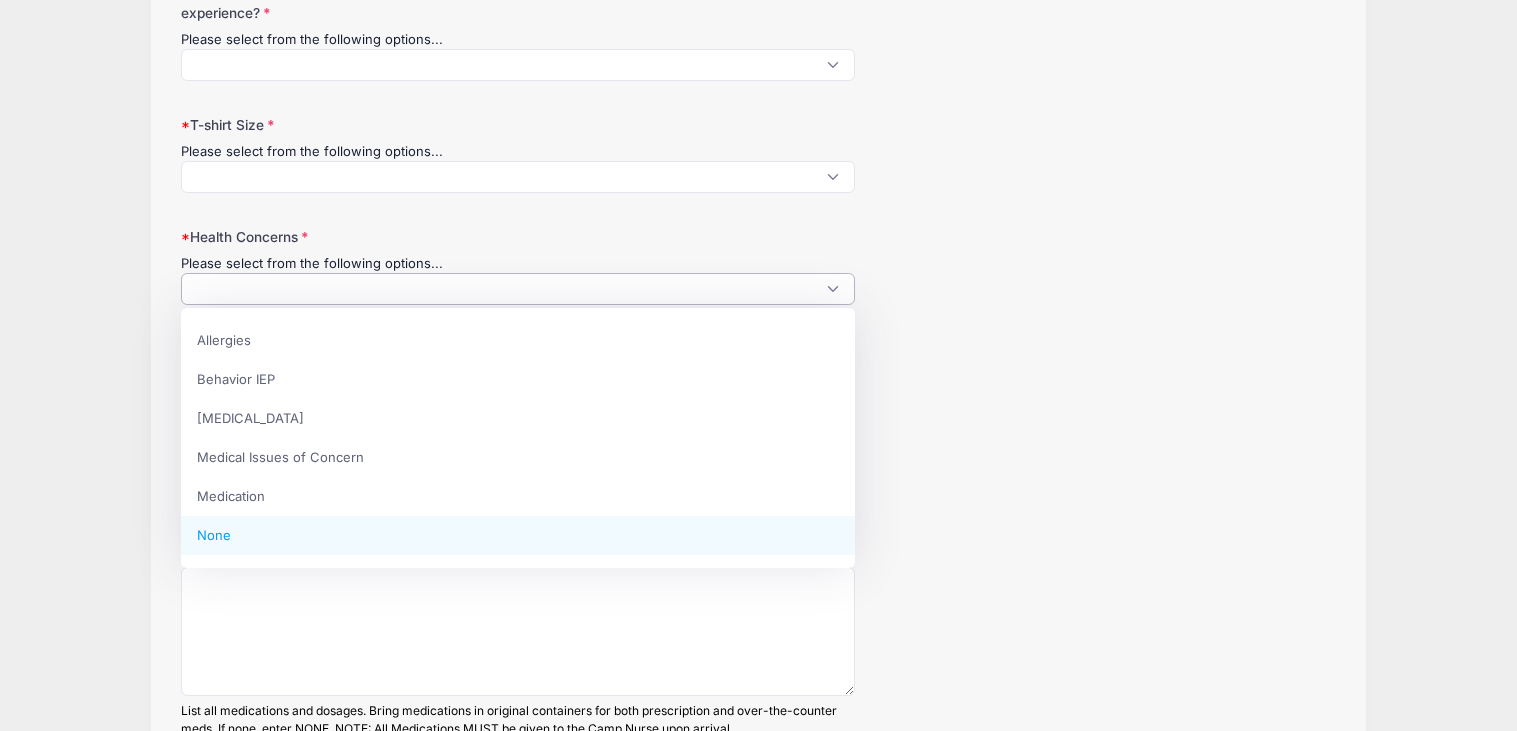 select on "None" 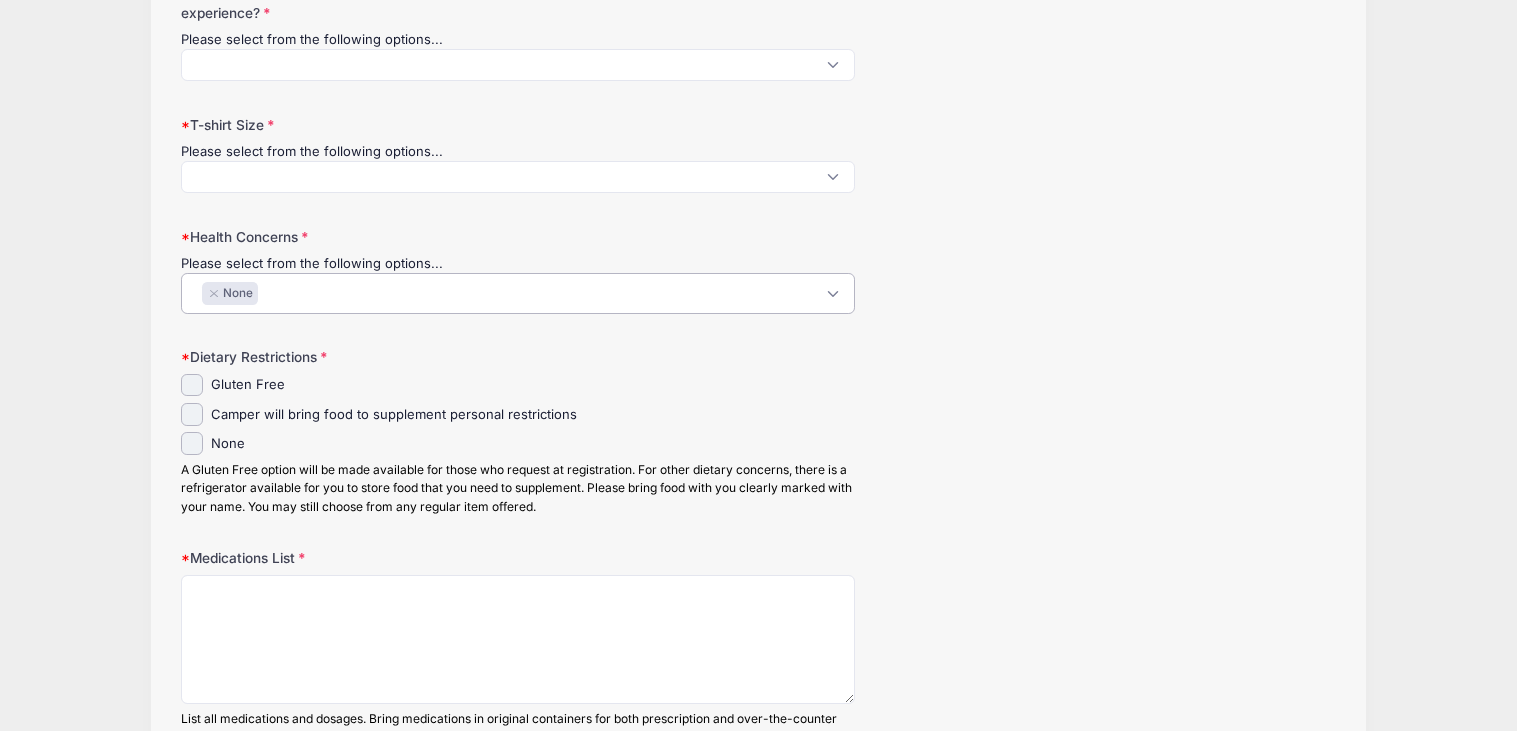 scroll, scrollTop: 87, scrollLeft: 0, axis: vertical 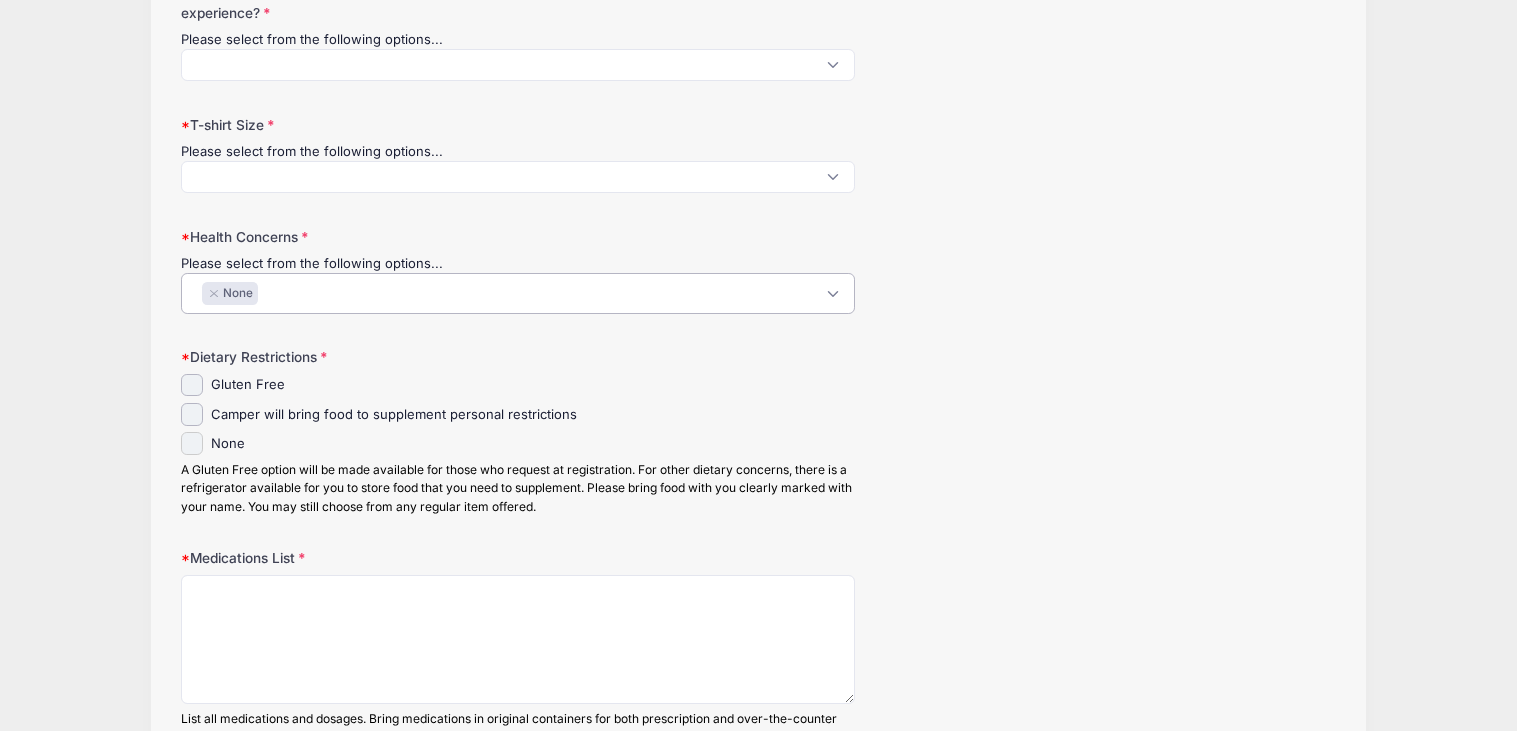 click on "None" at bounding box center [192, 443] 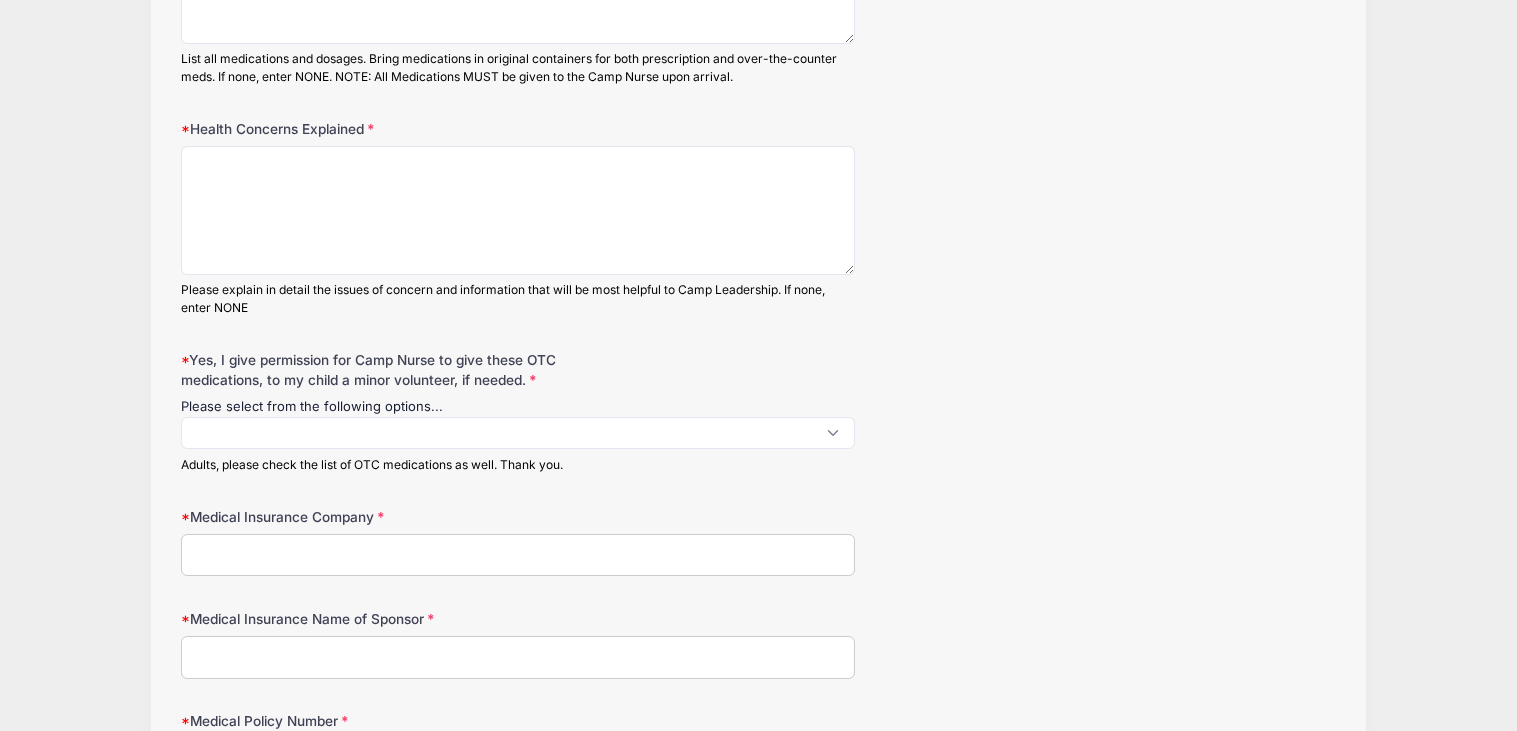 scroll, scrollTop: 1819, scrollLeft: 0, axis: vertical 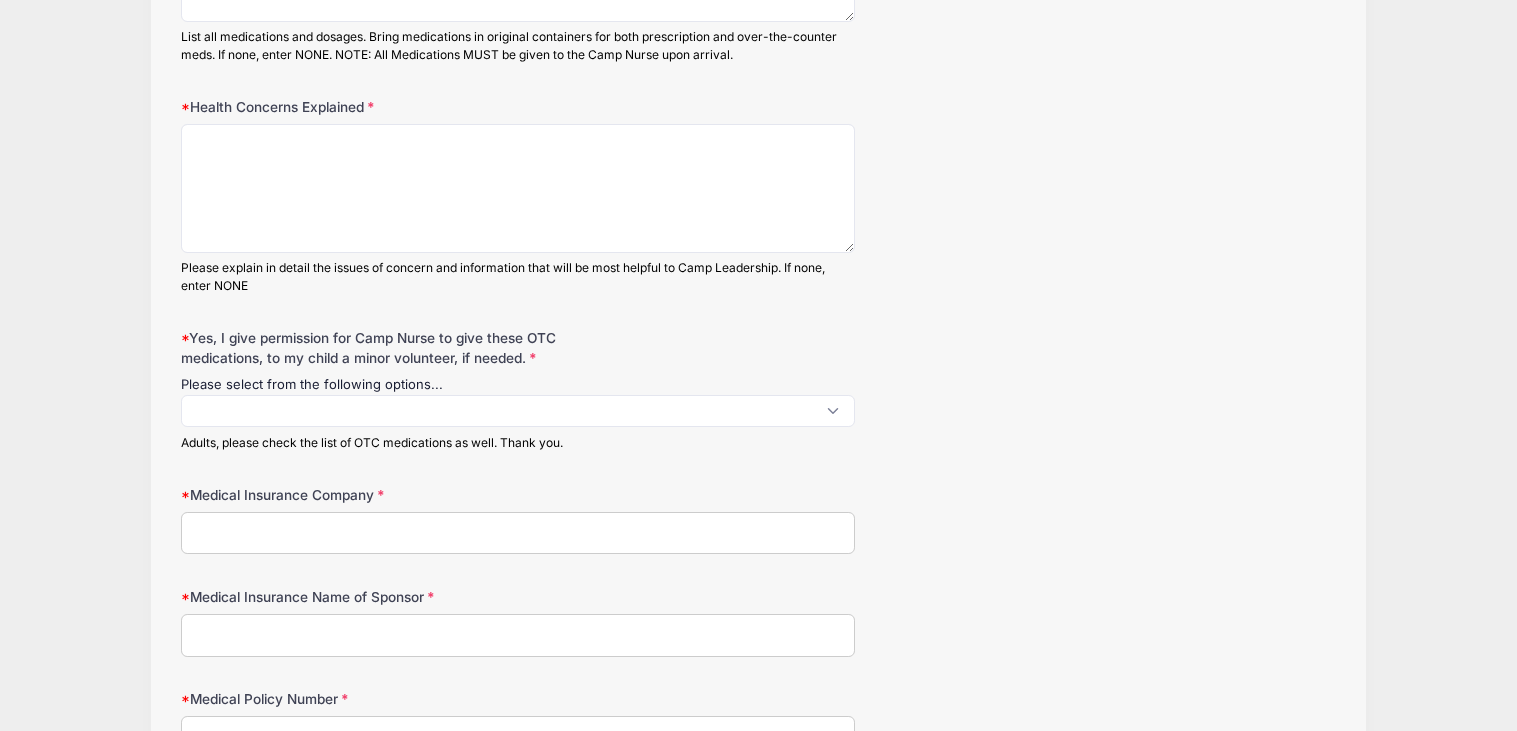 click at bounding box center (518, 411) 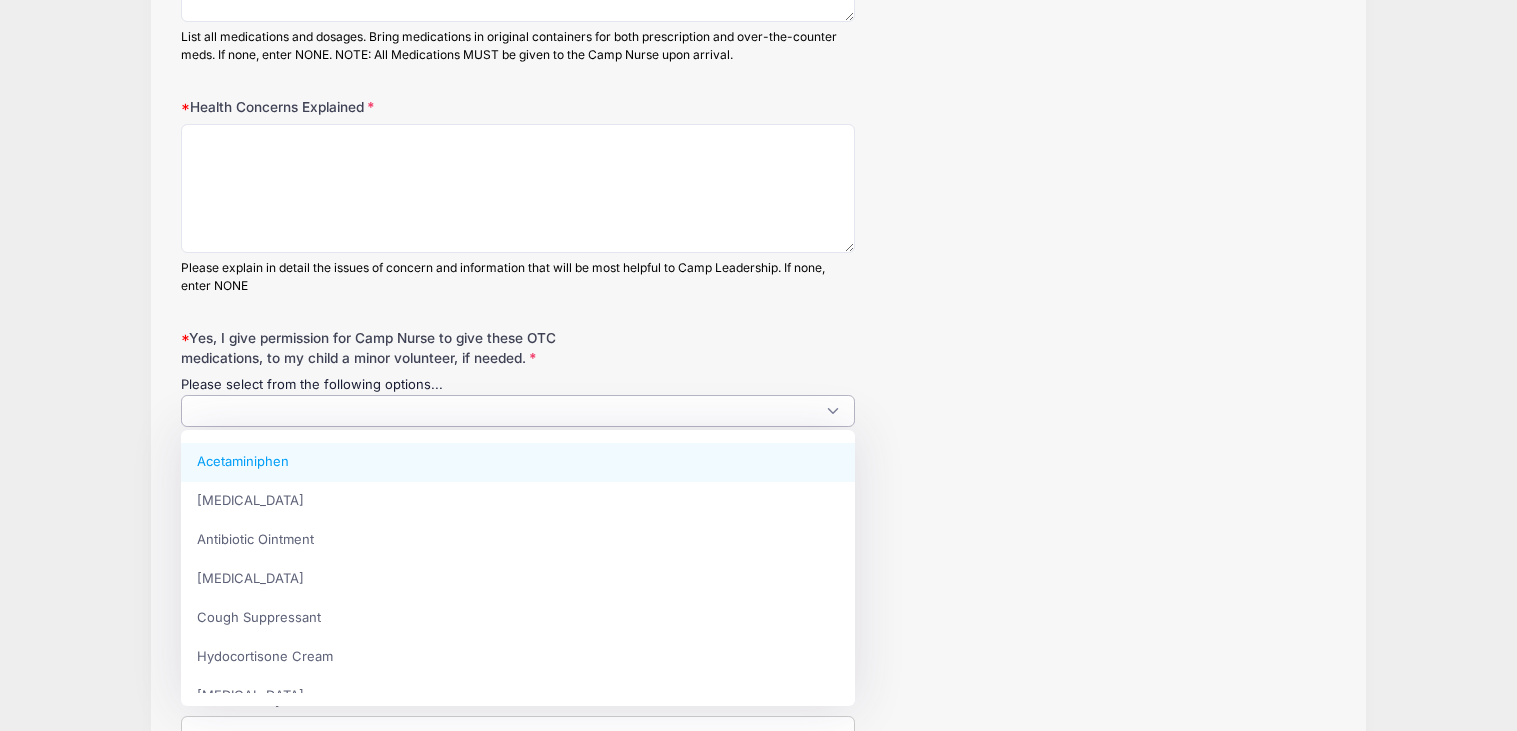 scroll, scrollTop: 2, scrollLeft: 0, axis: vertical 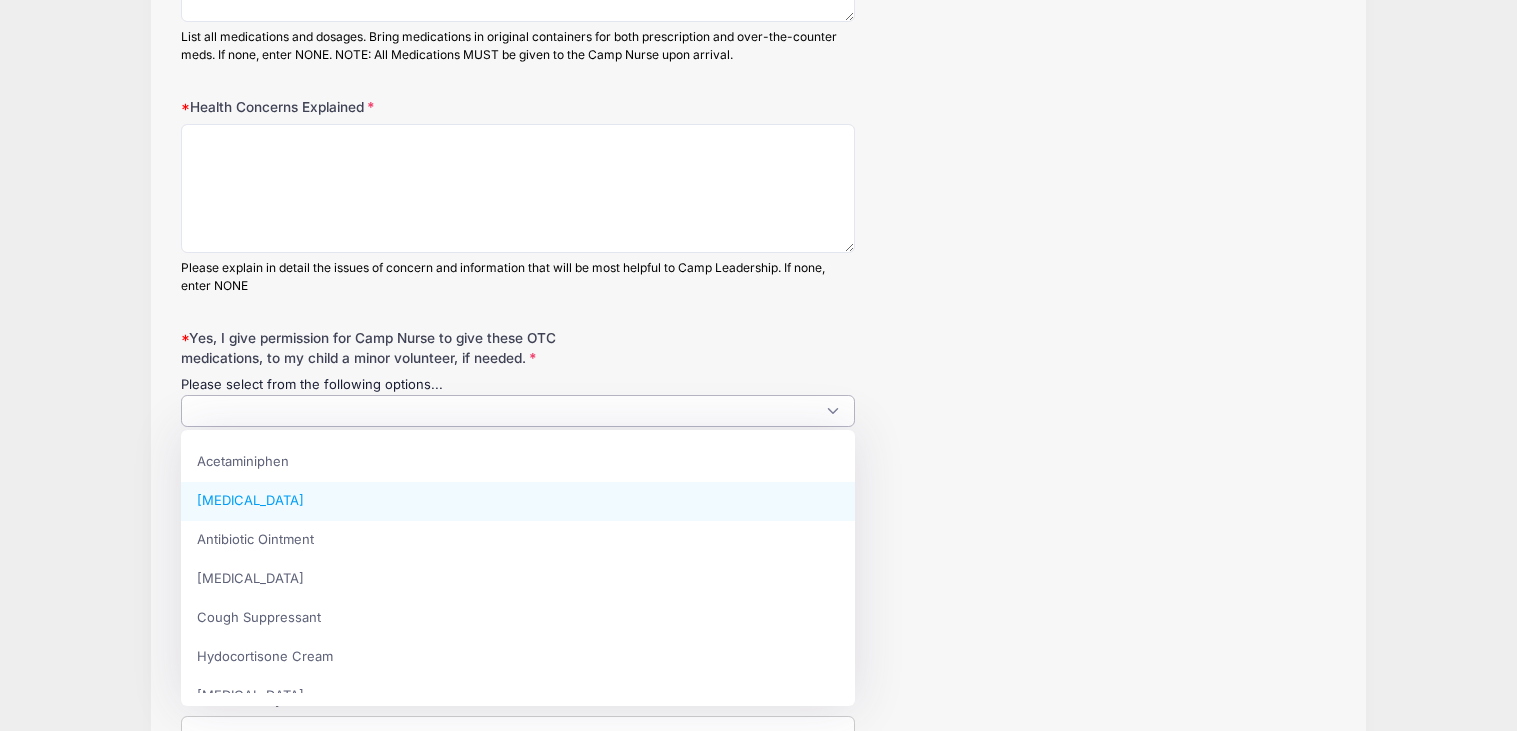 click at bounding box center (518, 411) 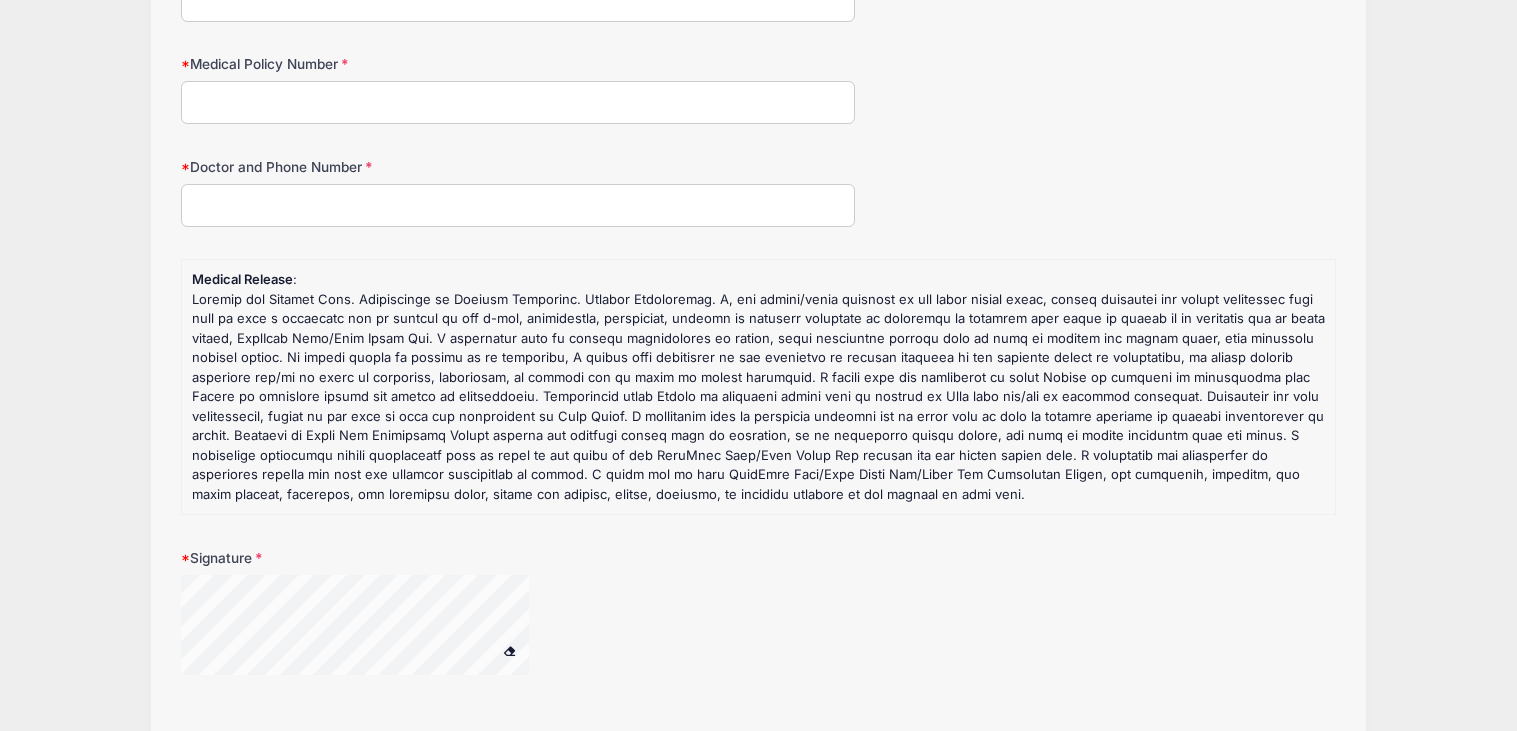 scroll, scrollTop: 2226, scrollLeft: 0, axis: vertical 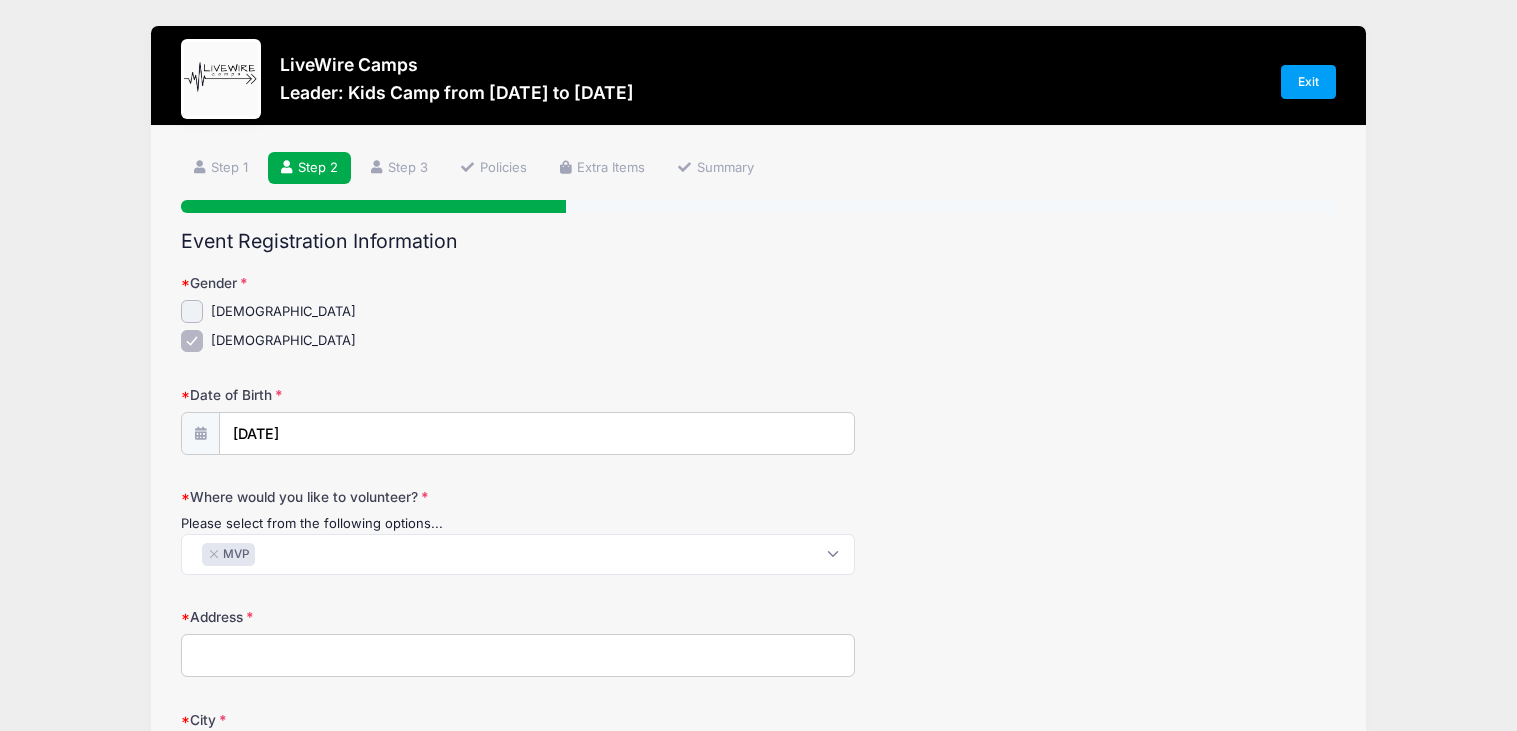 type on "`" 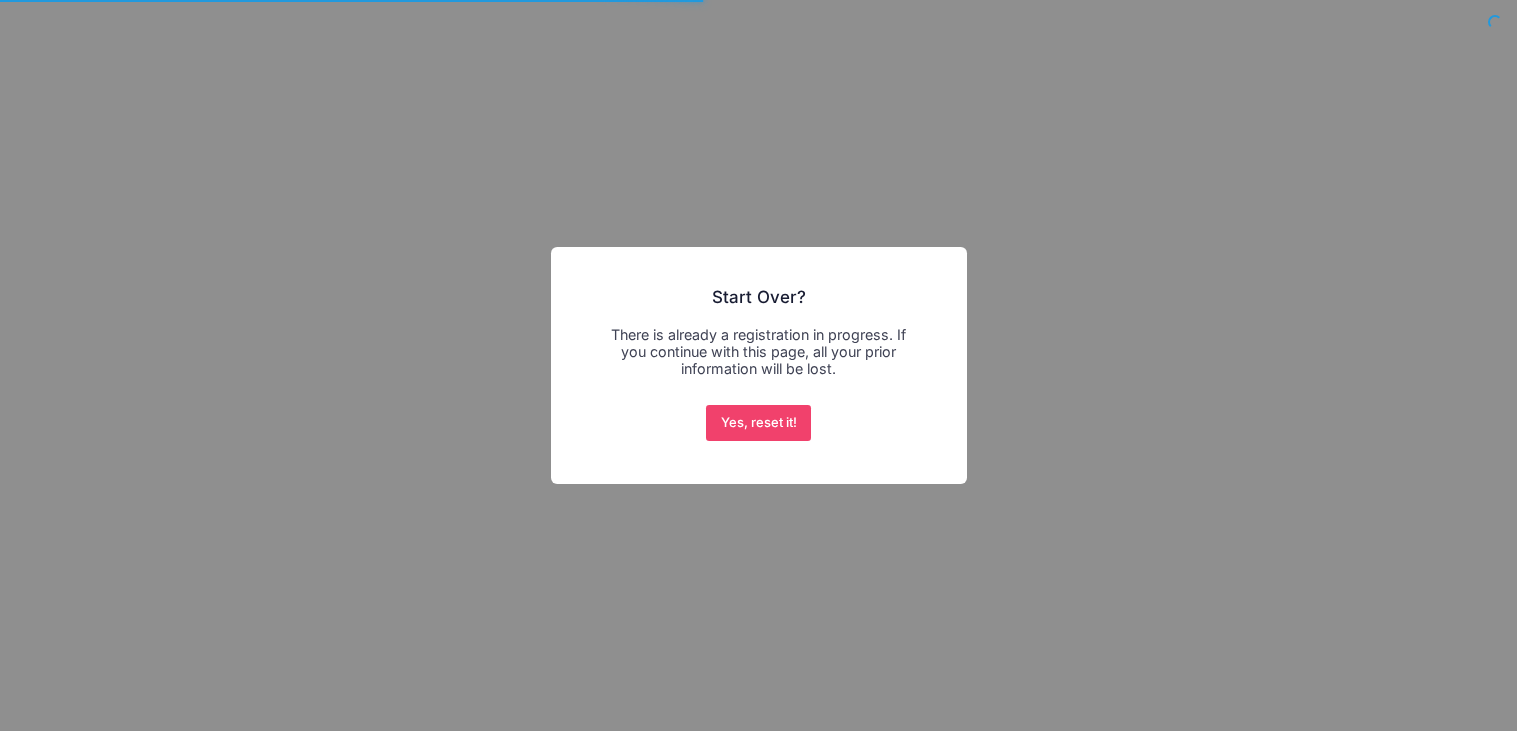 scroll, scrollTop: 0, scrollLeft: 0, axis: both 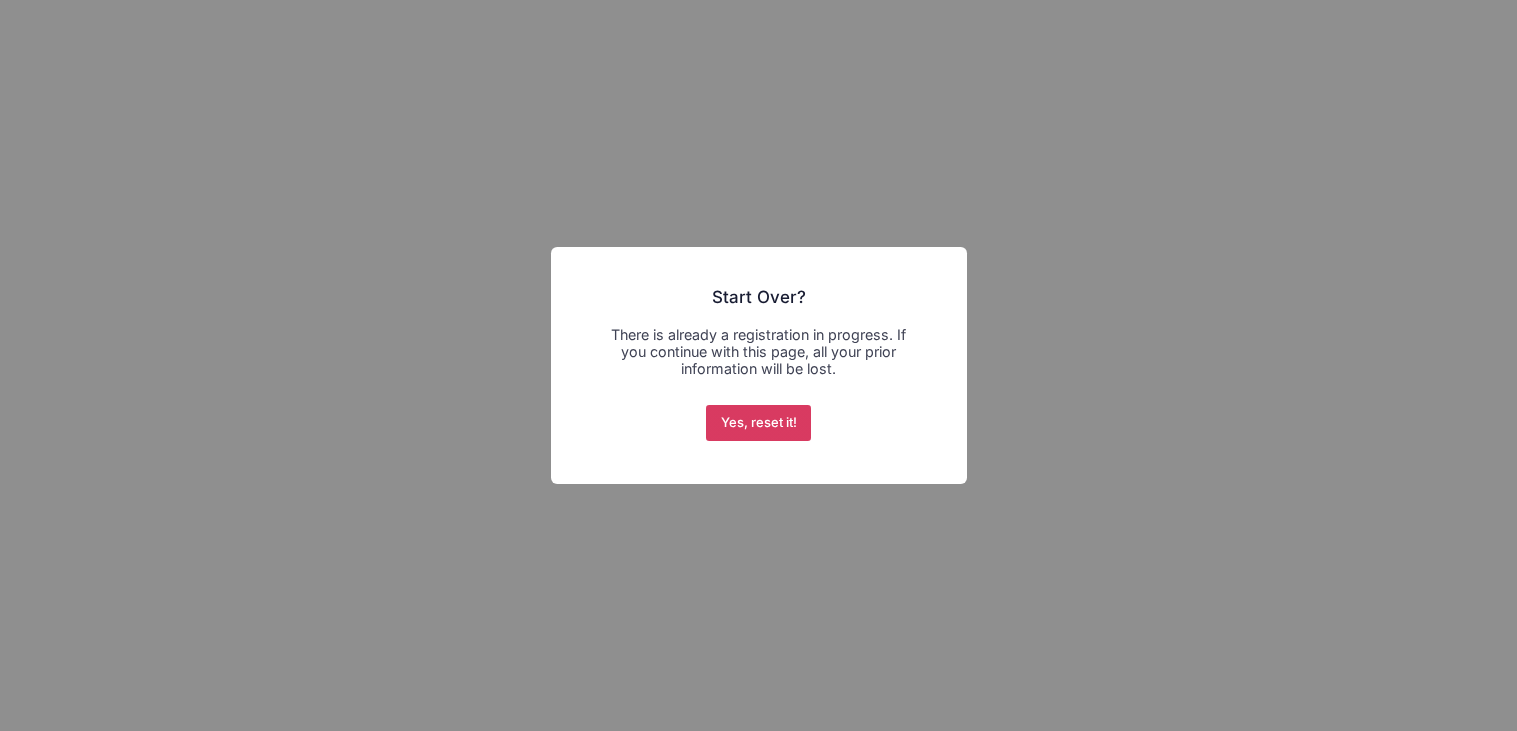 click on "Yes, reset it!" at bounding box center [758, 423] 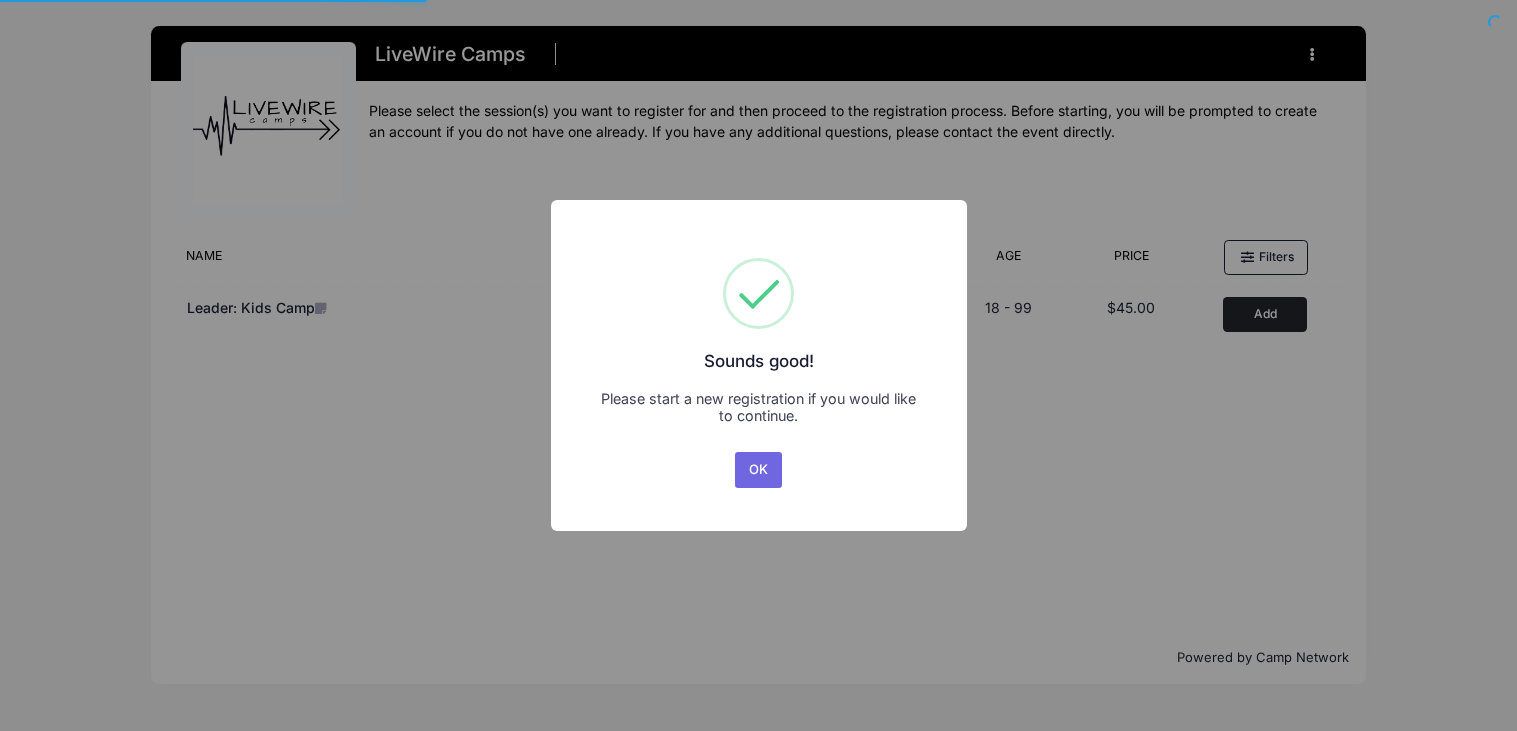 scroll, scrollTop: 0, scrollLeft: 0, axis: both 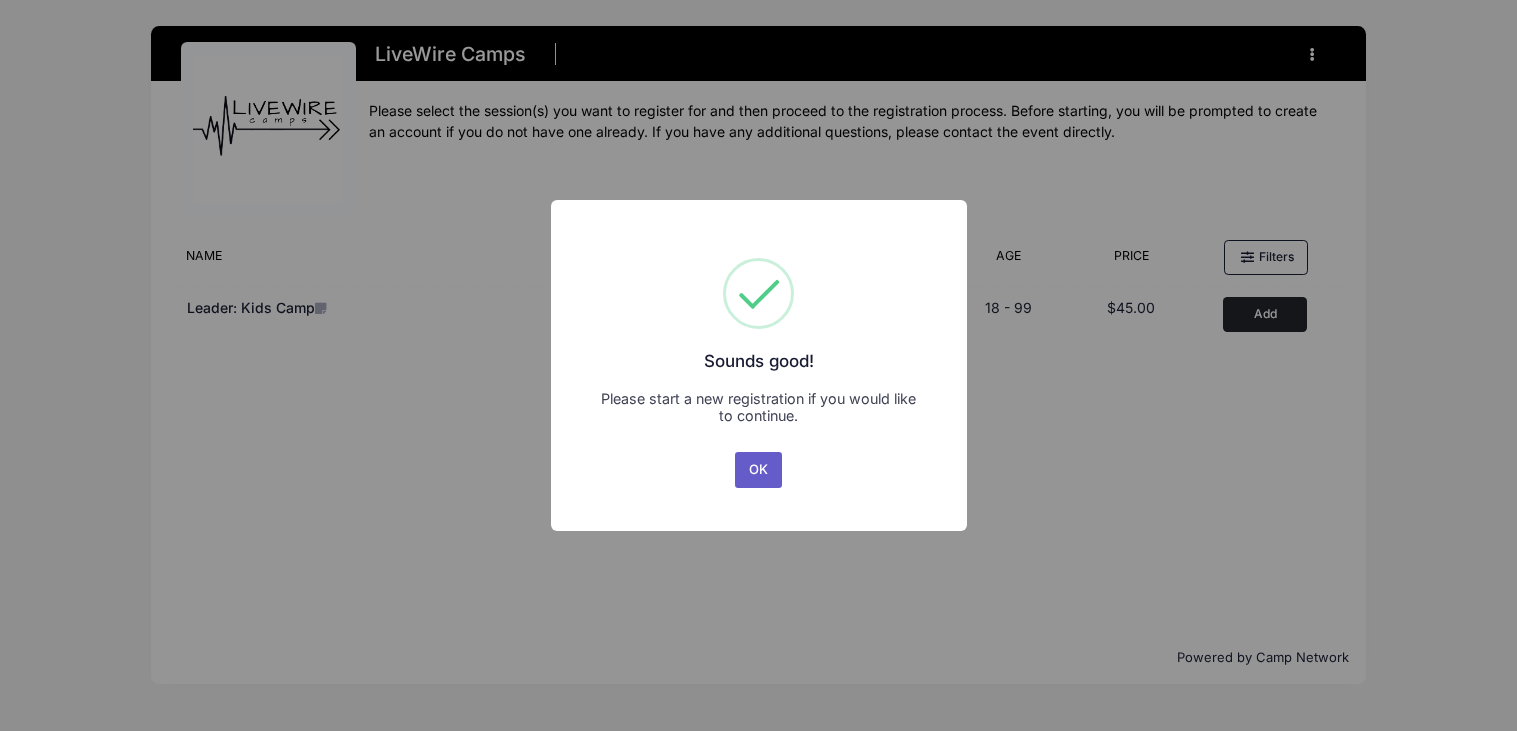 click on "OK" at bounding box center [759, 470] 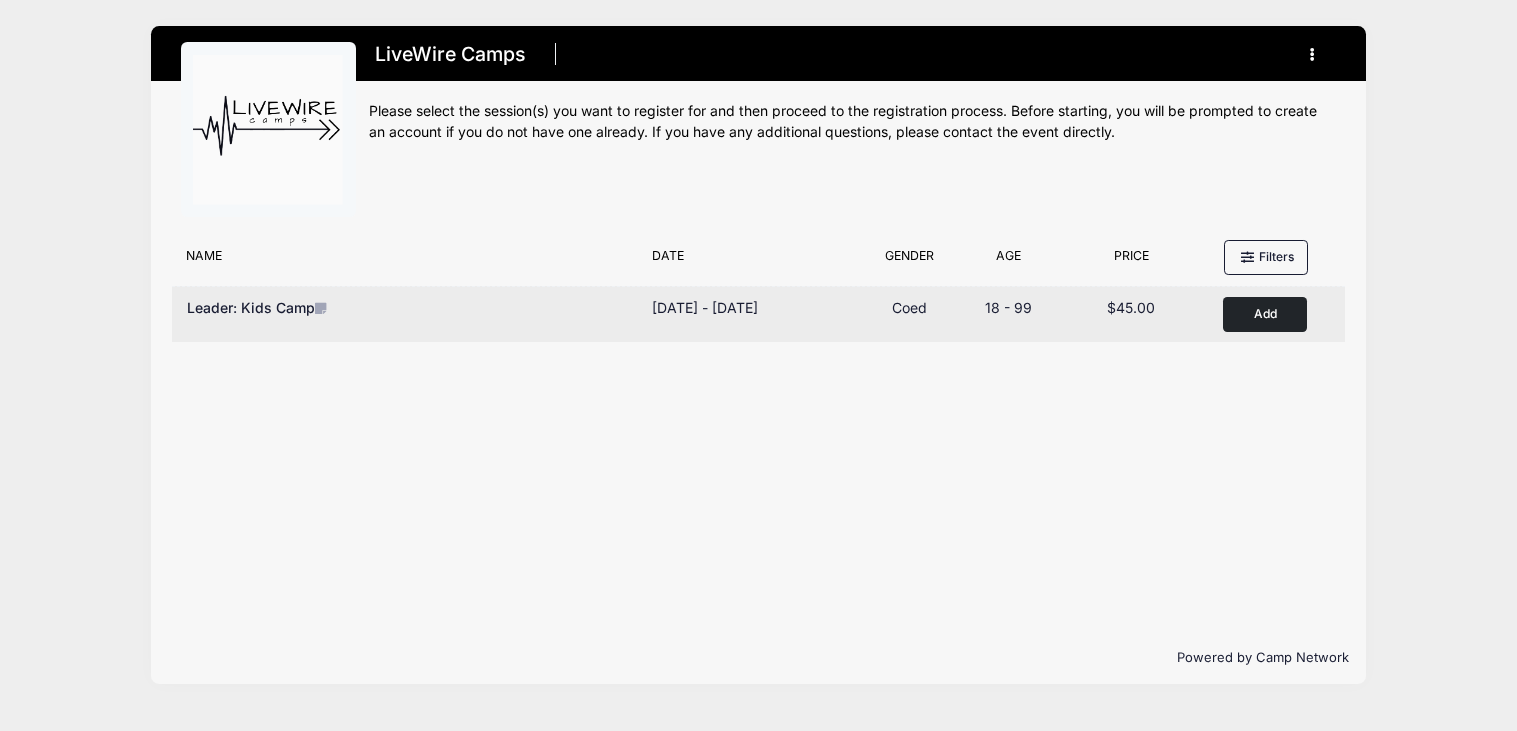 click on "Add" at bounding box center [1265, 314] 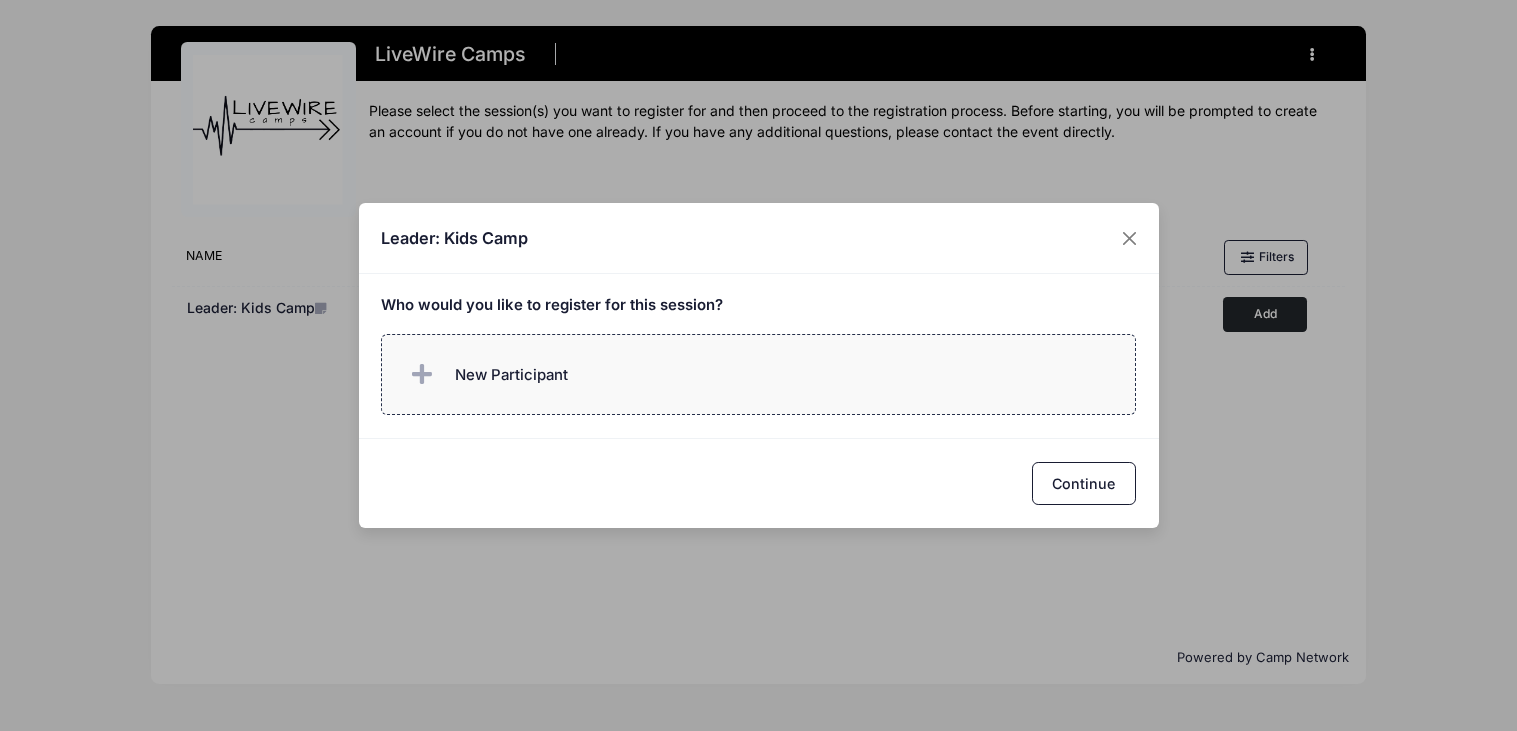click on "New Participant" at bounding box center (758, 374) 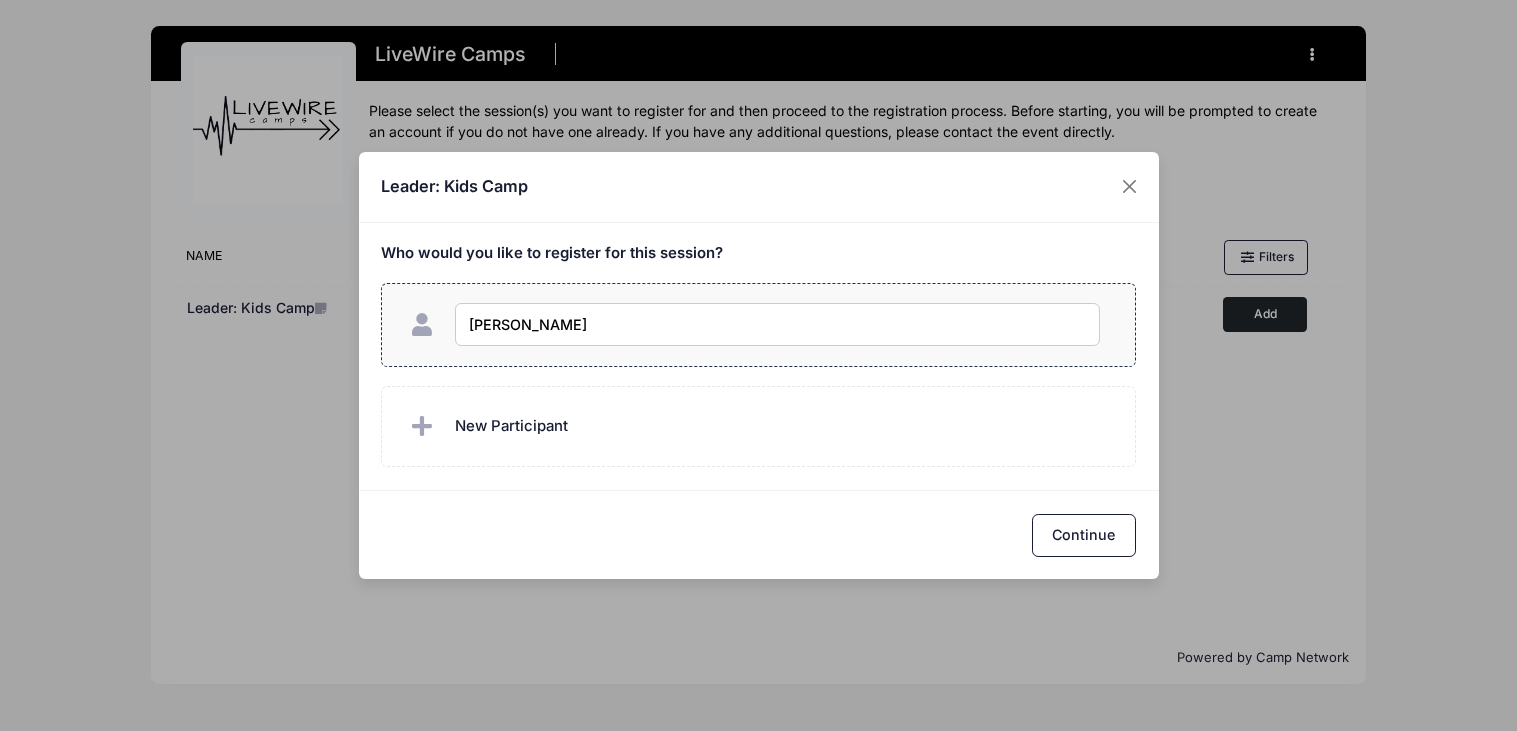 type on "[PERSON_NAME]" 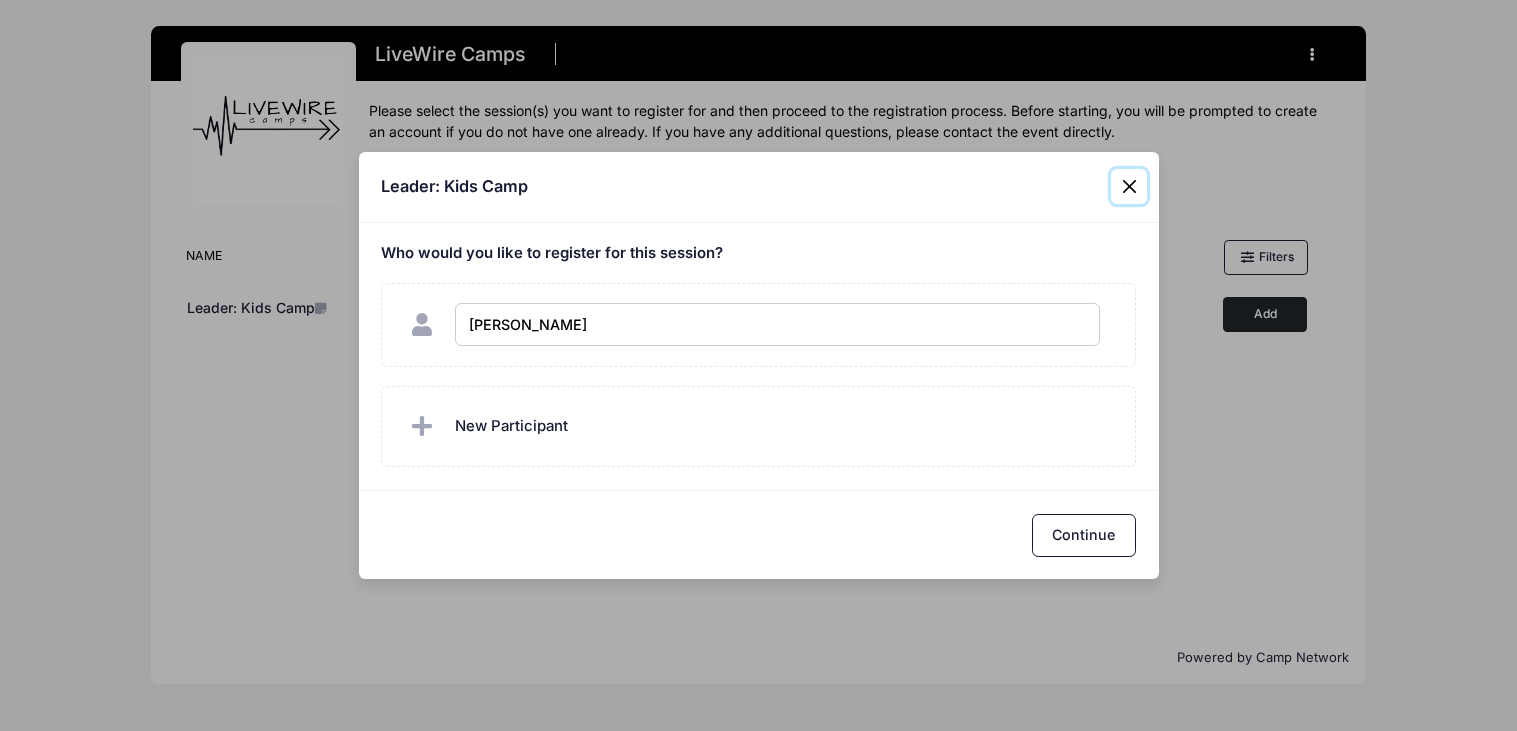 click at bounding box center (1129, 187) 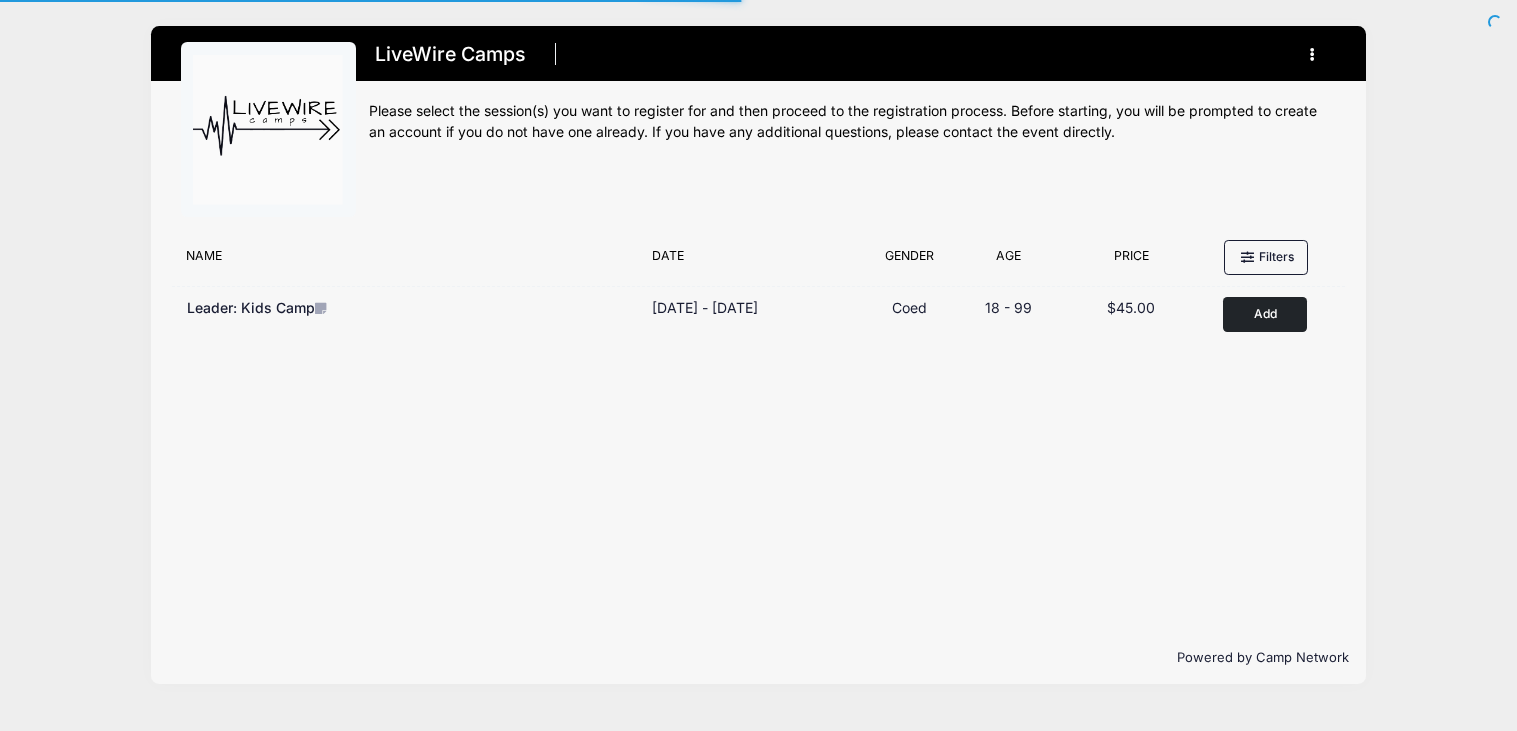 scroll, scrollTop: 0, scrollLeft: 0, axis: both 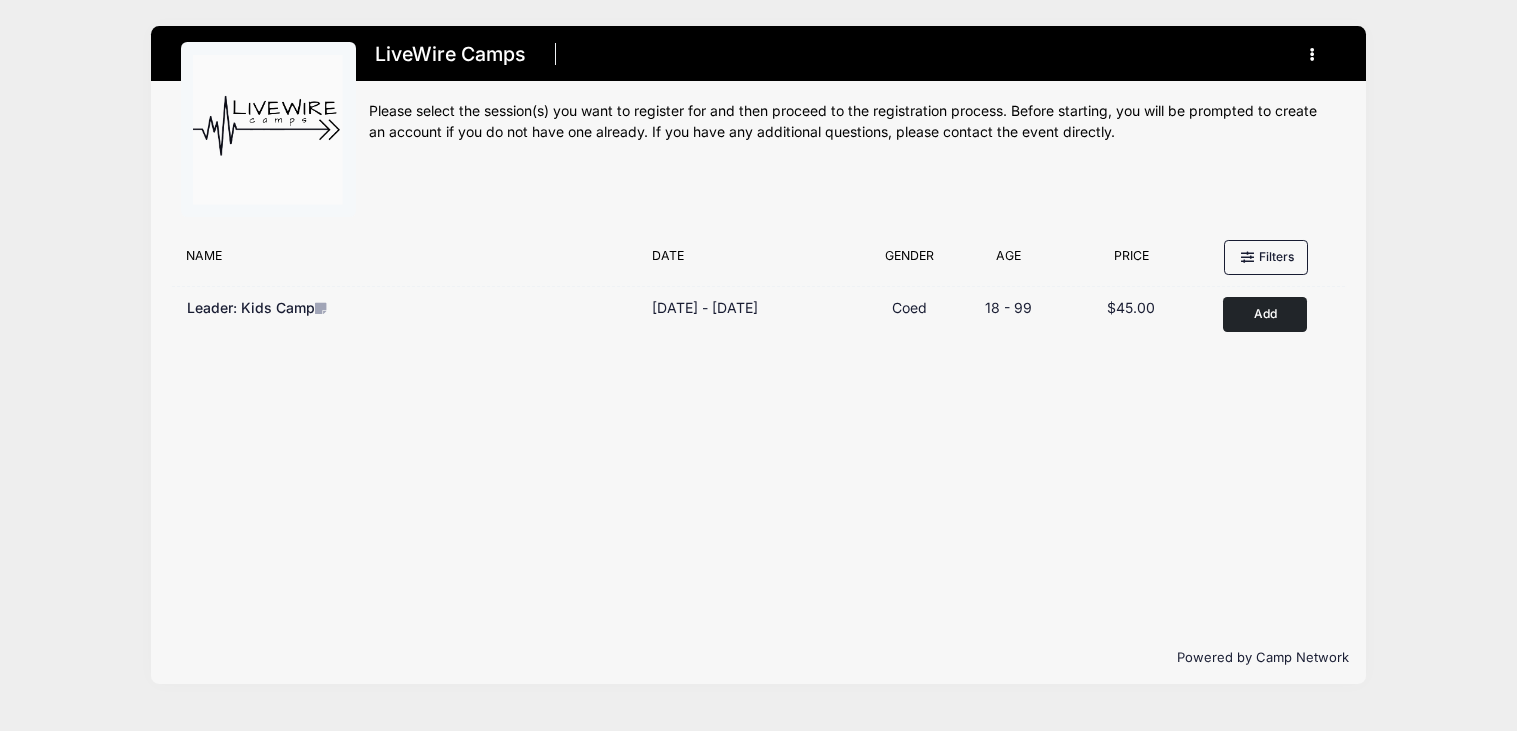 click at bounding box center (1312, 54) 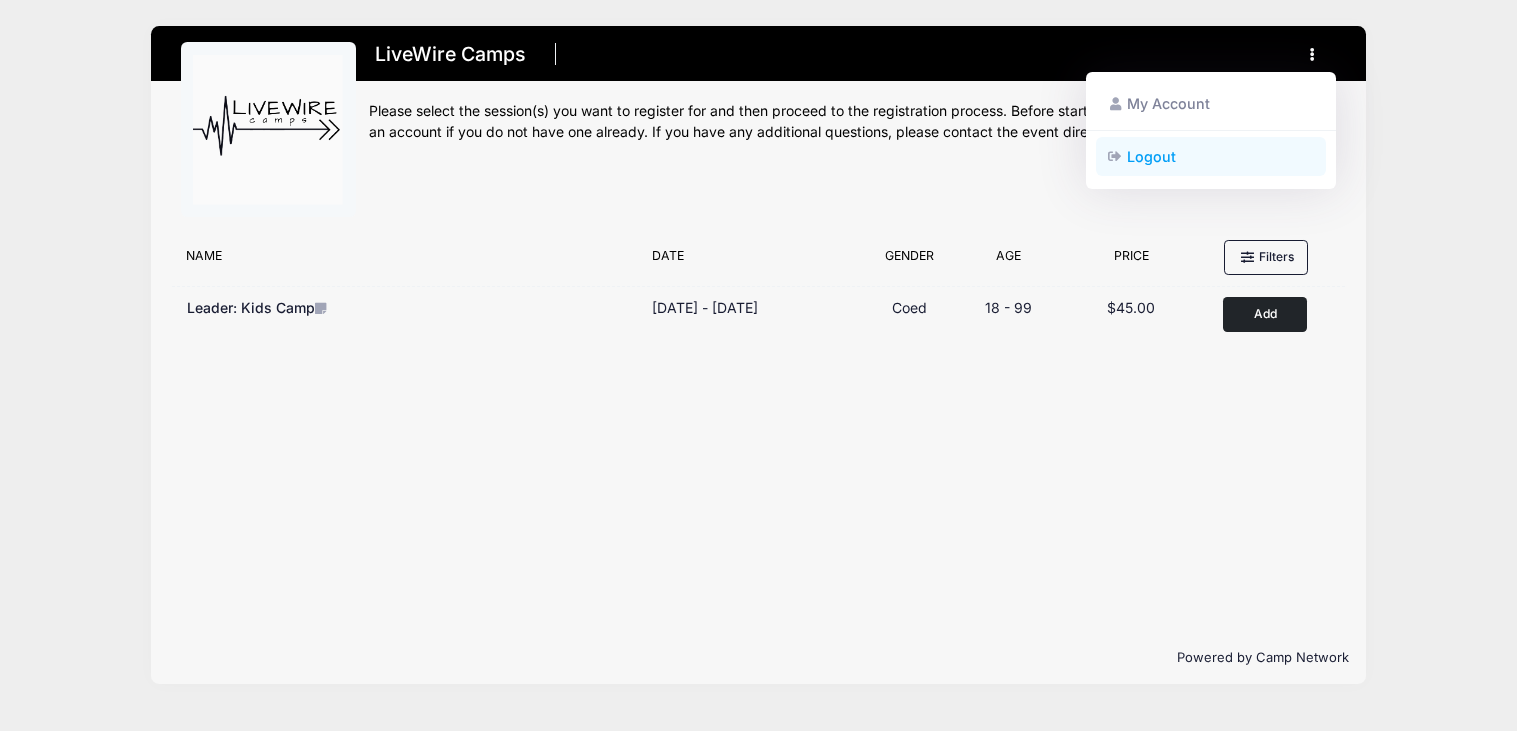 click on "Logout" at bounding box center [1211, 156] 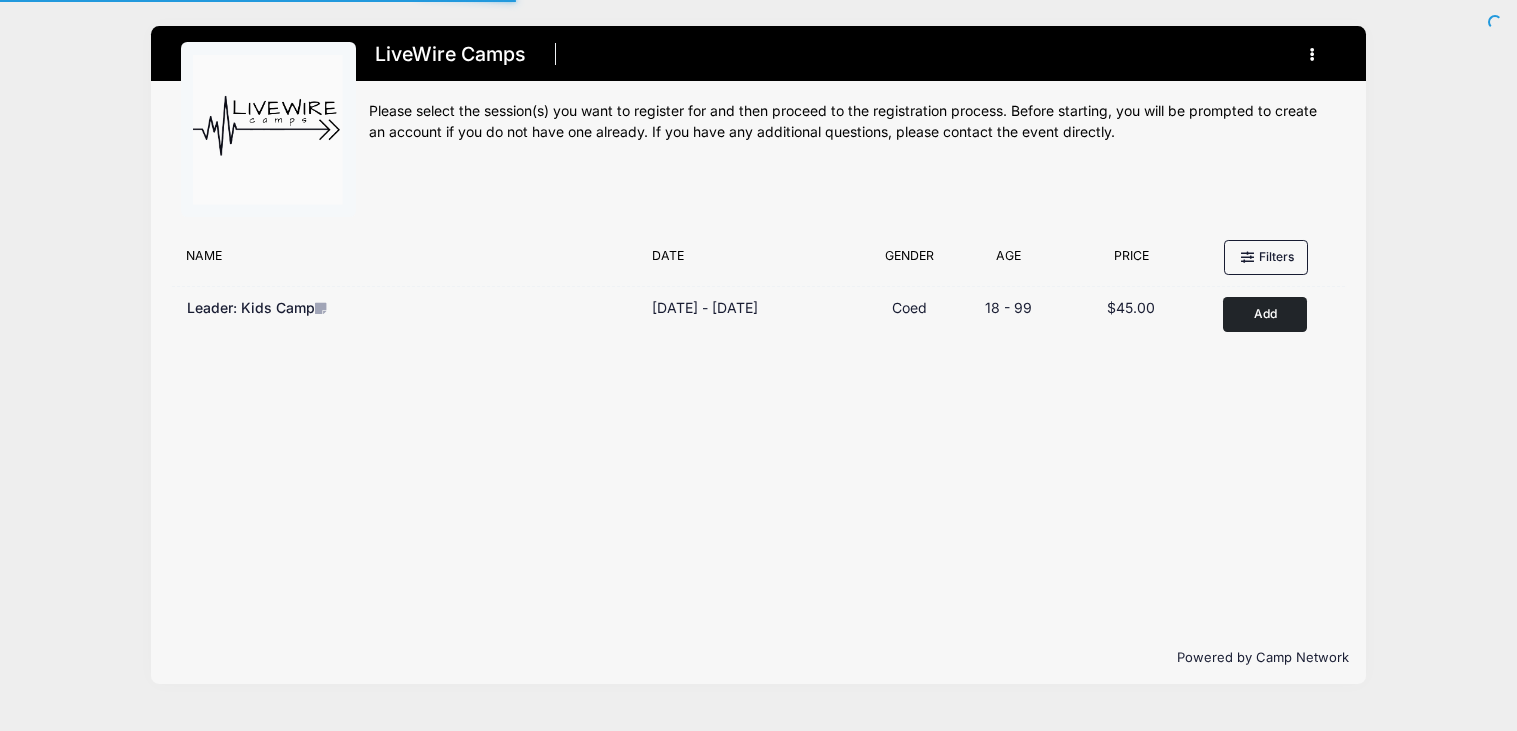 scroll, scrollTop: 0, scrollLeft: 0, axis: both 